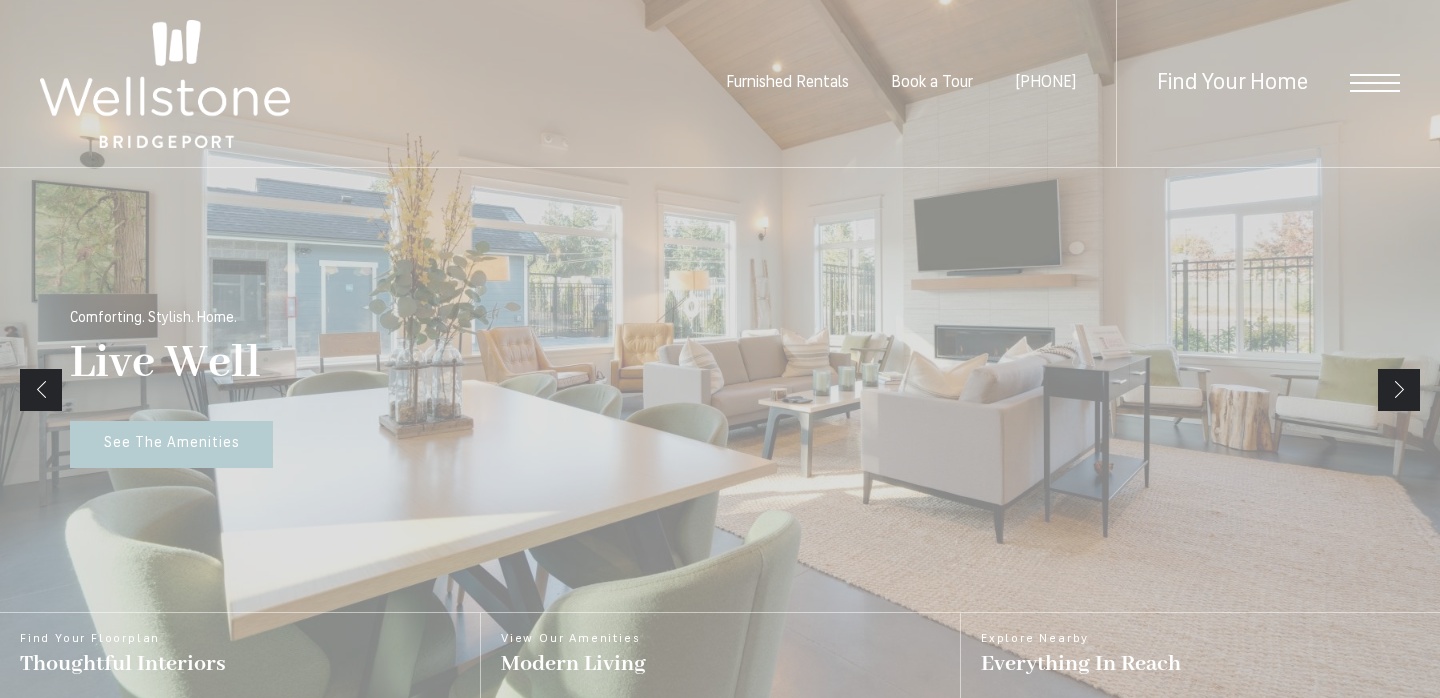scroll, scrollTop: 0, scrollLeft: 0, axis: both 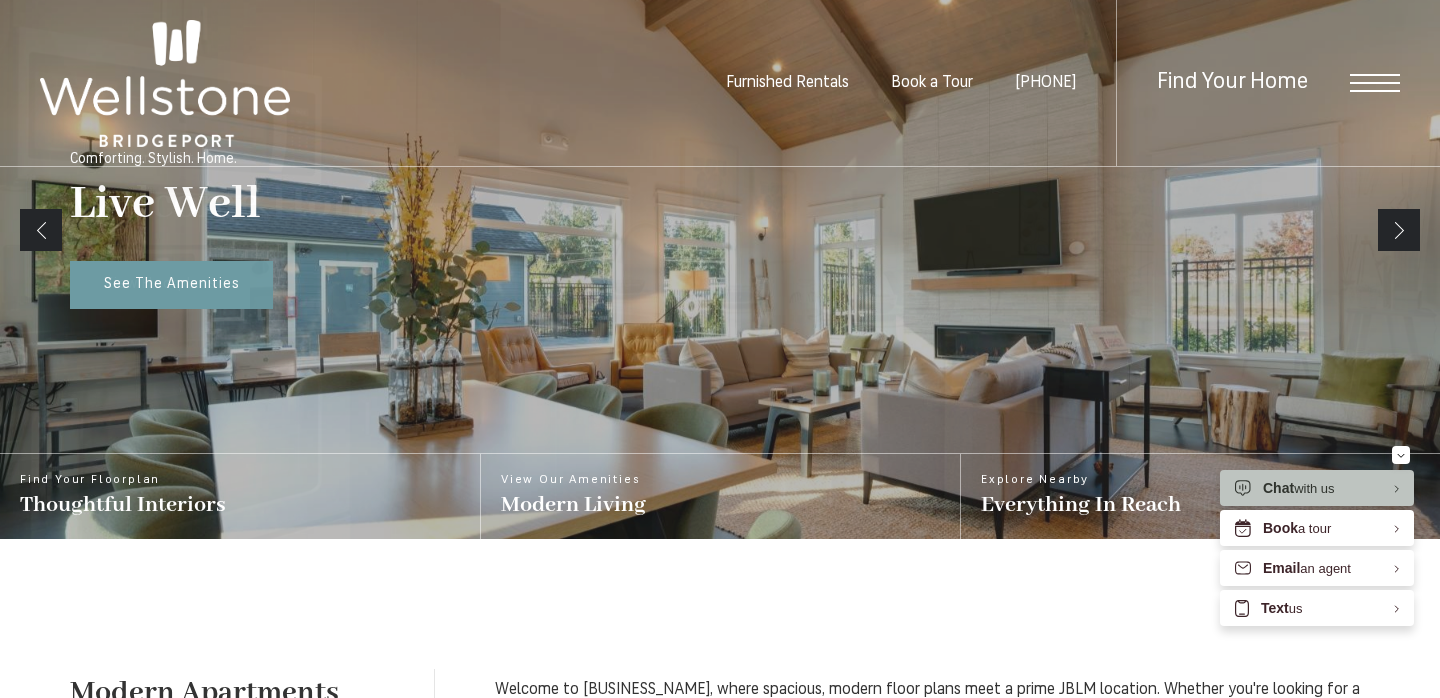 click on "Next" at bounding box center [1399, 230] 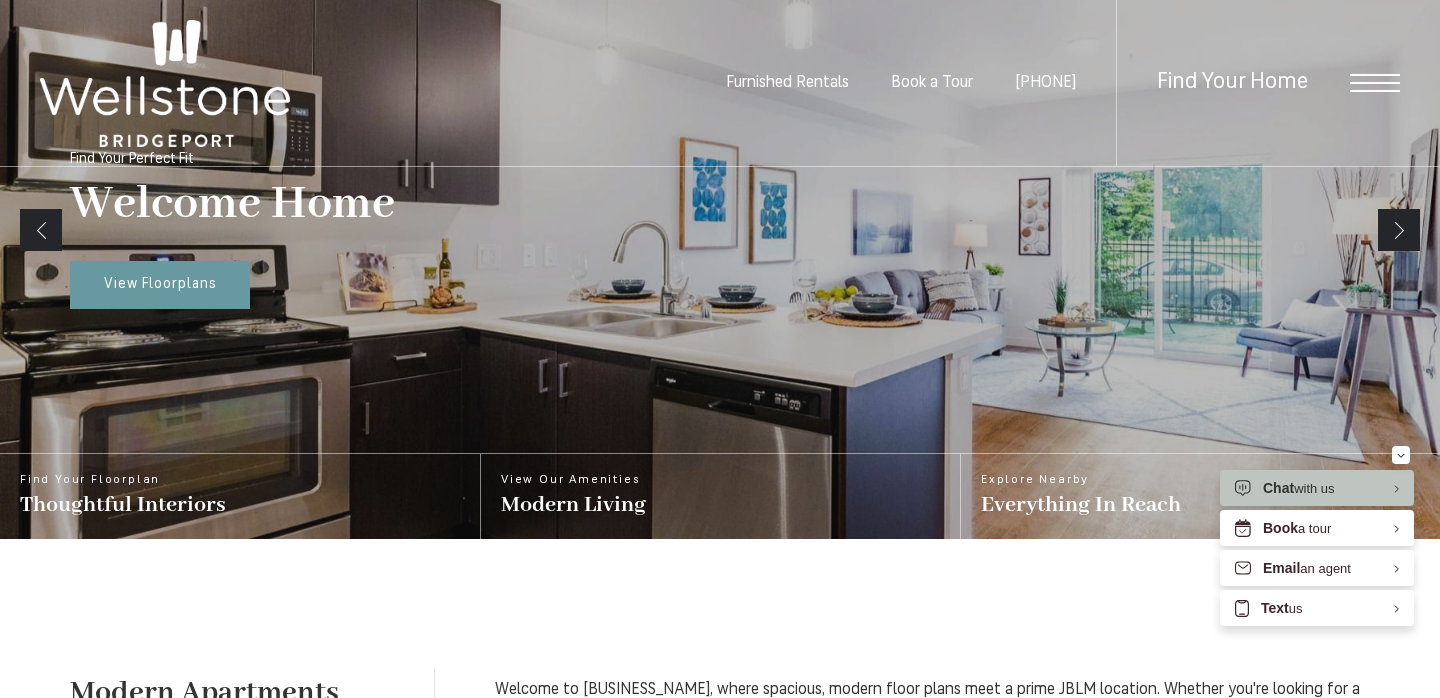 click on "Next" at bounding box center (1399, 230) 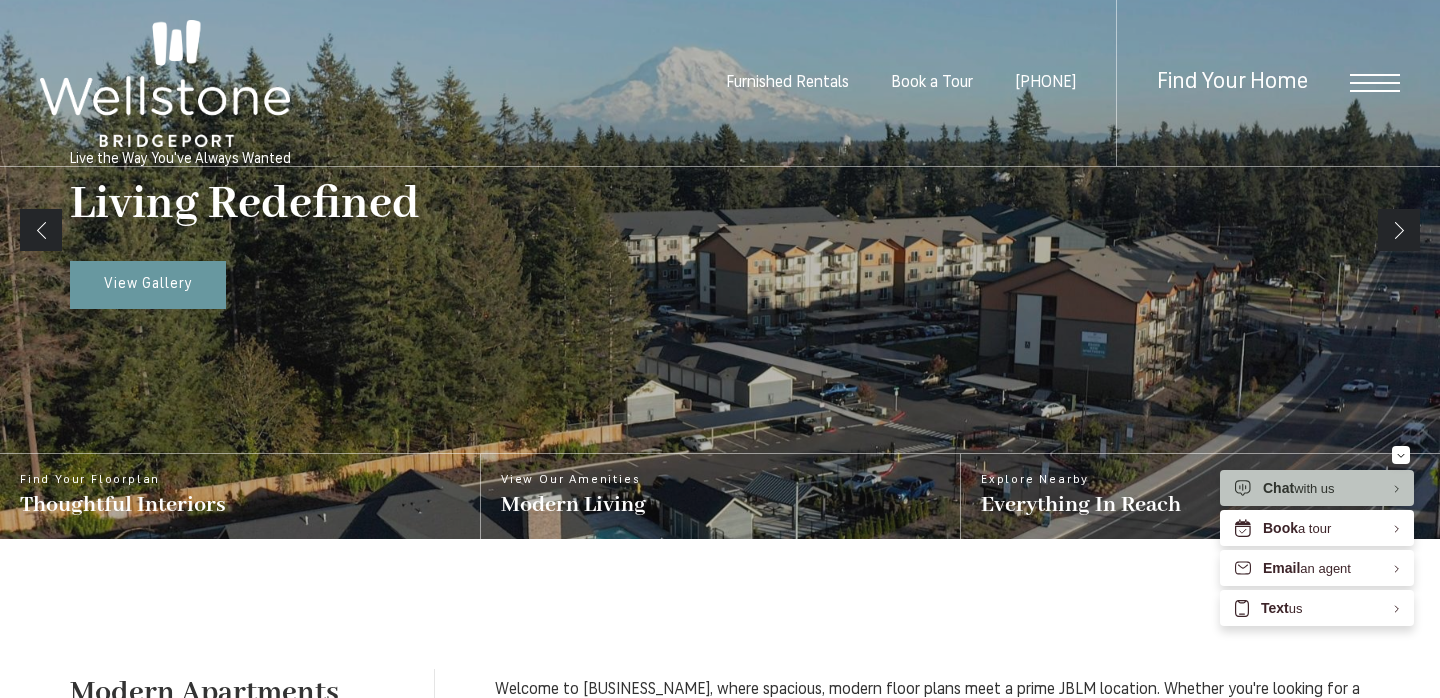 click on "Next" at bounding box center (1399, 230) 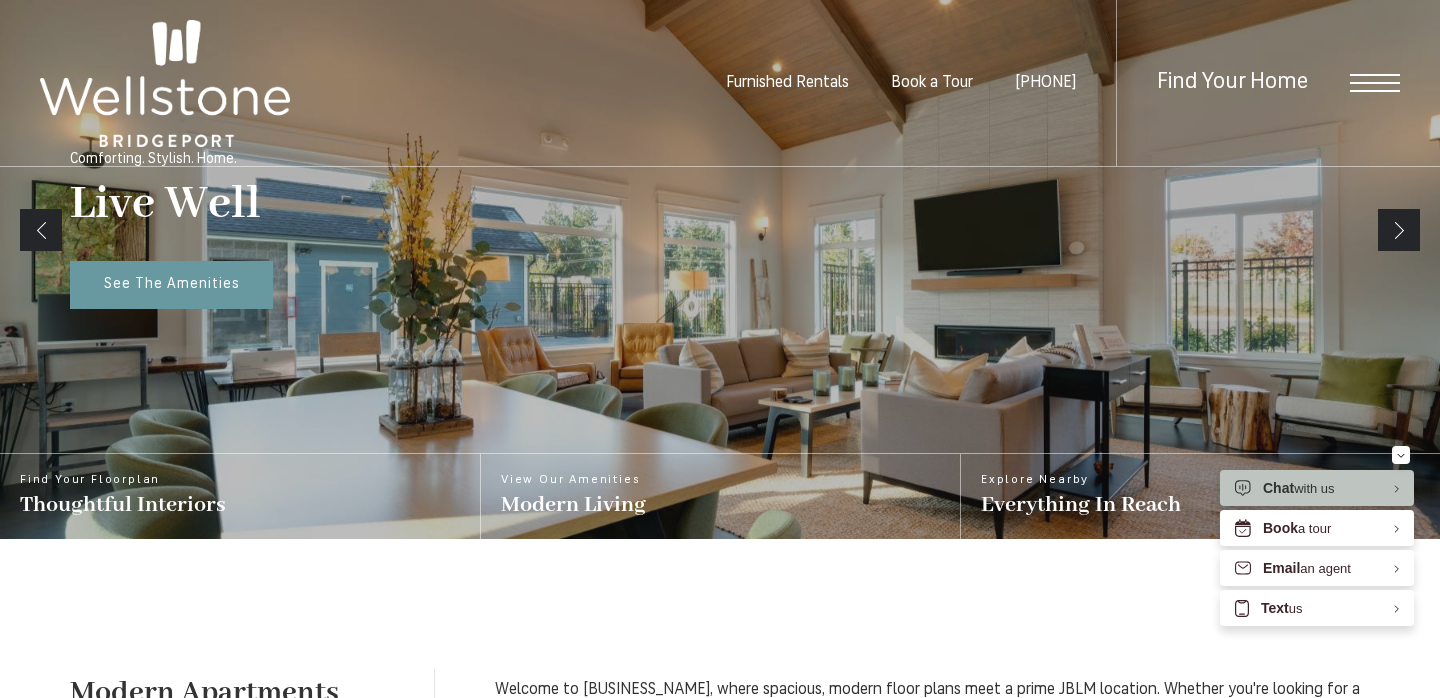 click on "Next" at bounding box center (1399, 230) 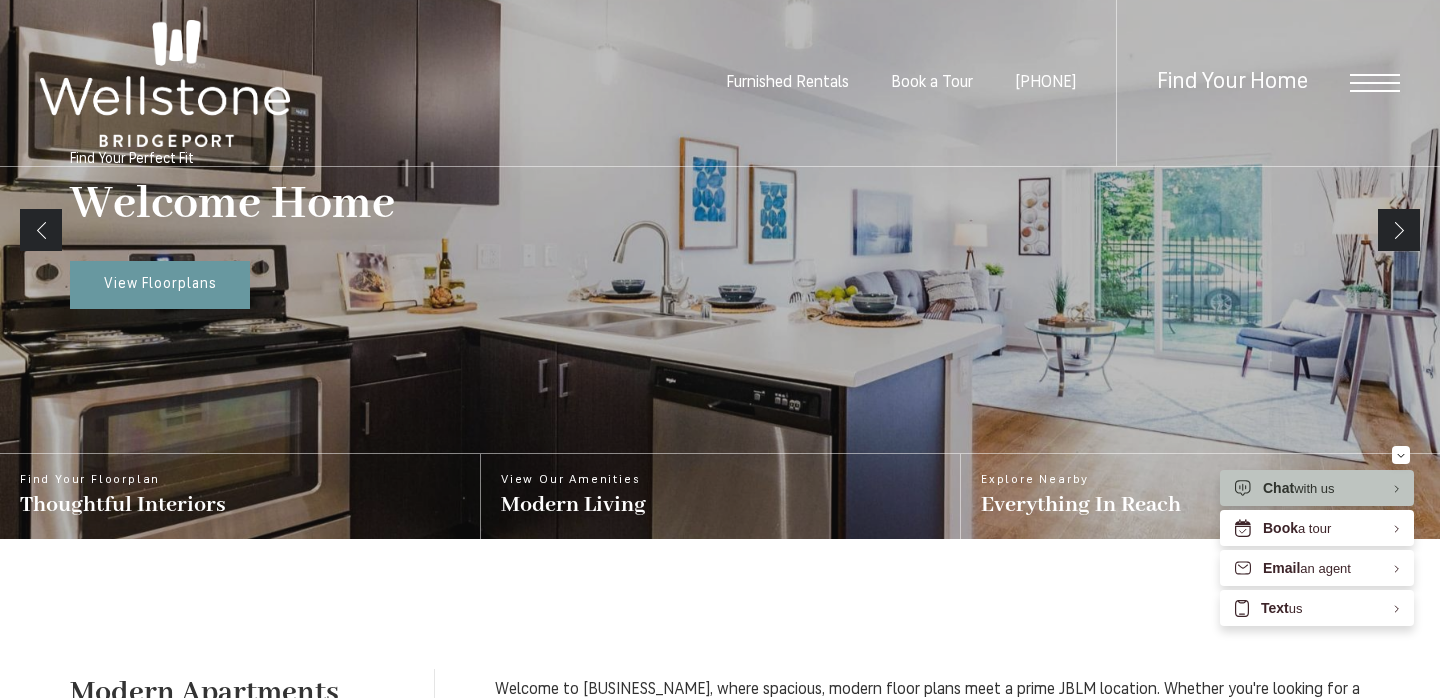 click on "Next" at bounding box center [1399, 230] 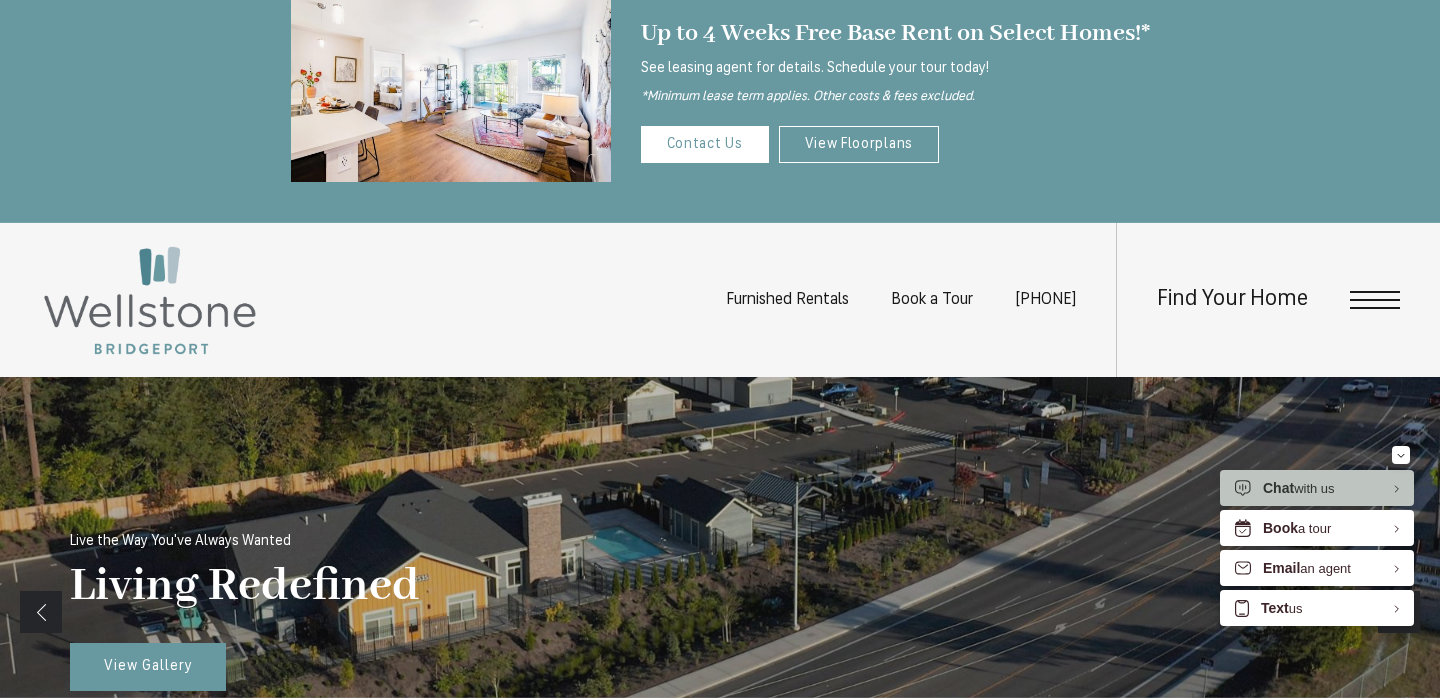 scroll, scrollTop: 0, scrollLeft: 0, axis: both 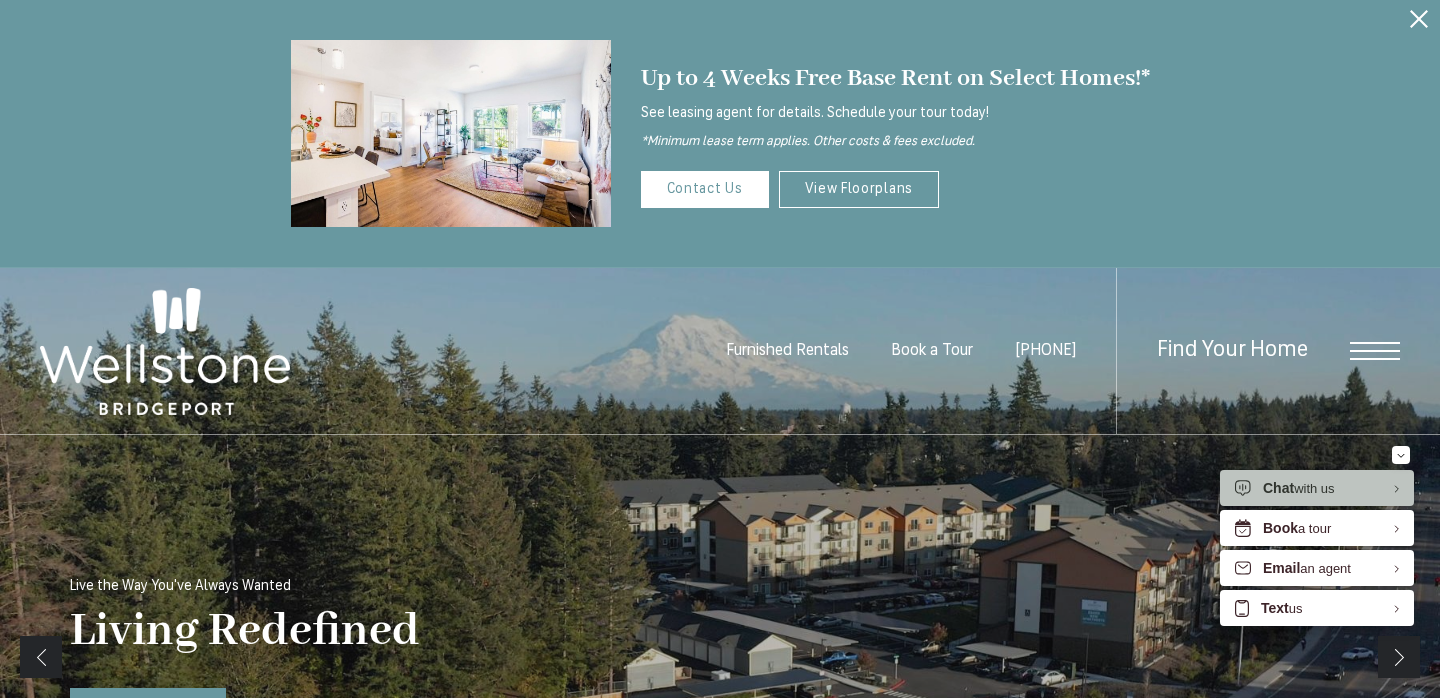 click at bounding box center (1375, 351) 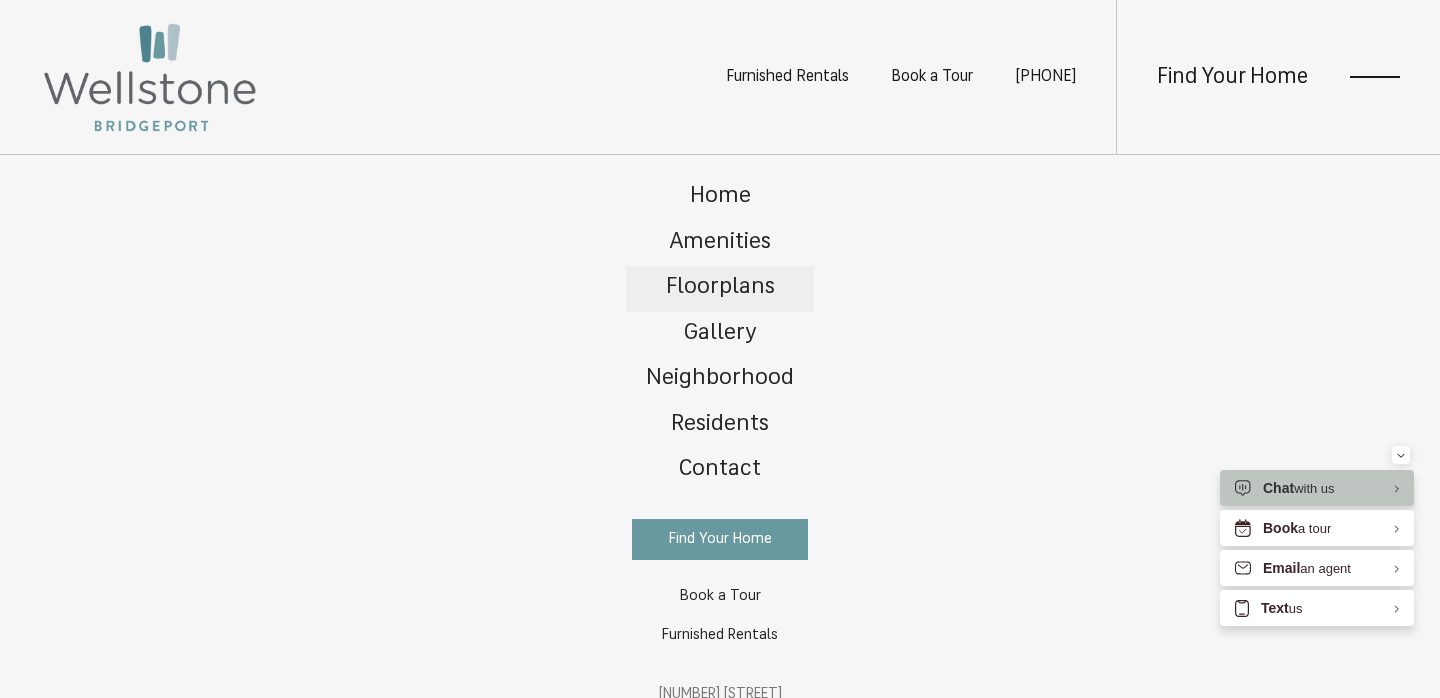 click on "Floorplans" at bounding box center [720, 287] 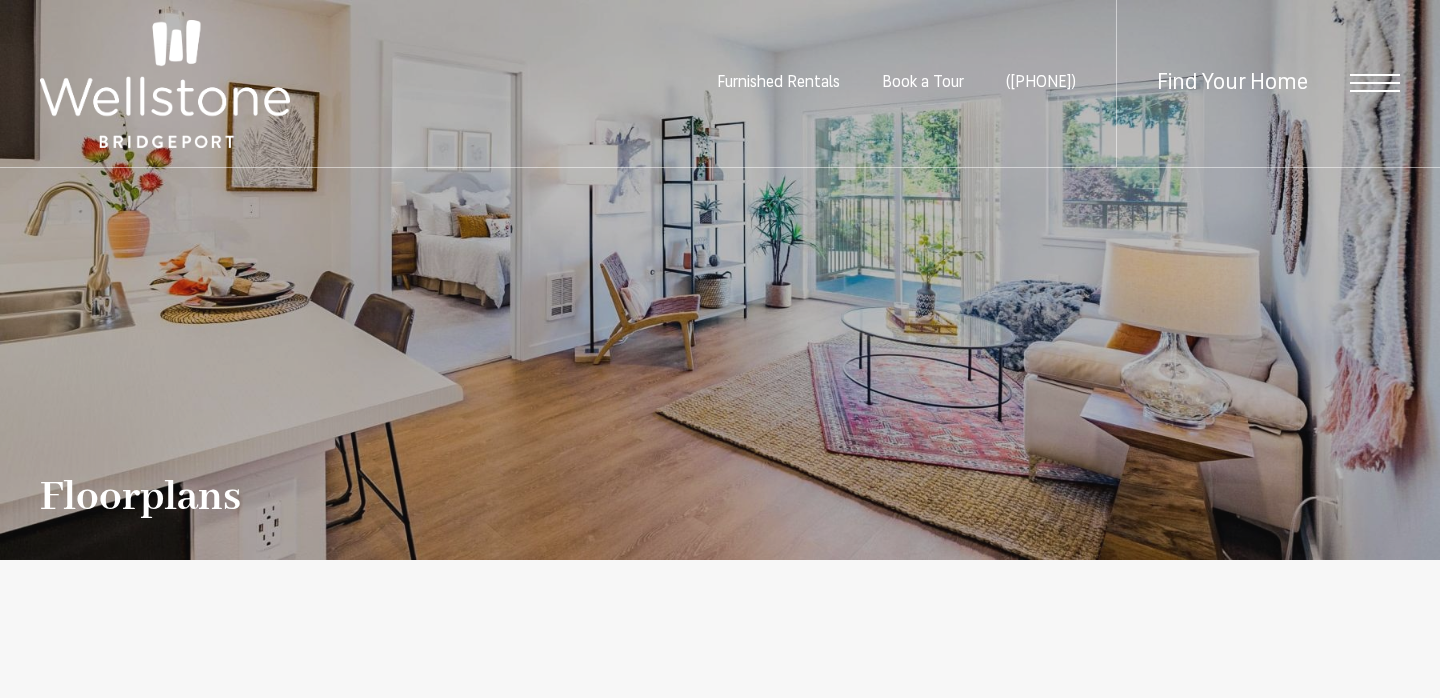 scroll, scrollTop: 0, scrollLeft: 0, axis: both 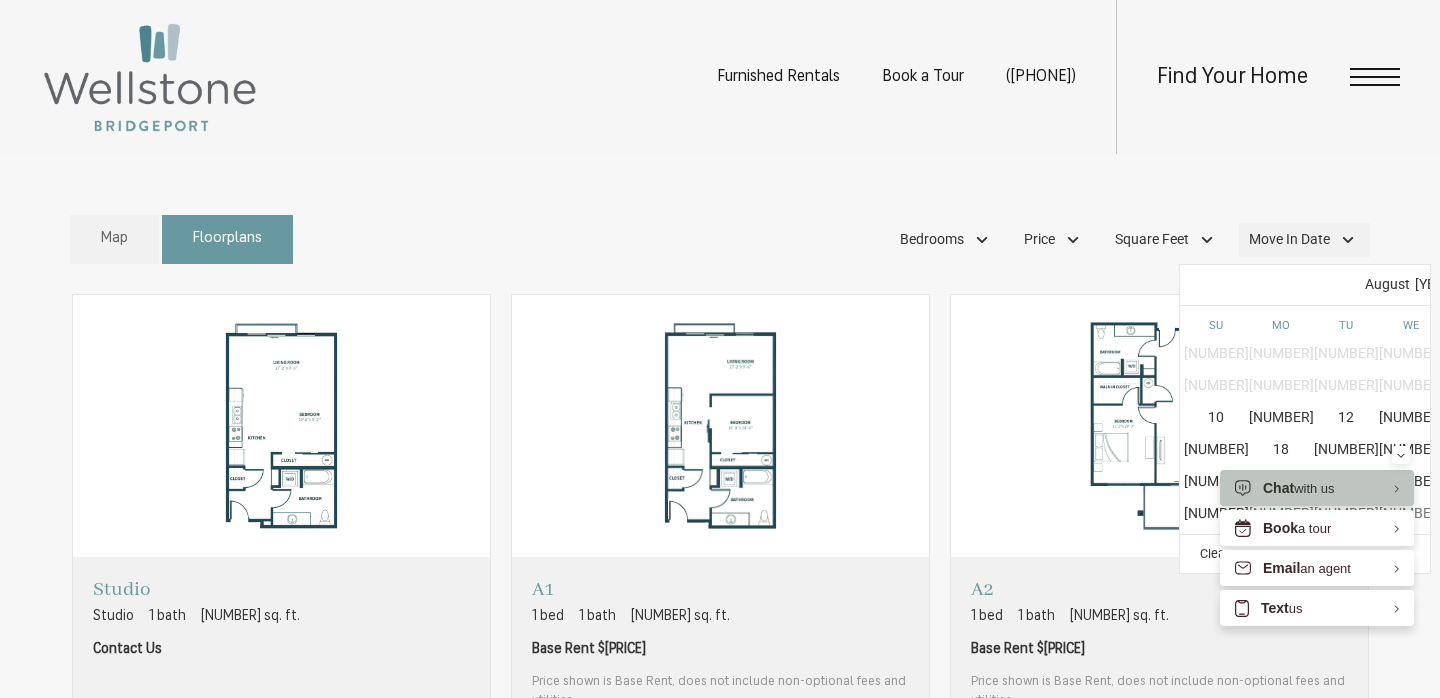 click on "Move In Date" at bounding box center (1289, 239) 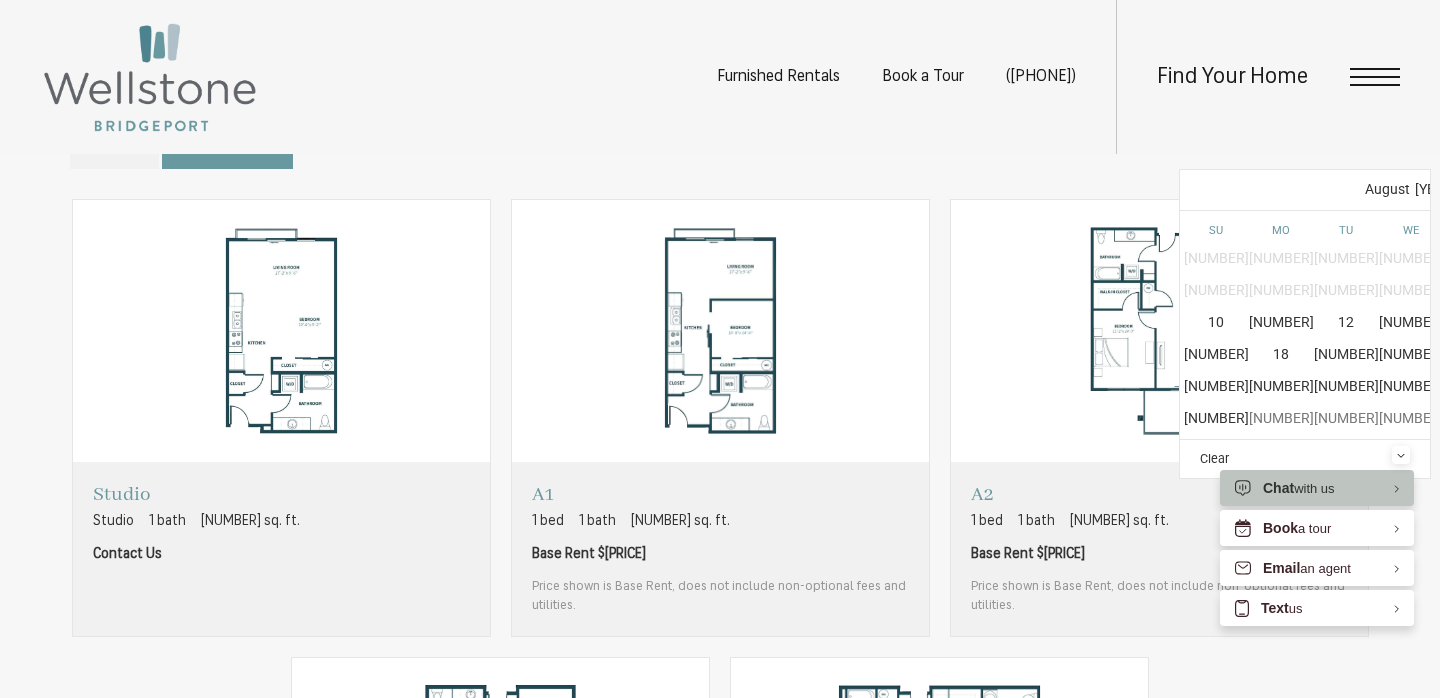 scroll, scrollTop: 1178, scrollLeft: 0, axis: vertical 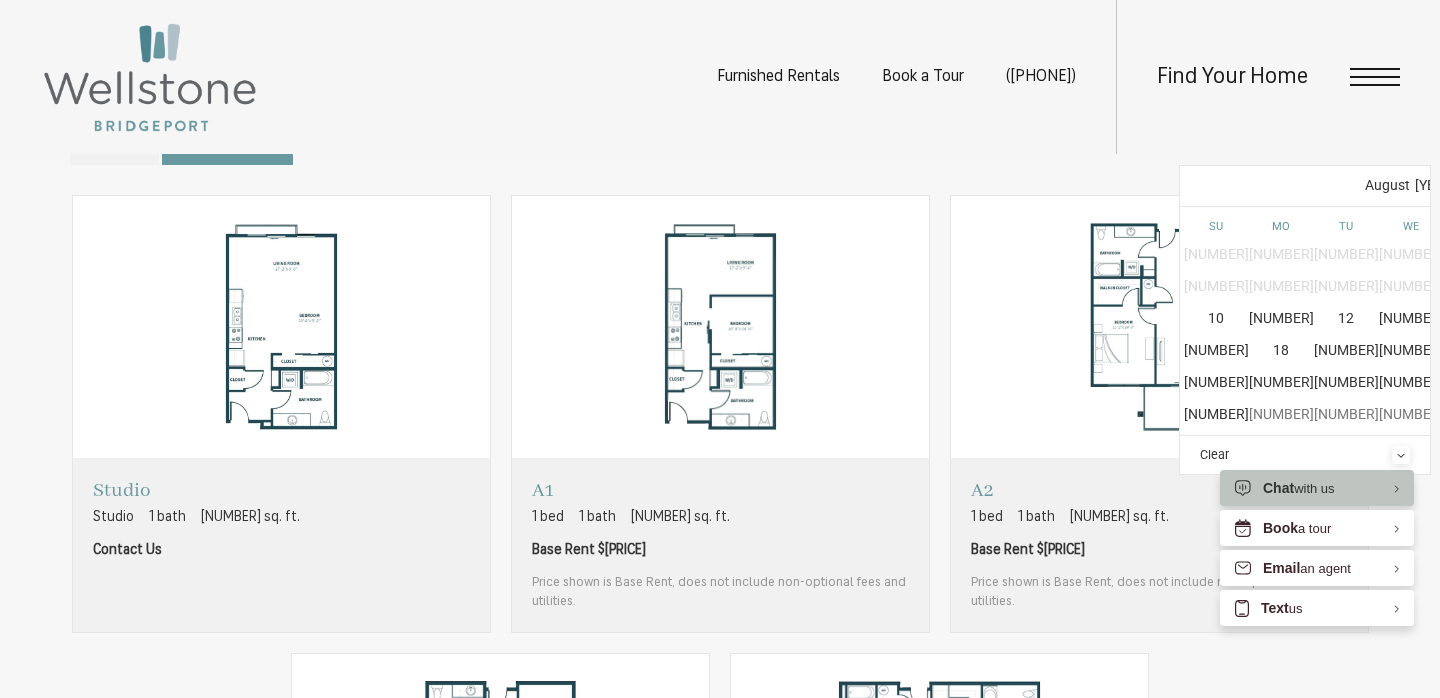 click on "[NUMBER]" at bounding box center [1541, 383] 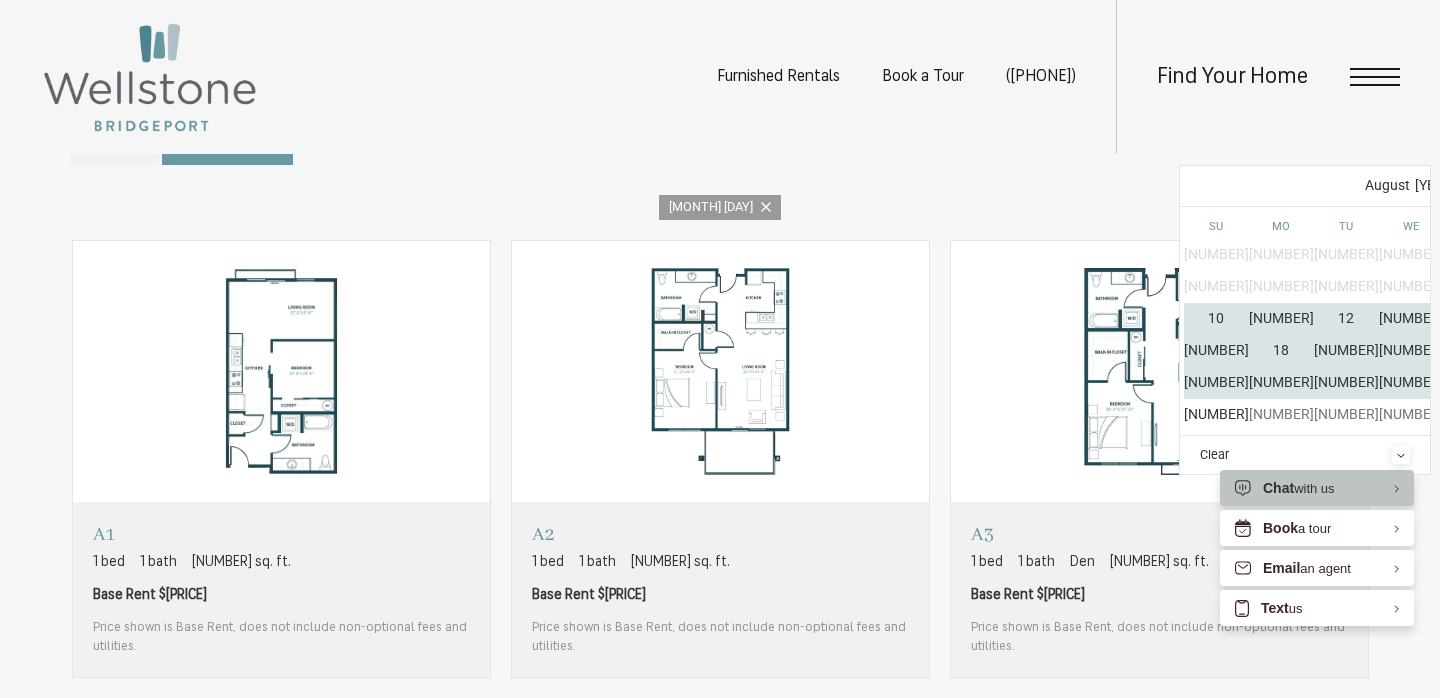 click at bounding box center (1623, 186) 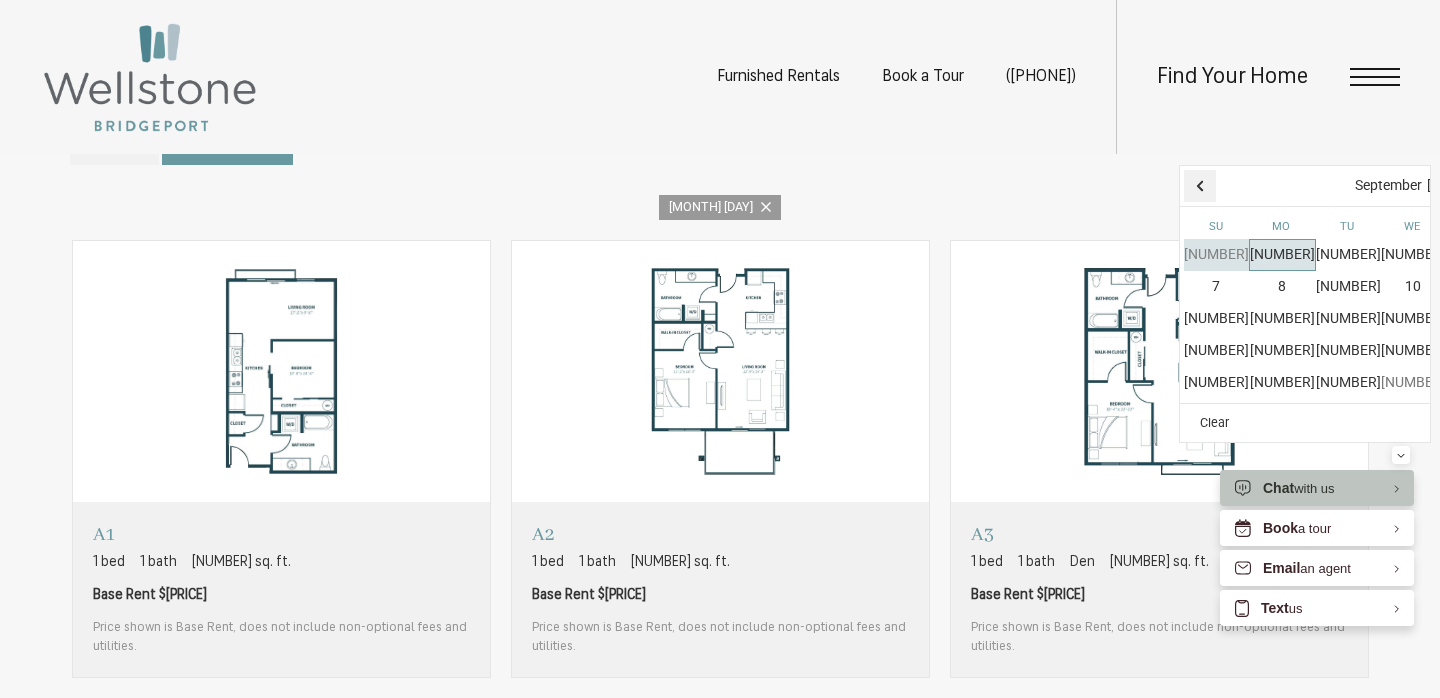 click at bounding box center [1200, 186] 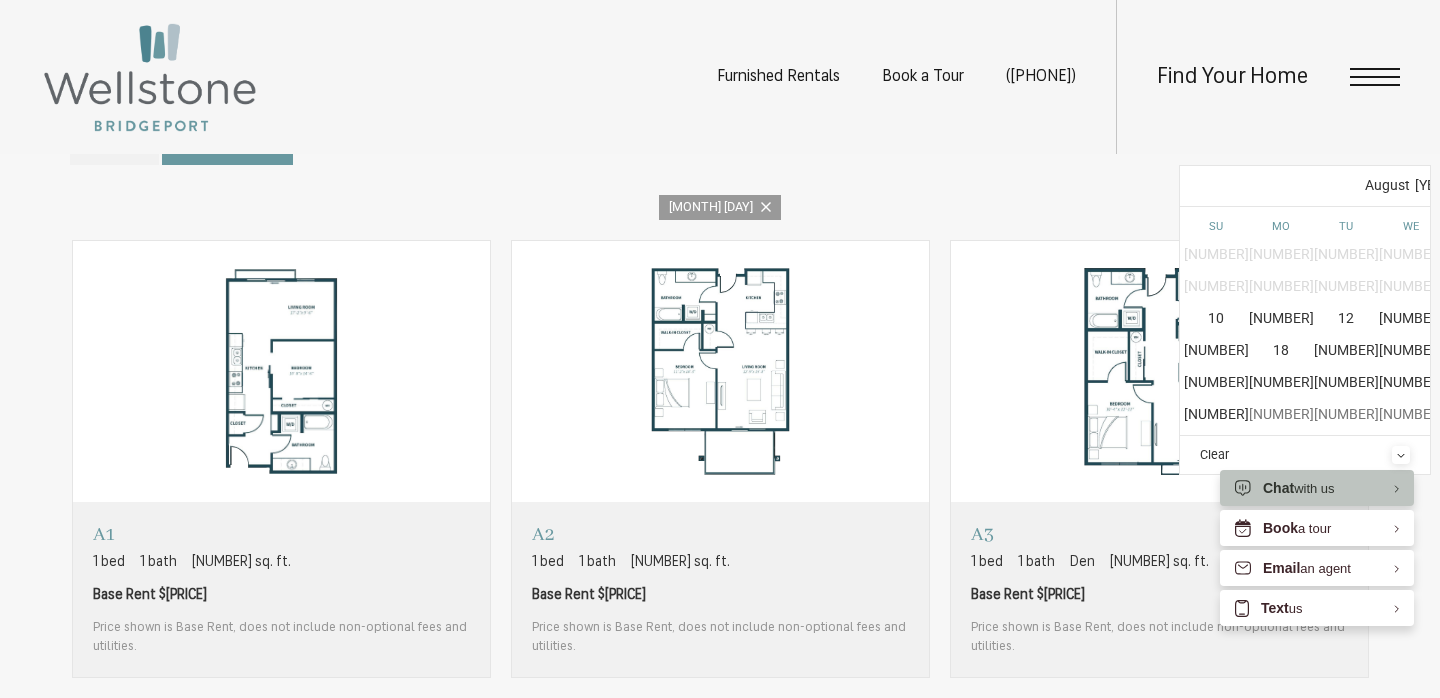 click on "[NUMBER]" at bounding box center (1541, 383) 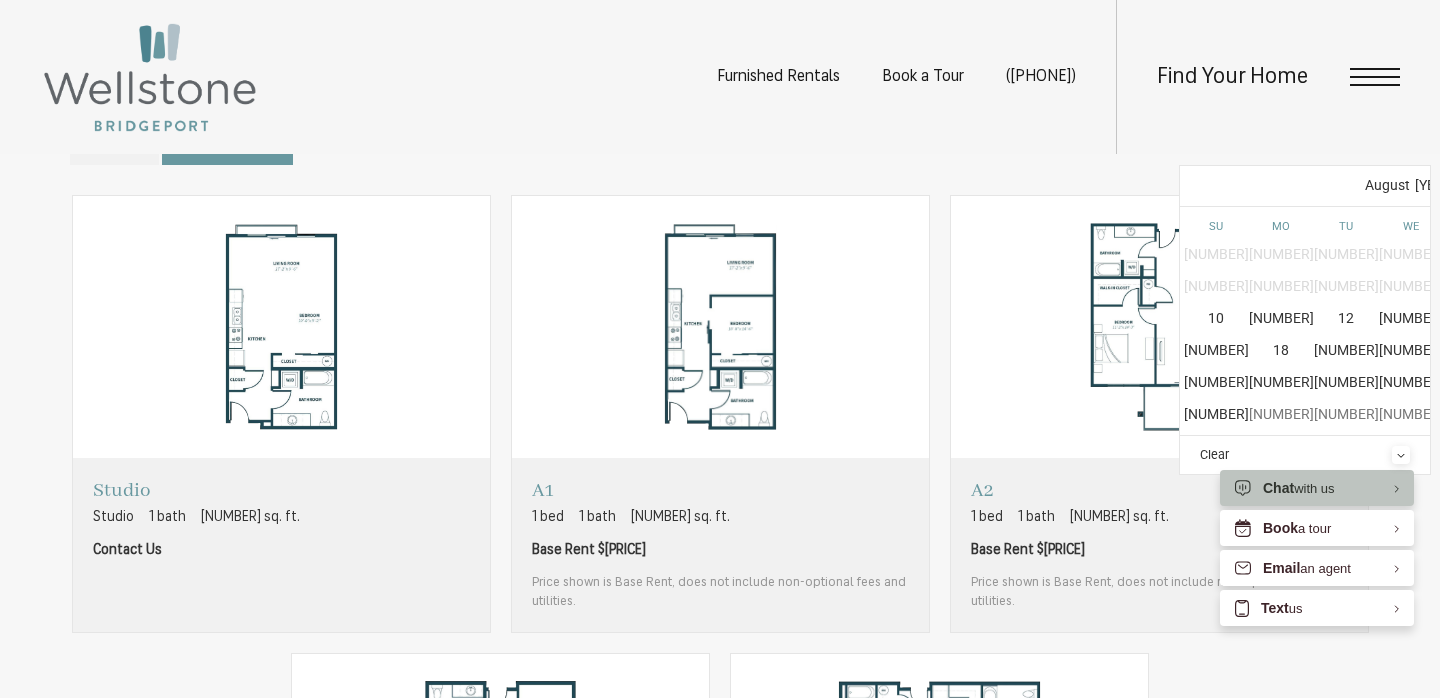 click at bounding box center (1623, 186) 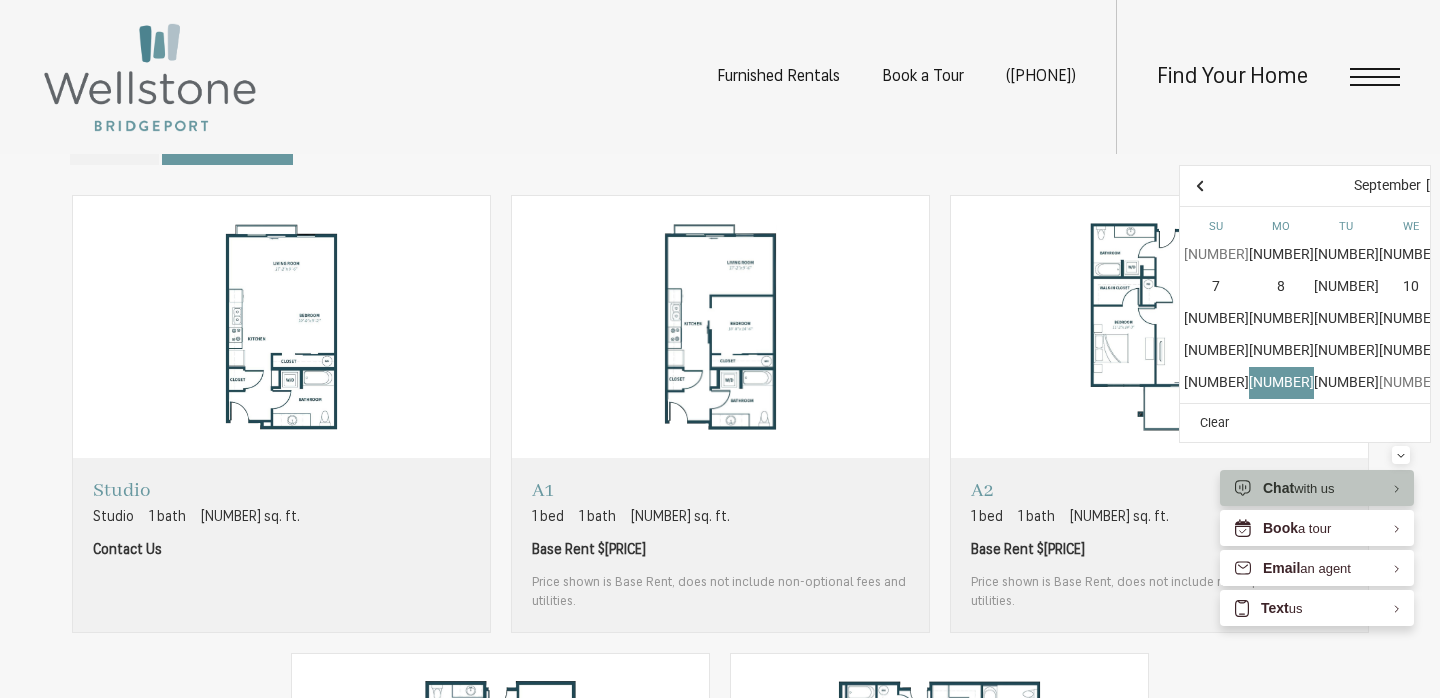 click on "[NUMBER]" at bounding box center (1281, 383) 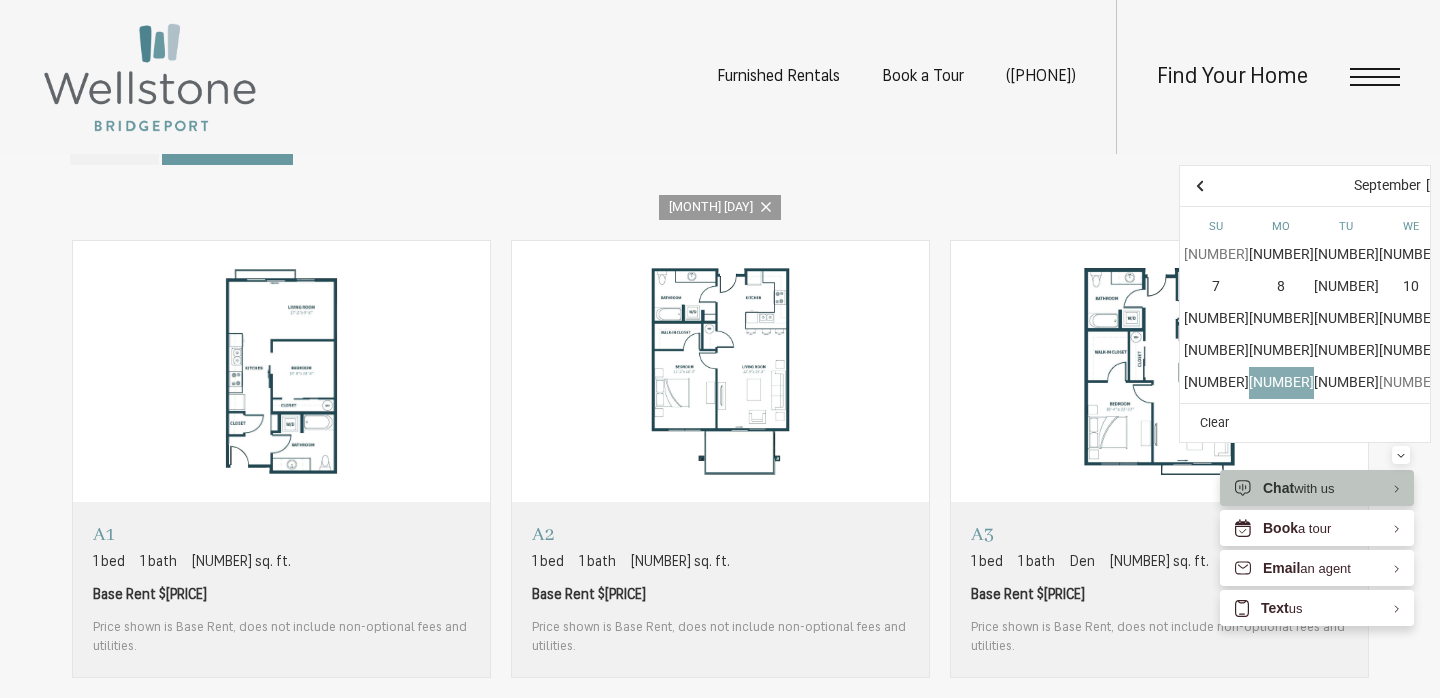 click on "[NUMBER]" at bounding box center [1281, 383] 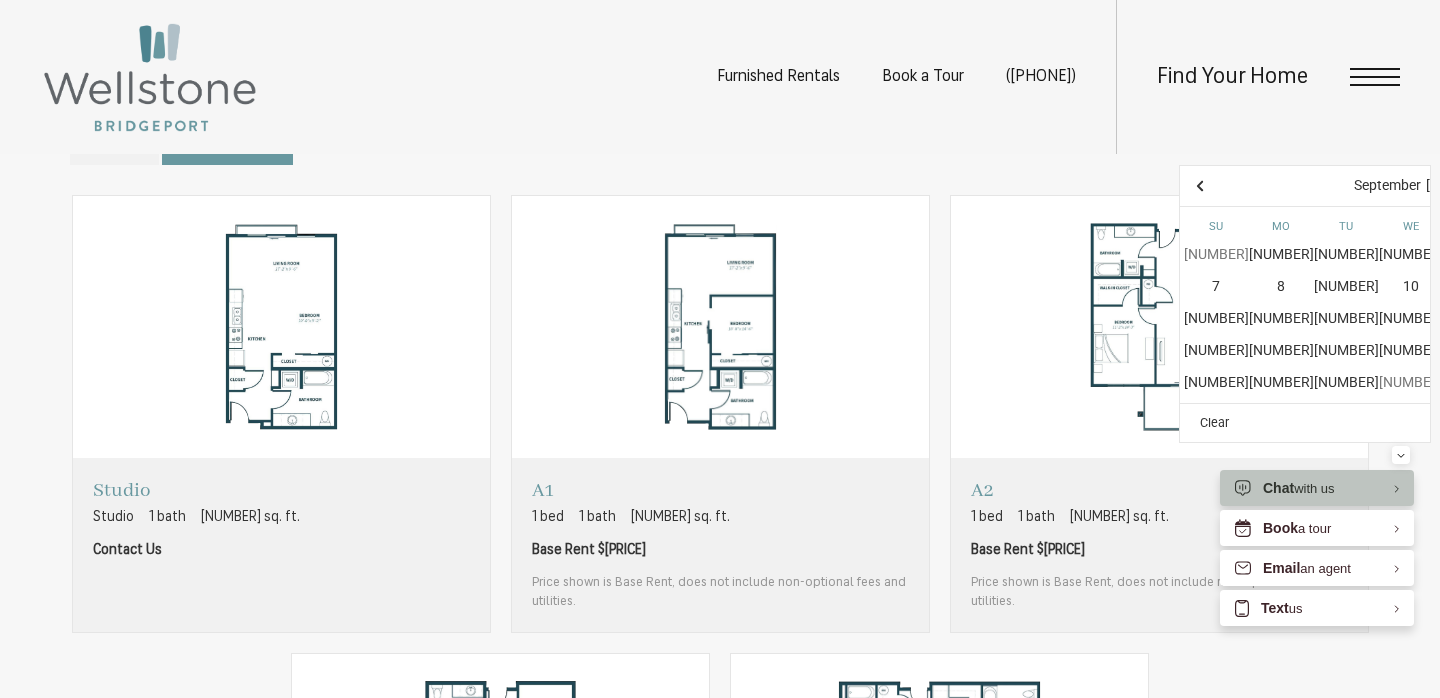 click on "[NUMBER]" at bounding box center (1541, 351) 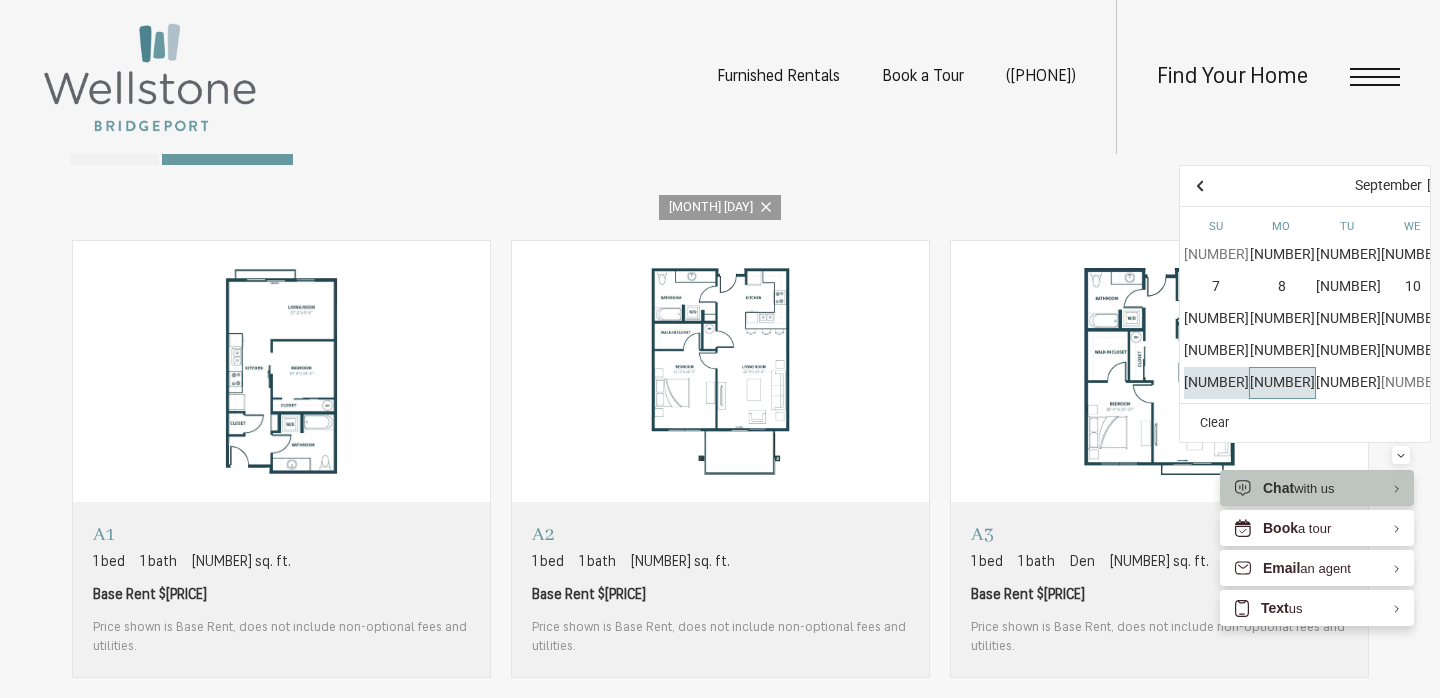 click on "[NUMBER]" at bounding box center [1282, 383] 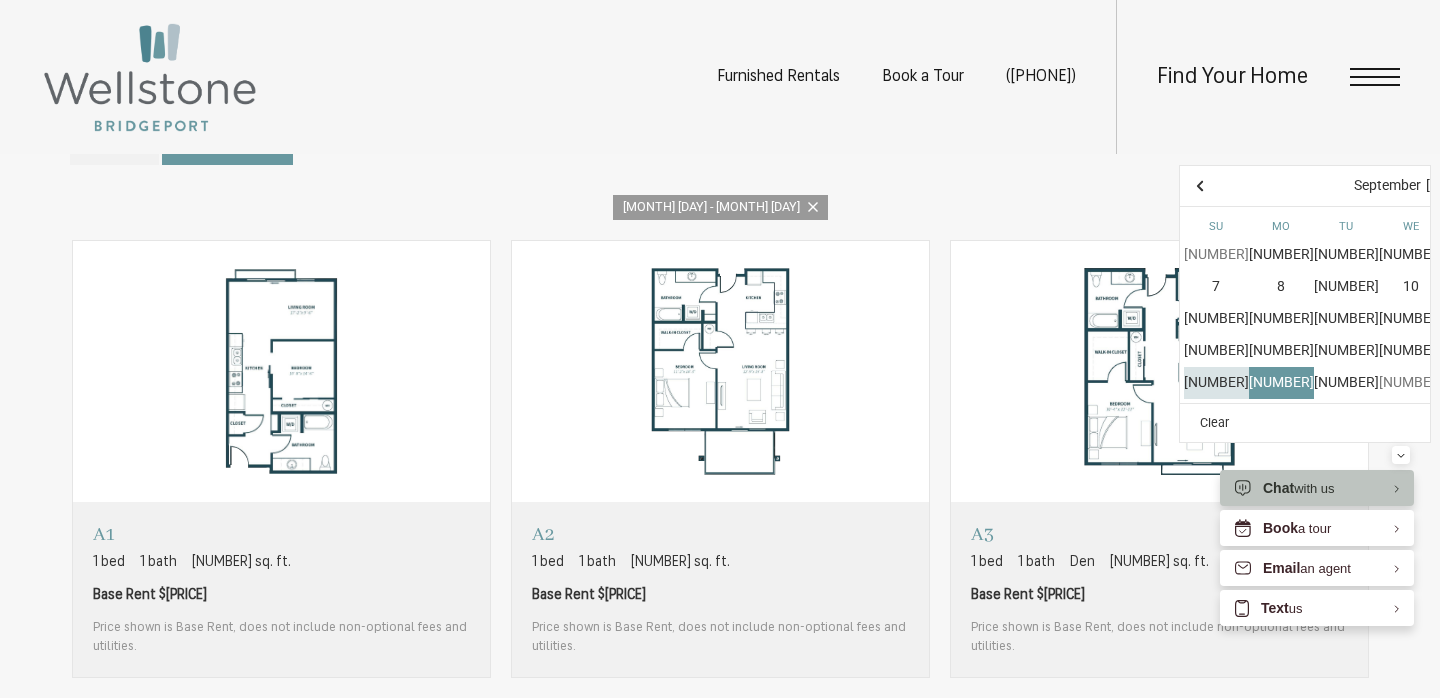 click on "[NUMBER]" at bounding box center (1541, 351) 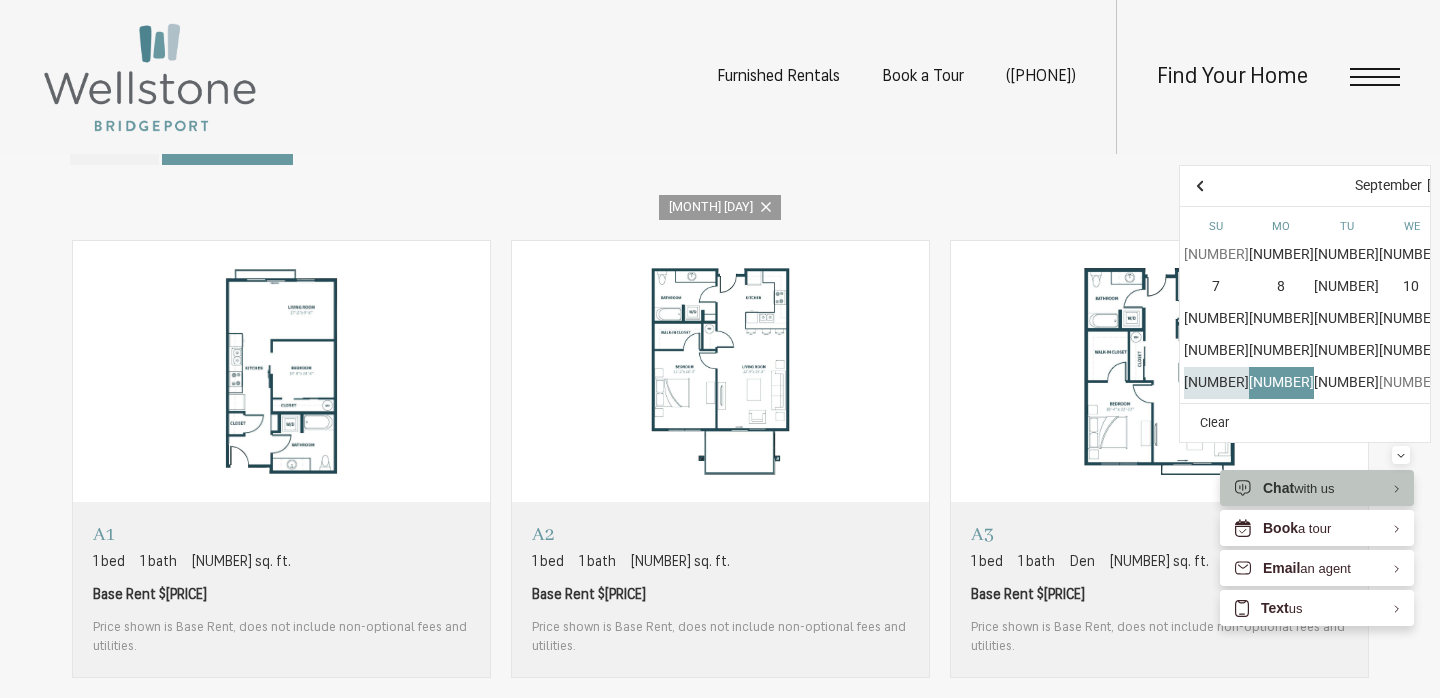 click on "[NUMBER]" at bounding box center [1542, 351] 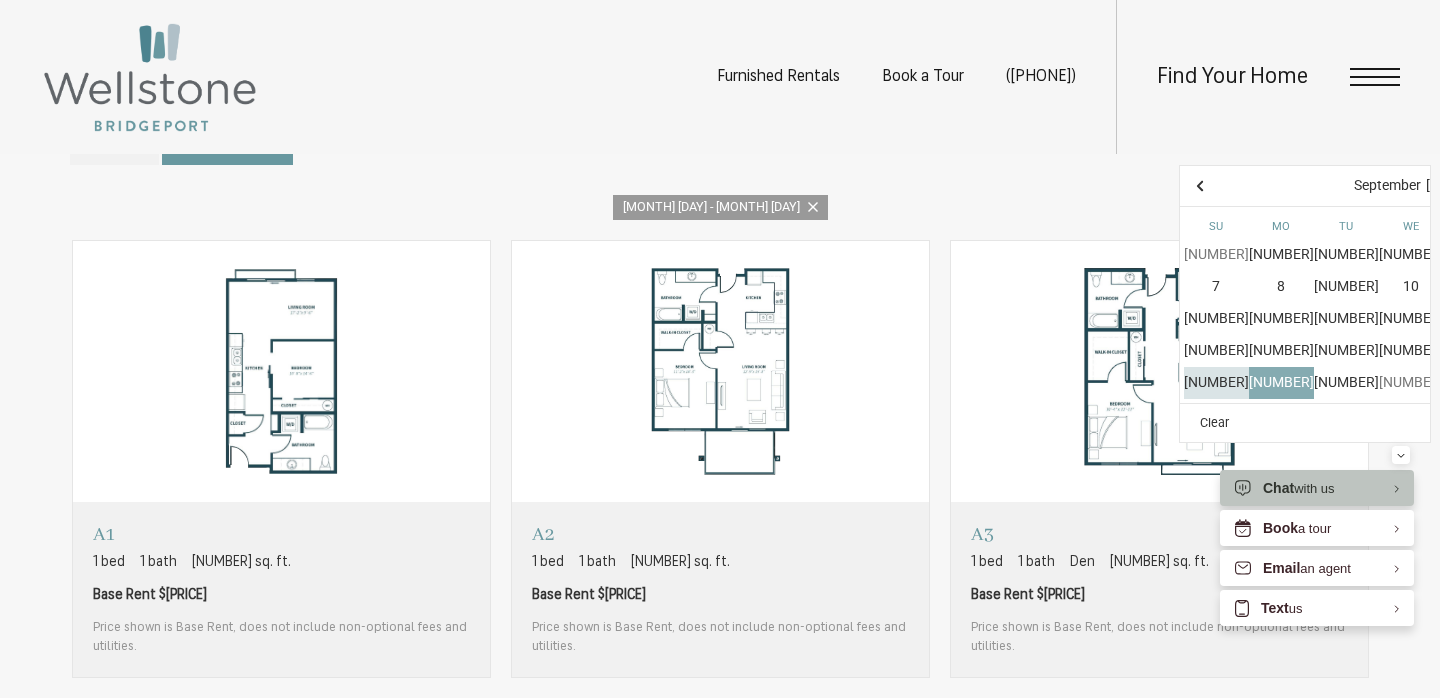 click on "[NUMBER]" at bounding box center [1281, 383] 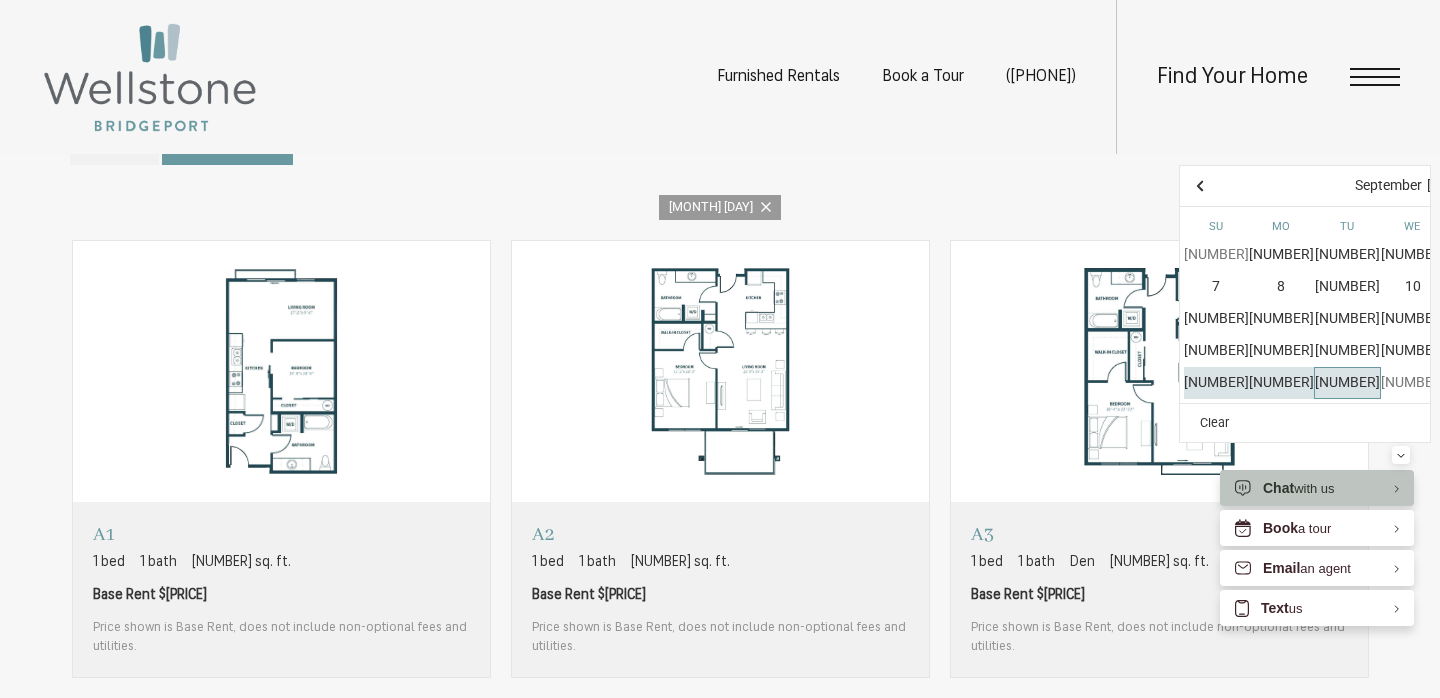 click on "[NUMBER]" at bounding box center [1347, 383] 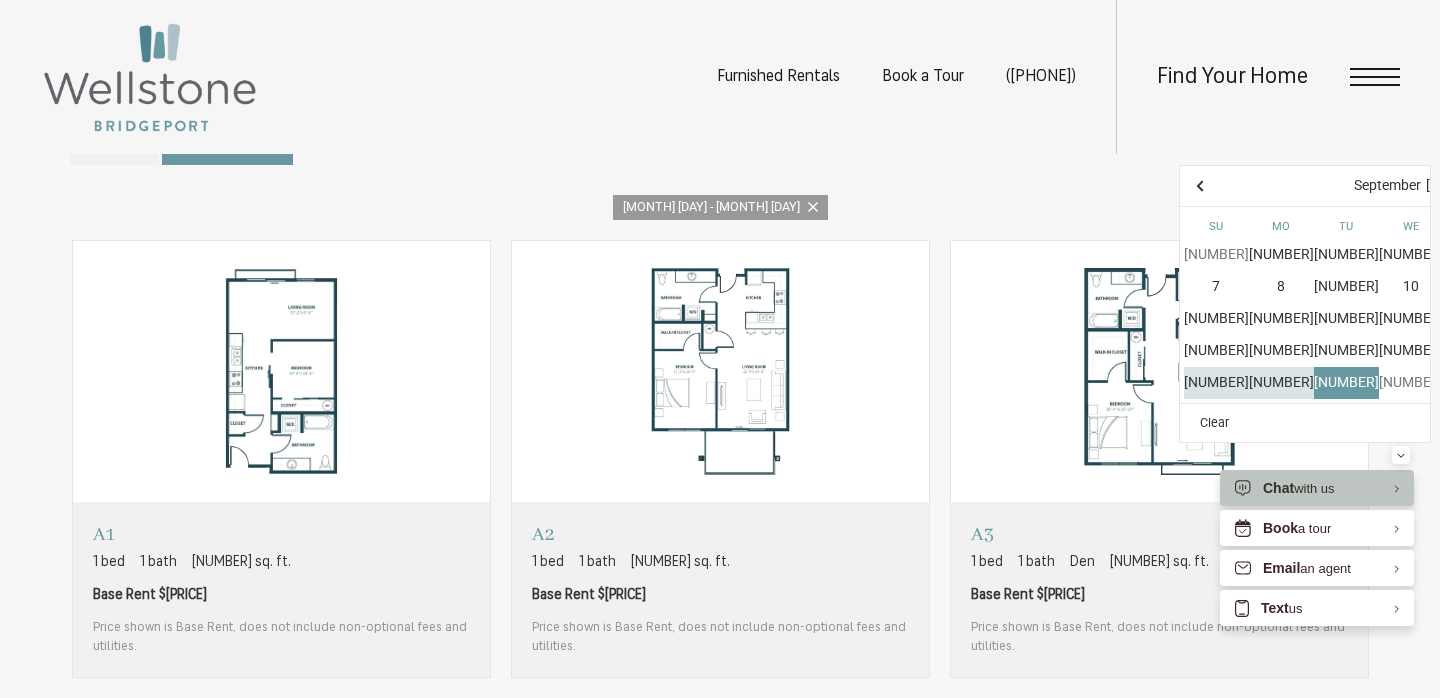 click on "Map
Floorplans
1
Bedrooms
Studio
1 Bedroom
2 Bedroom" at bounding box center [720, 140] 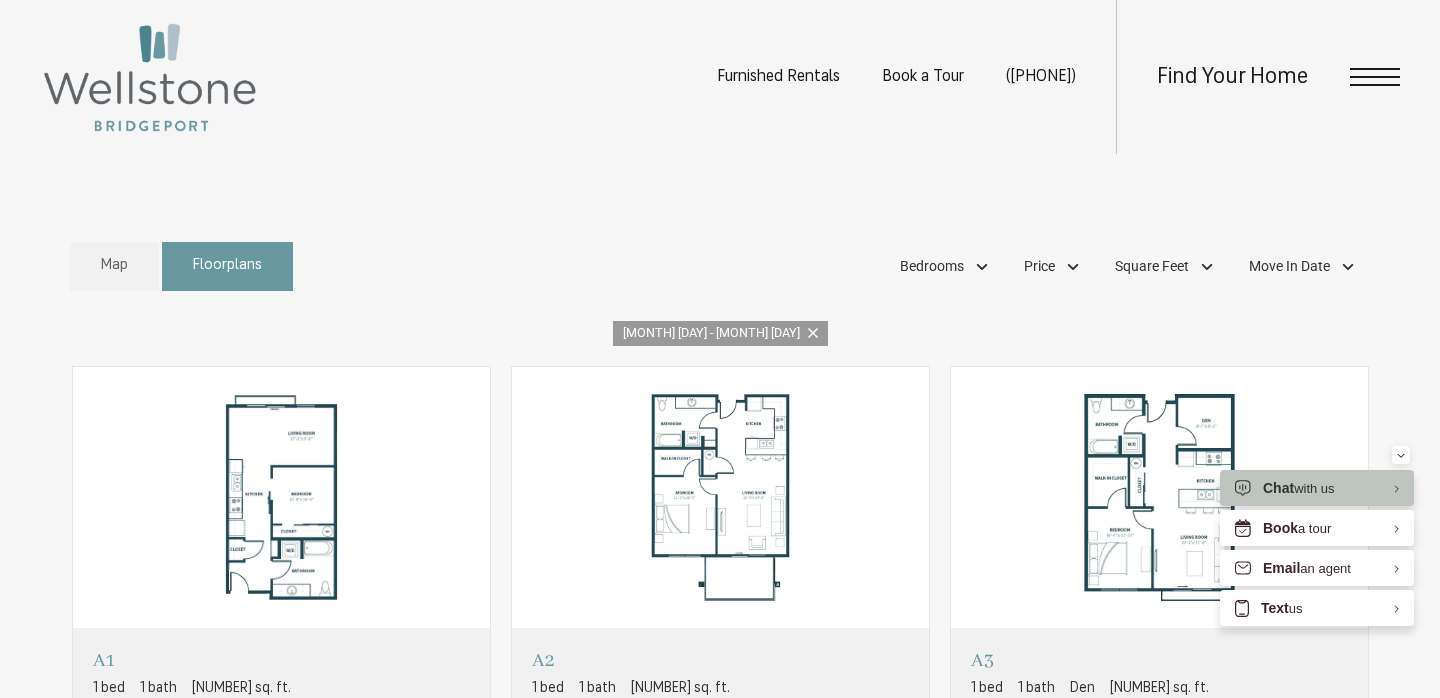 scroll, scrollTop: 994, scrollLeft: 0, axis: vertical 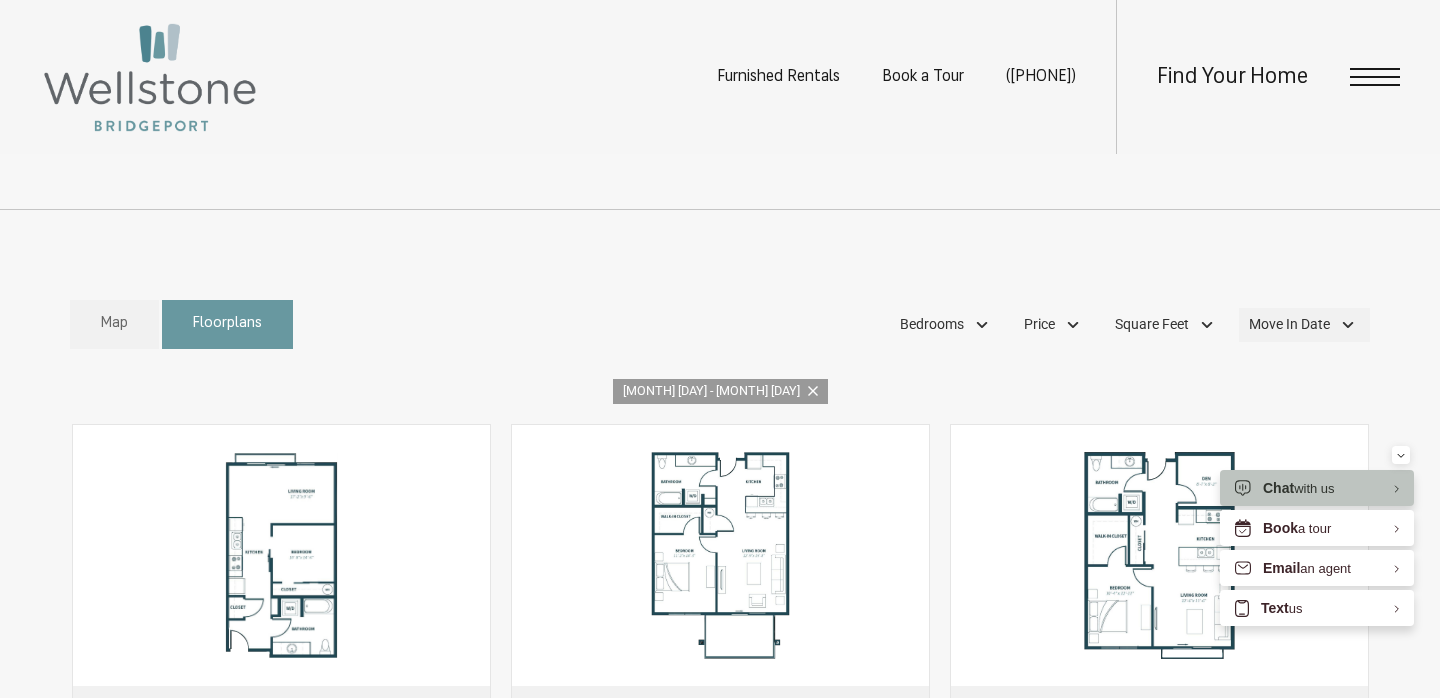 click on "Move In Date" at bounding box center [1289, 324] 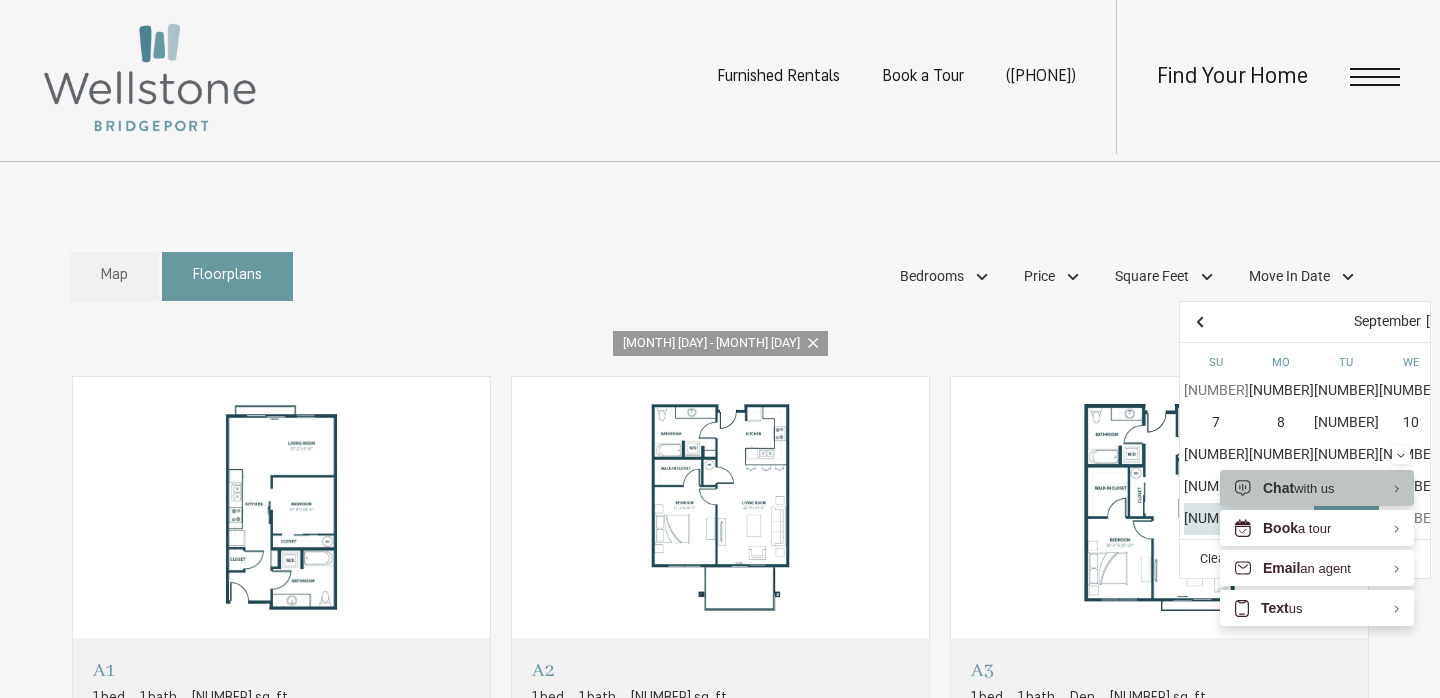 scroll, scrollTop: 1130, scrollLeft: 0, axis: vertical 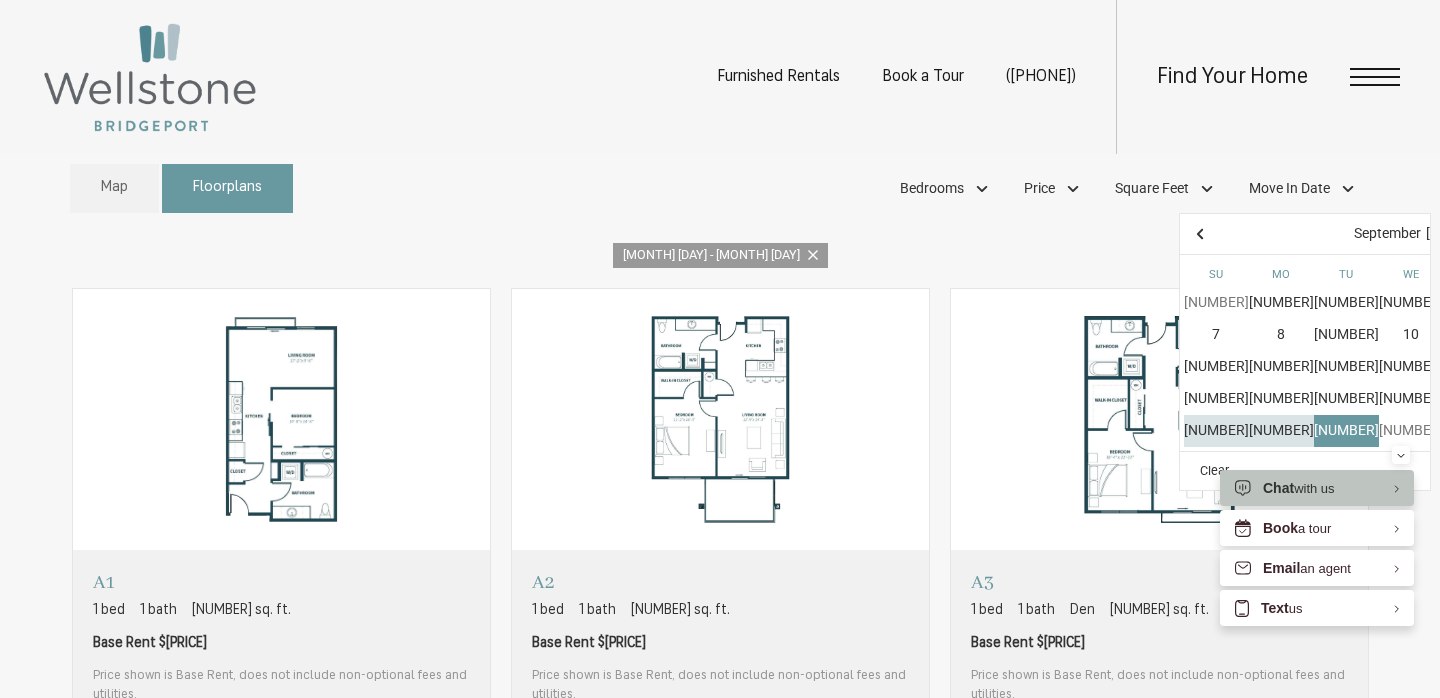 click on "[MONTH] [DAY] - [MONTH] [DAY]" at bounding box center (720, 255) 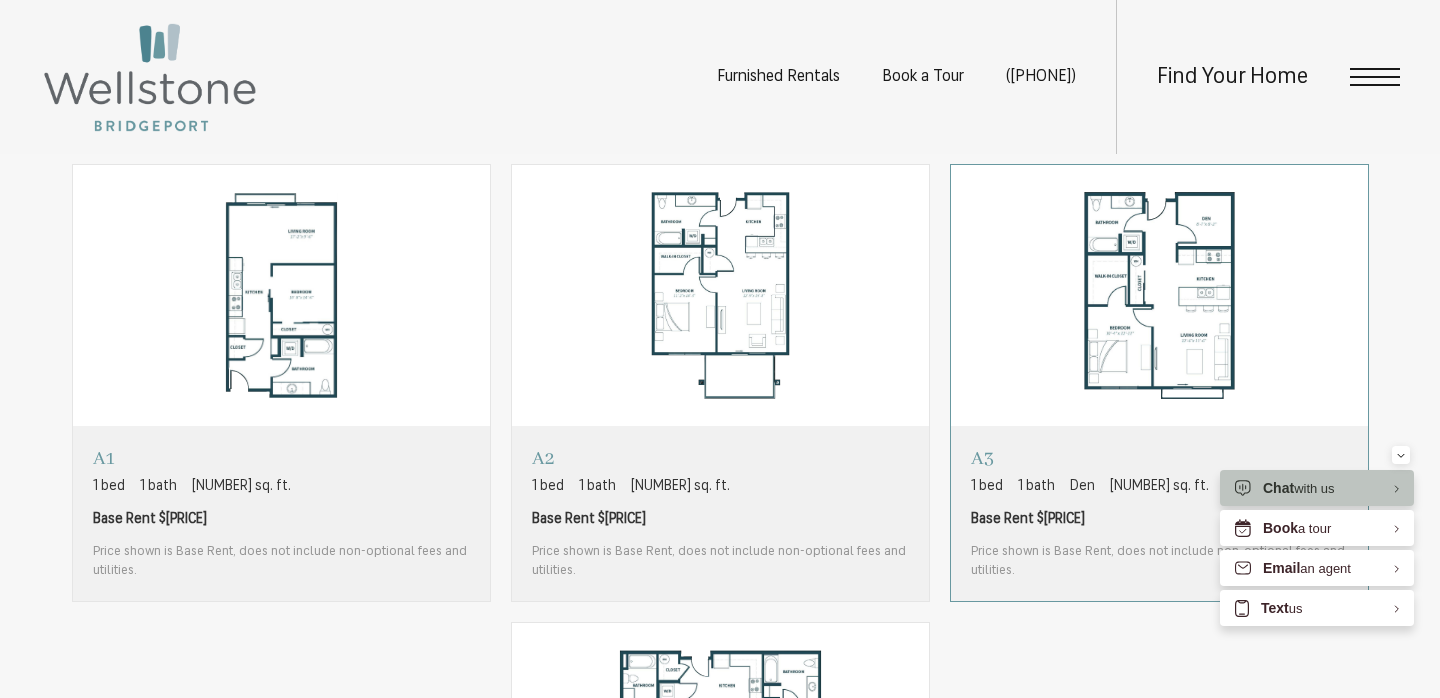 scroll, scrollTop: 1255, scrollLeft: 0, axis: vertical 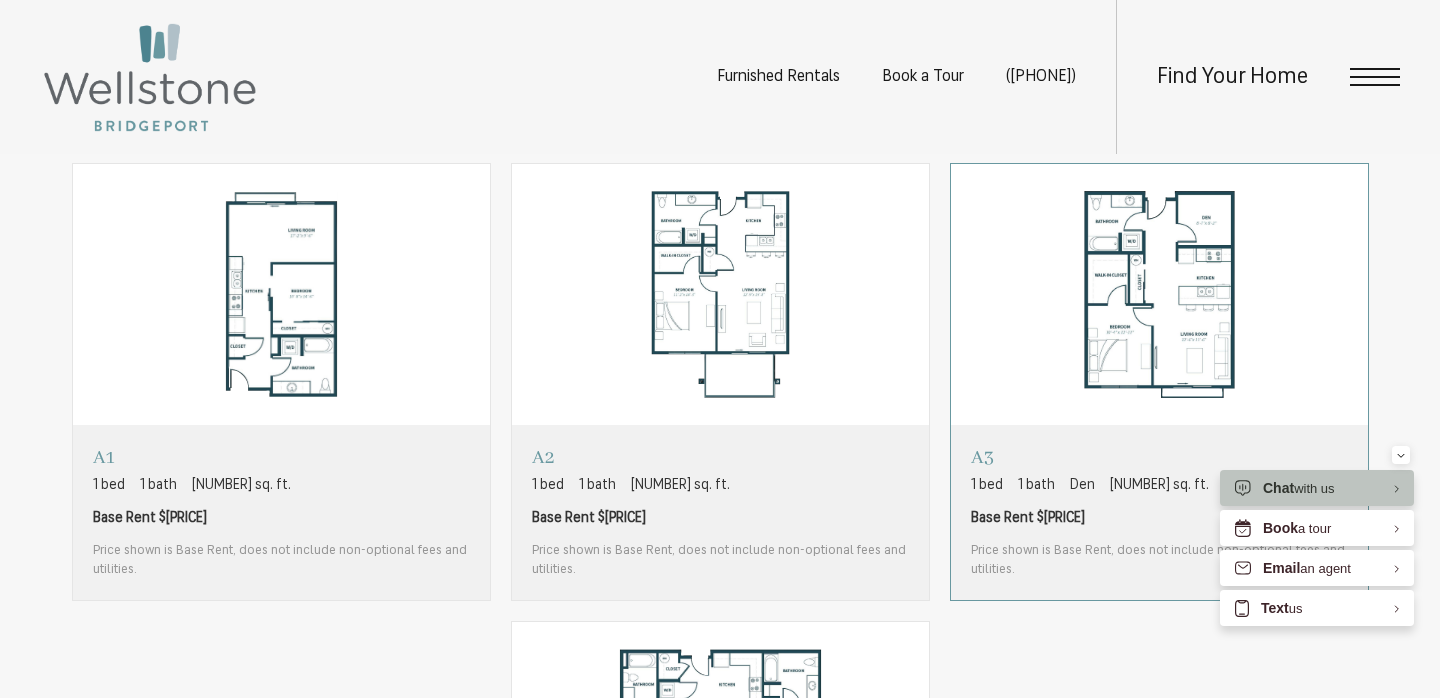 click at bounding box center [1159, 295] 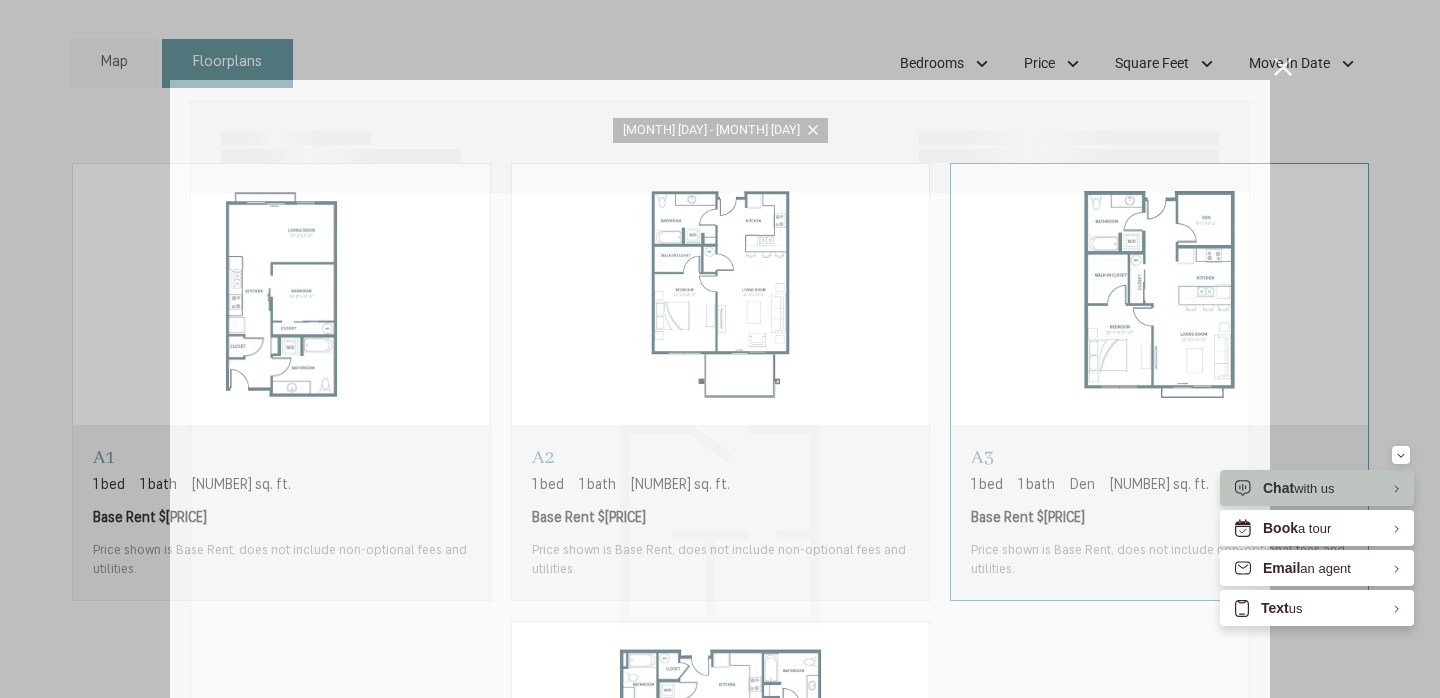 scroll, scrollTop: 0, scrollLeft: 0, axis: both 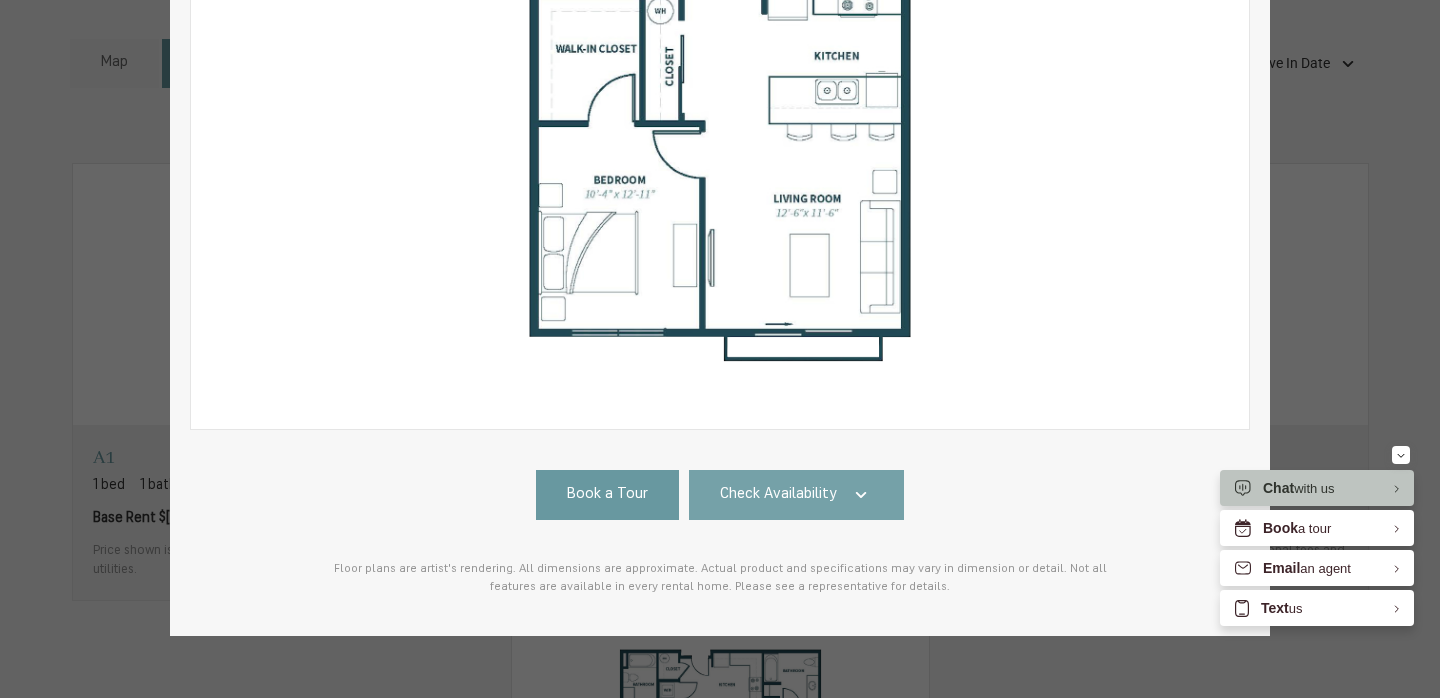 click 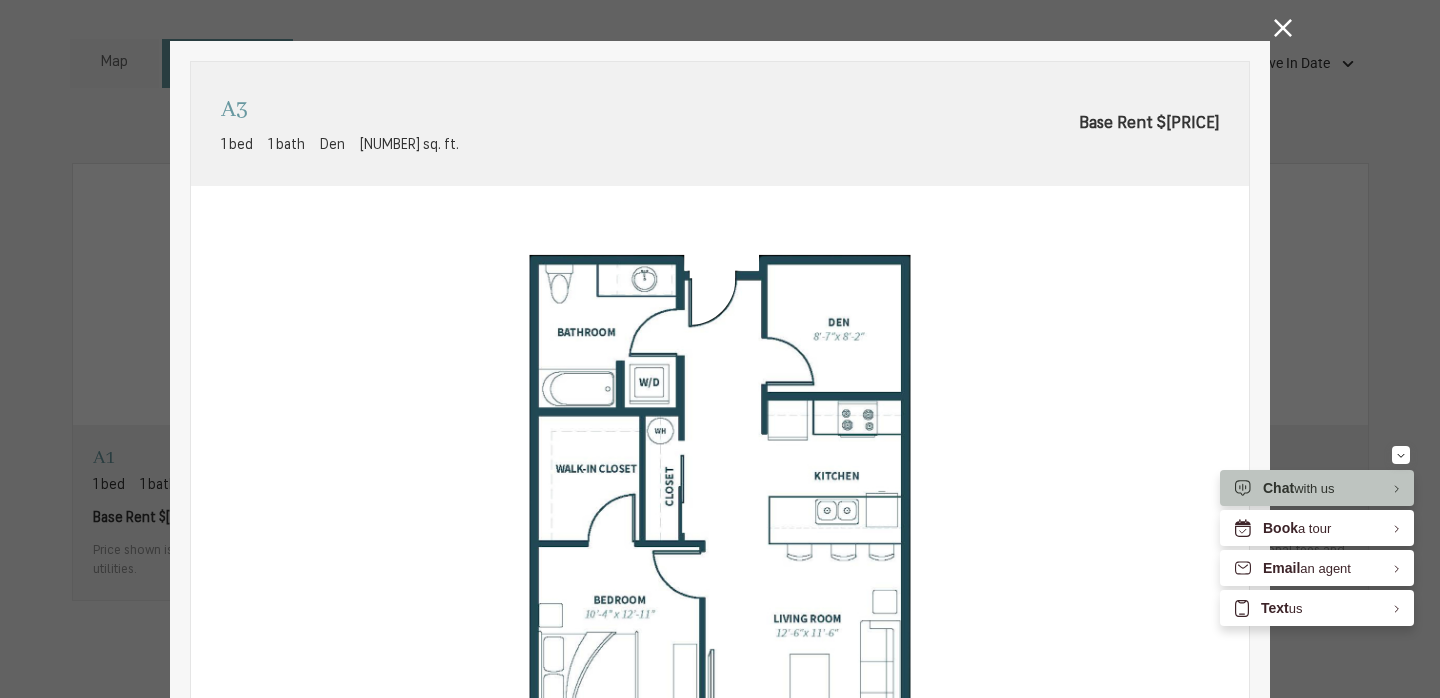 scroll, scrollTop: 0, scrollLeft: 0, axis: both 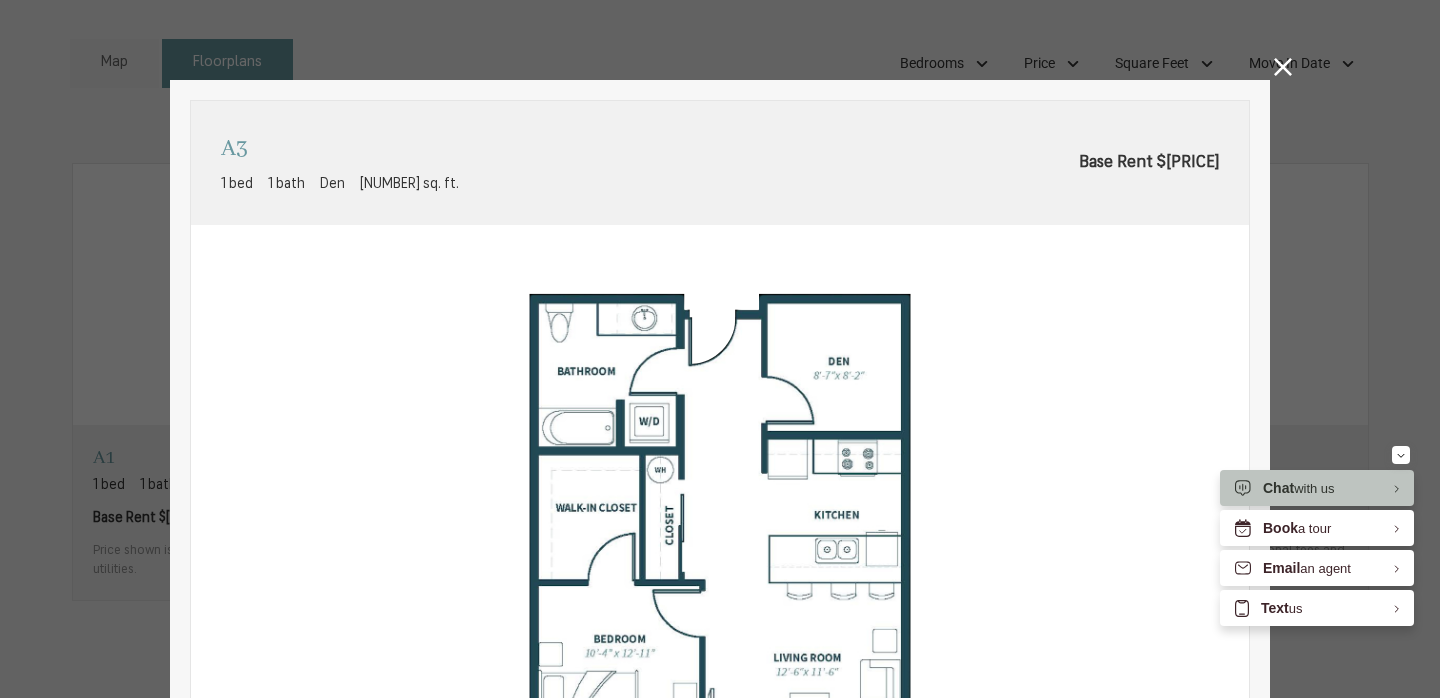 click 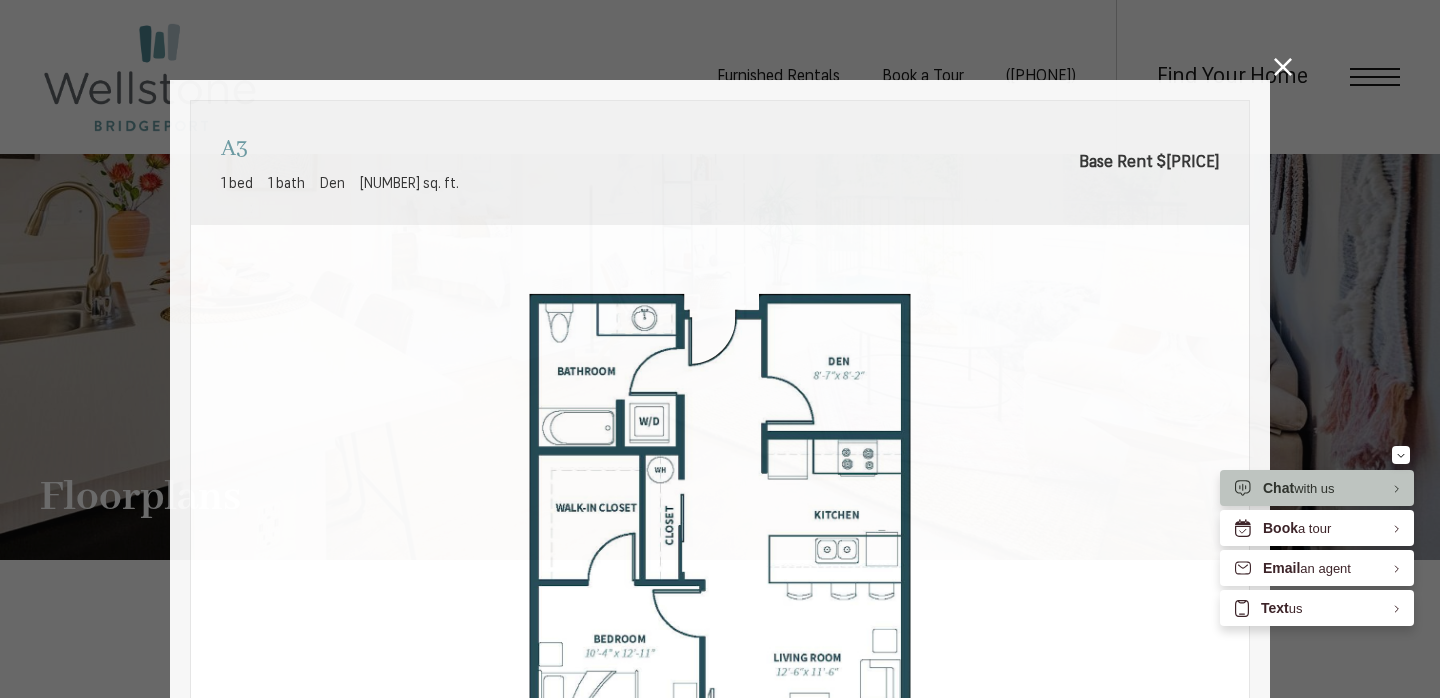 scroll, scrollTop: 1255, scrollLeft: 0, axis: vertical 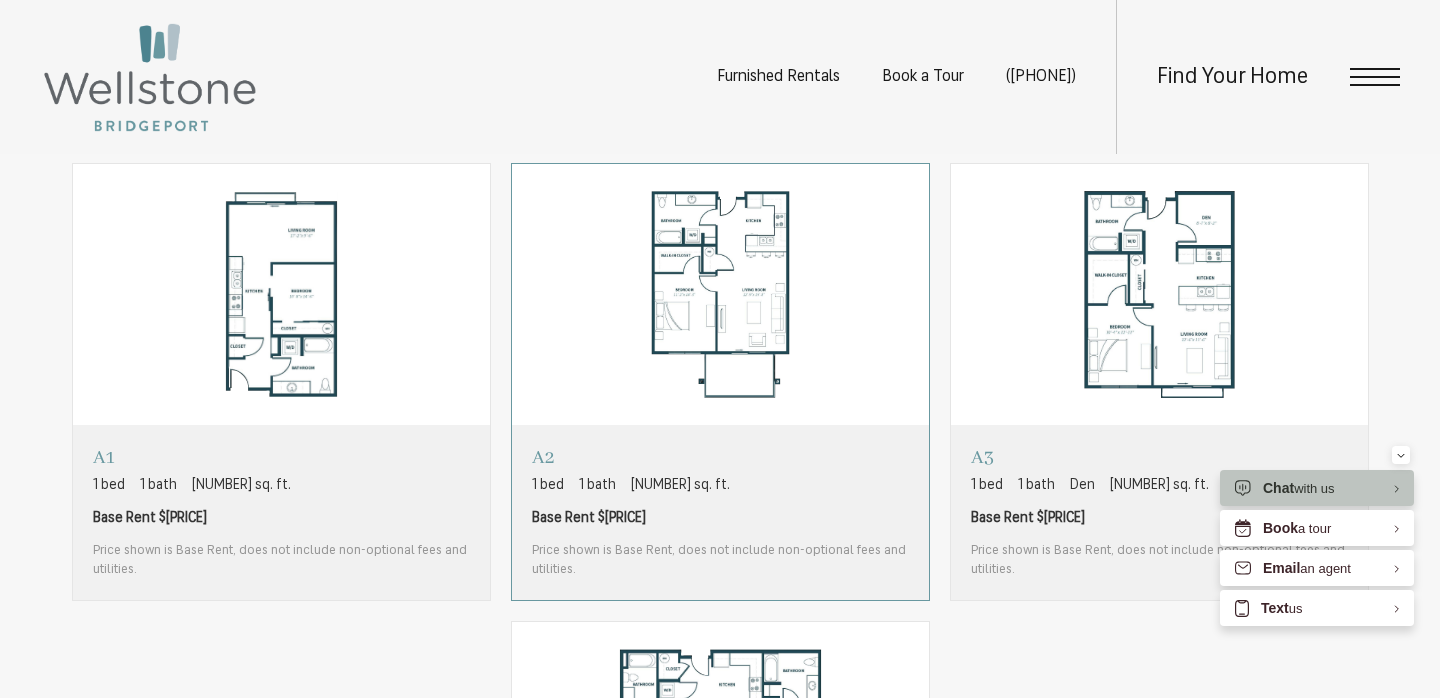 click at bounding box center [720, 295] 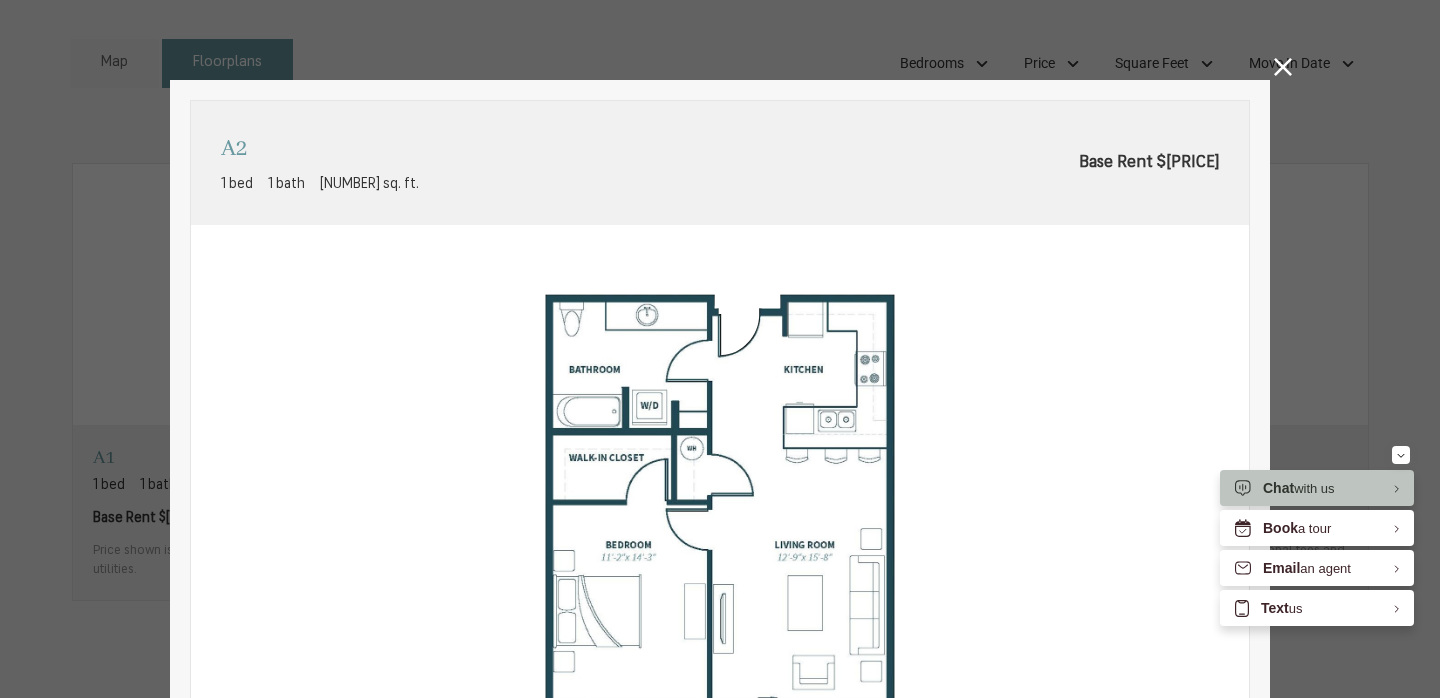 scroll, scrollTop: 0, scrollLeft: 0, axis: both 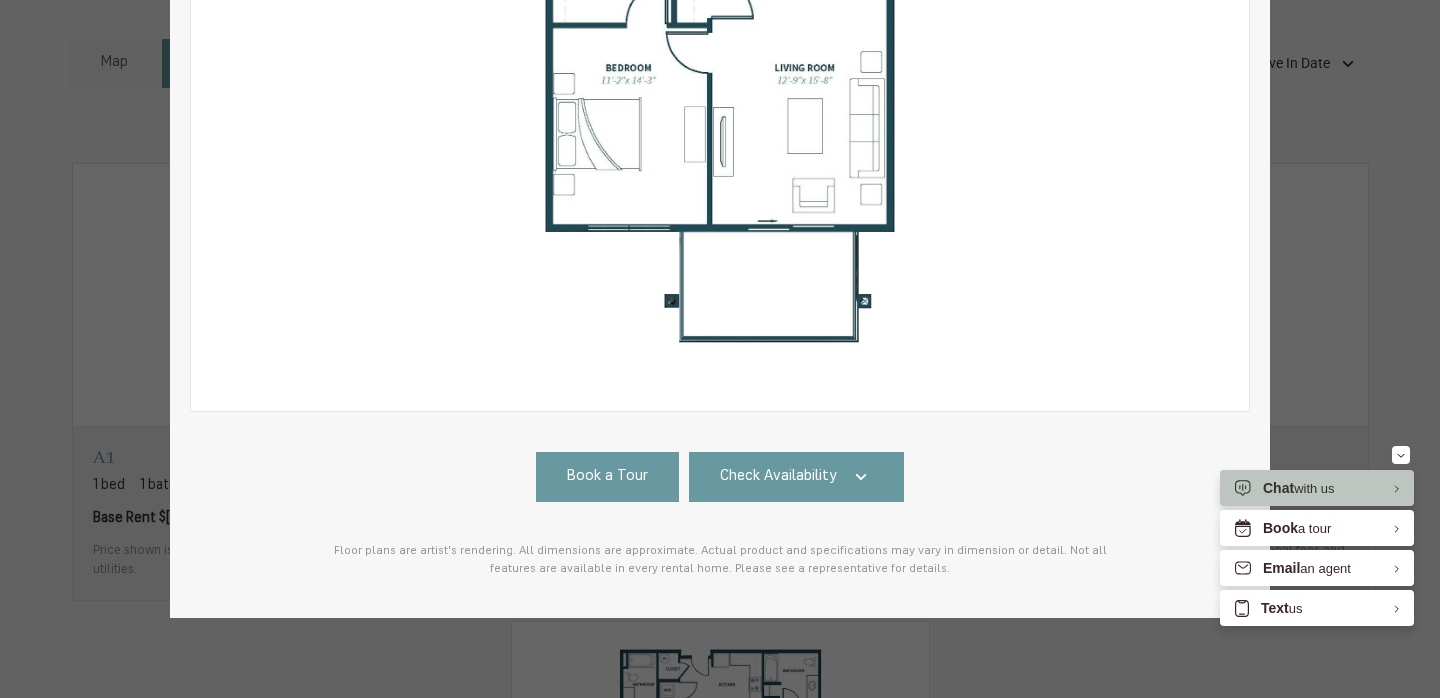click on "Book a Tour
Check Availability
#[NUMBER]
[NUMBER] sq. ft.
Available Now" at bounding box center (720, 515) 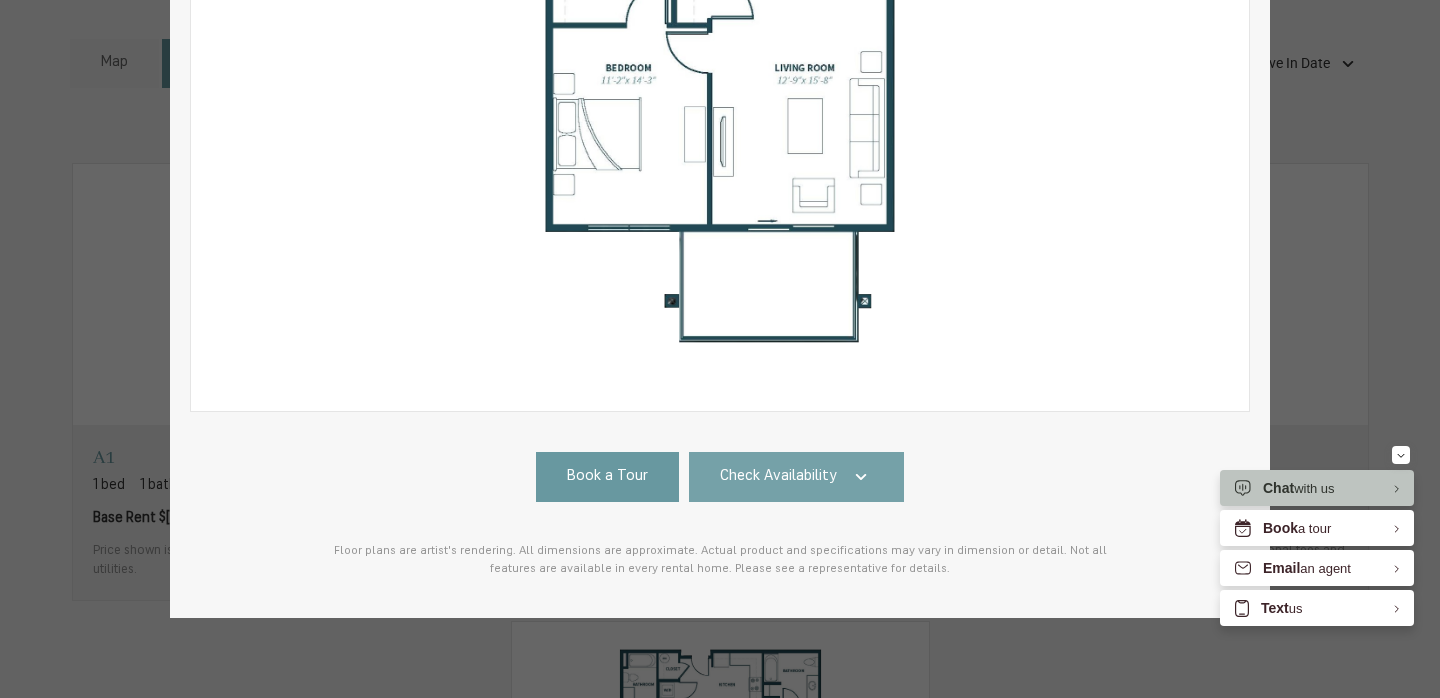 click on "Check Availability" at bounding box center (778, 477) 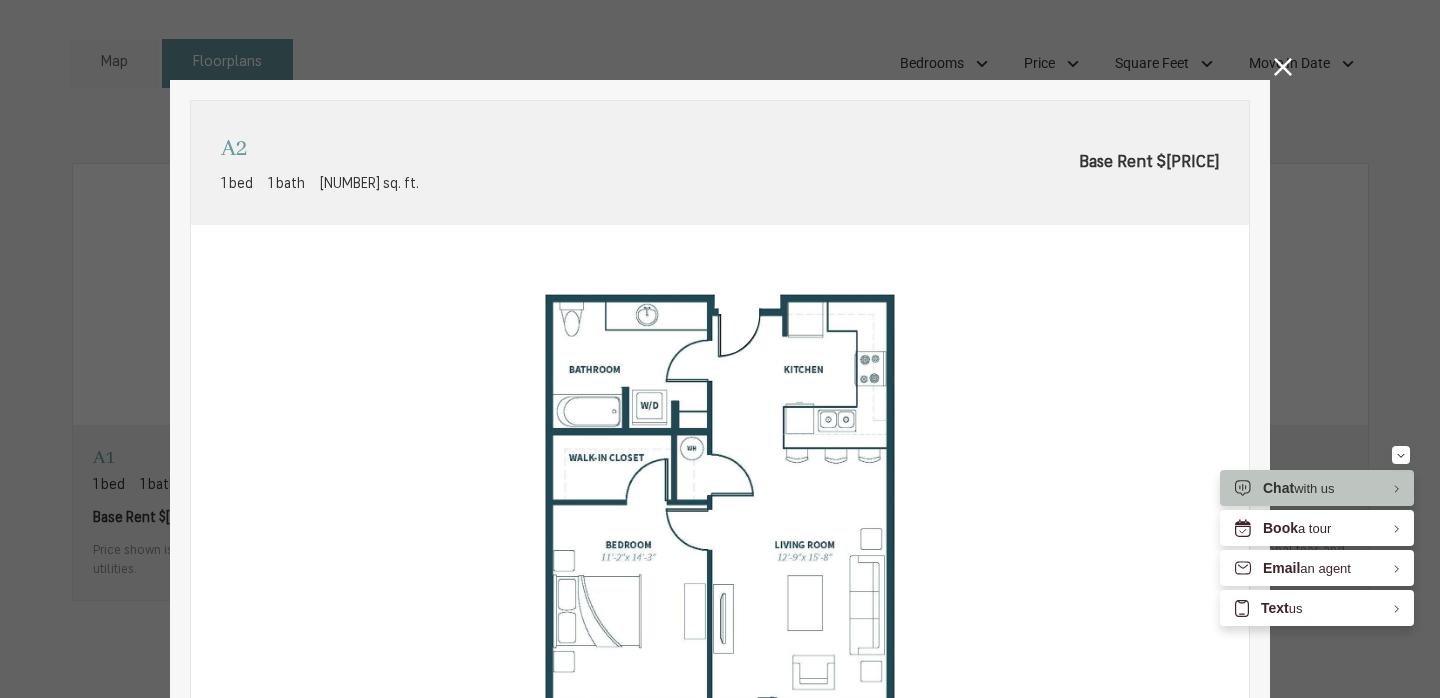 scroll, scrollTop: 2, scrollLeft: 0, axis: vertical 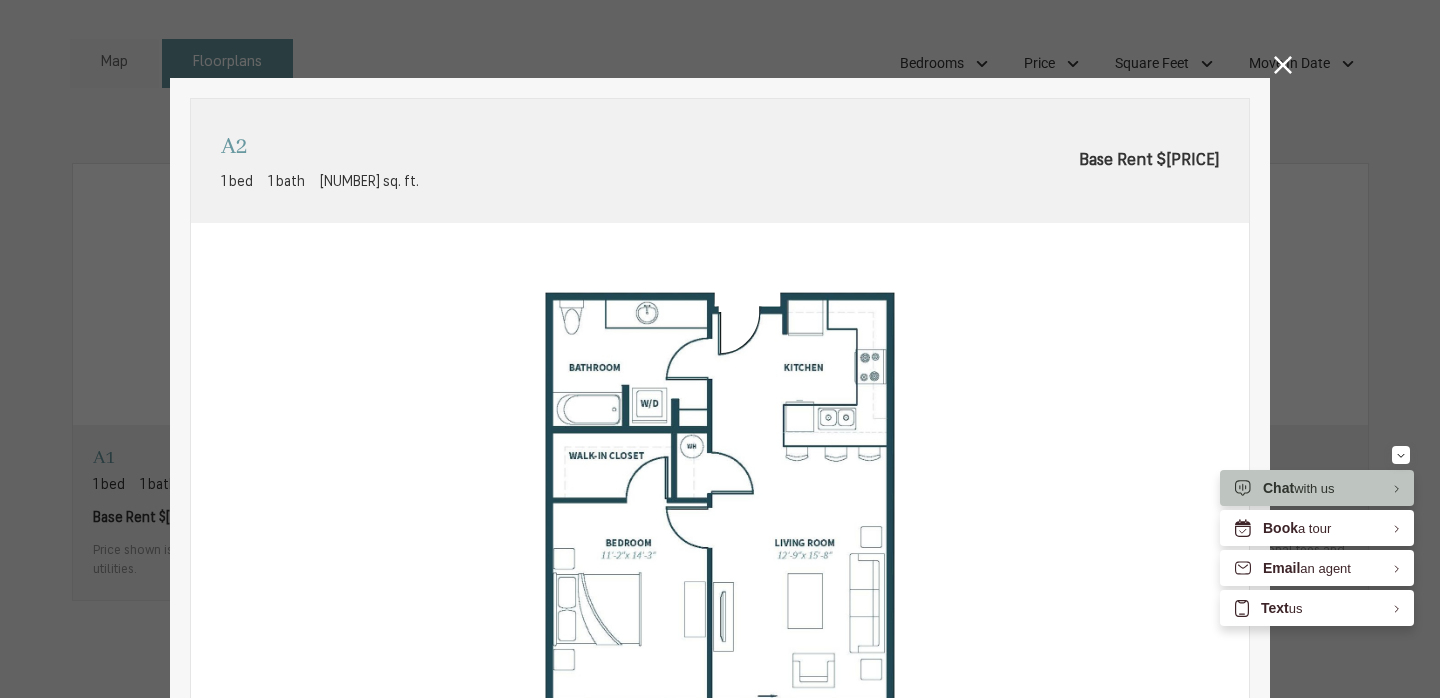 click 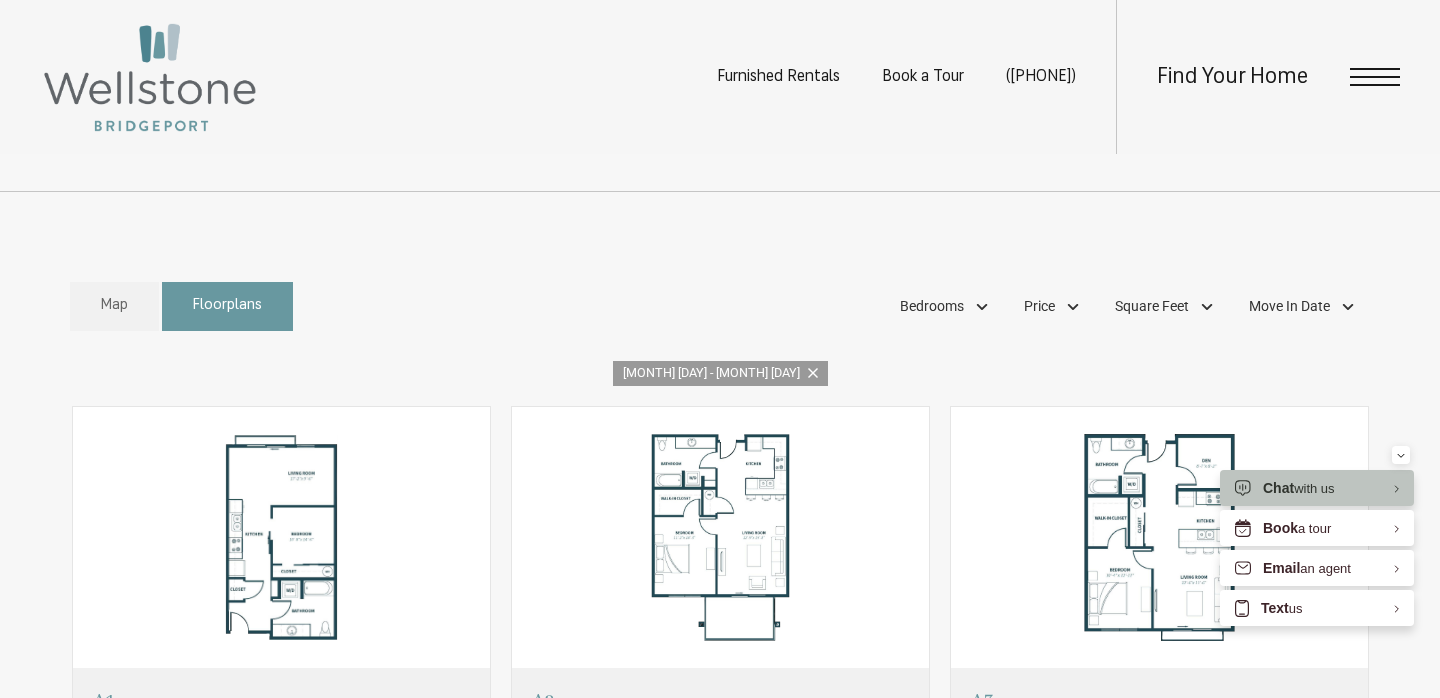 scroll, scrollTop: 988, scrollLeft: 0, axis: vertical 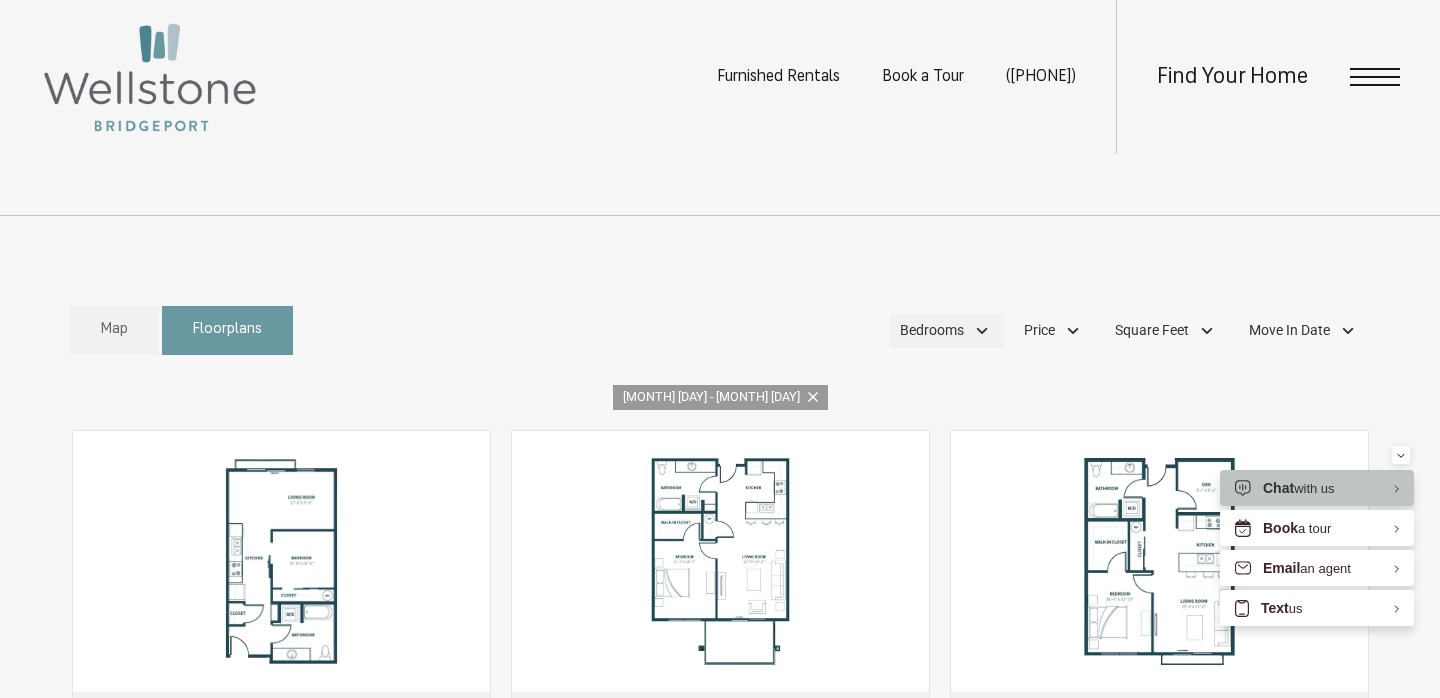 click on "Bedrooms" at bounding box center (947, 331) 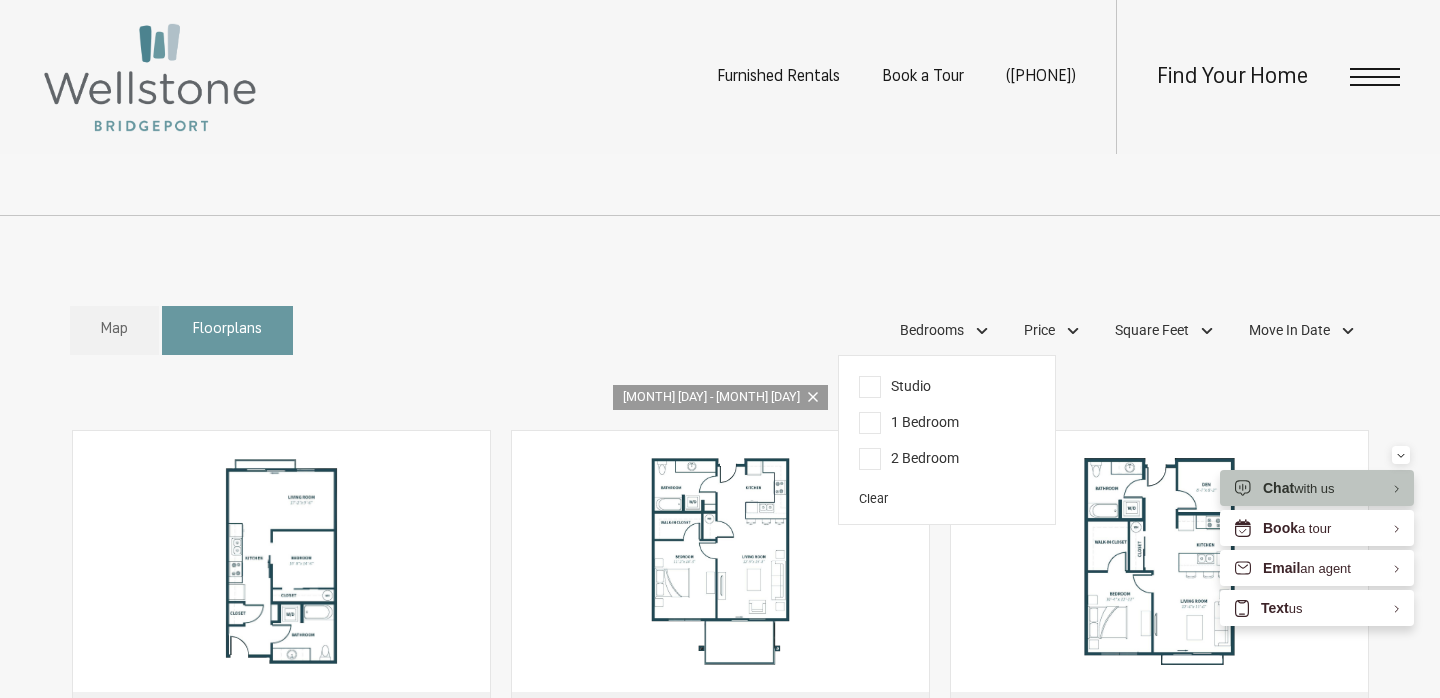 click on "1 Bedroom" at bounding box center (909, 423) 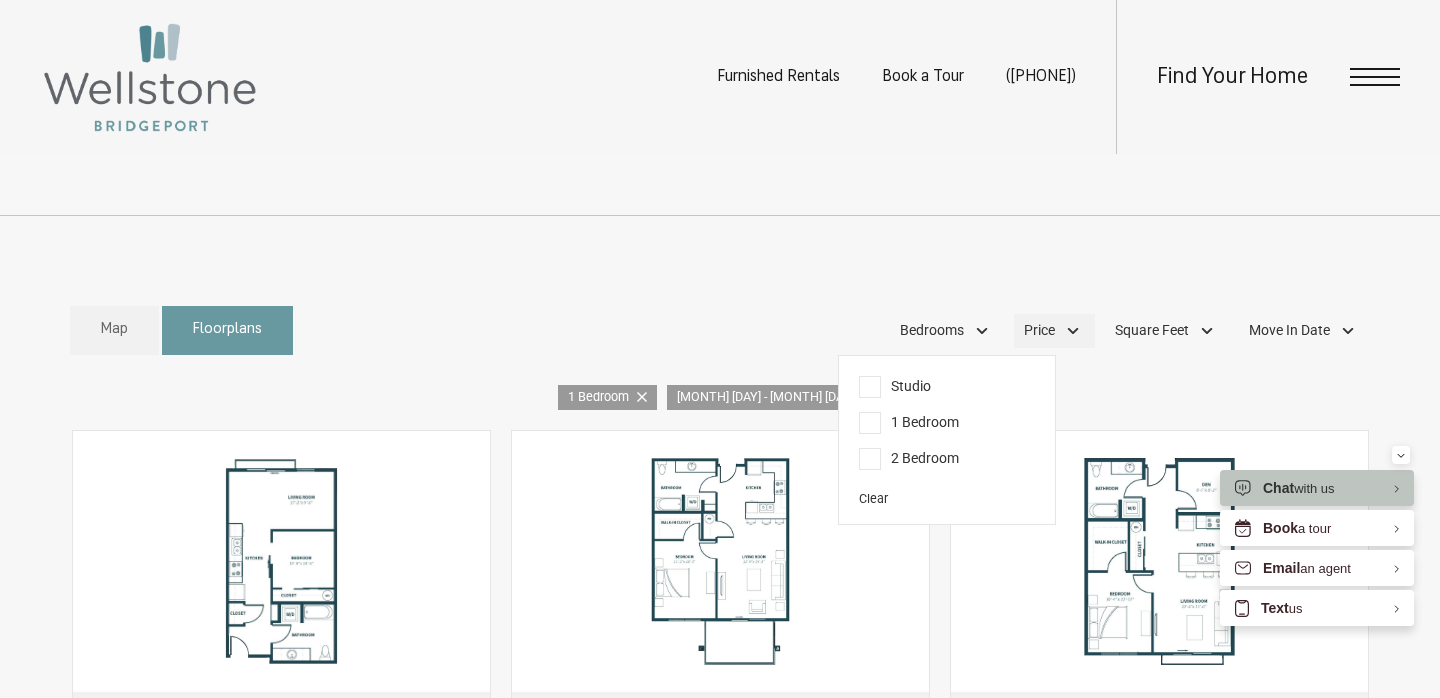 click on "Price" at bounding box center [1054, 331] 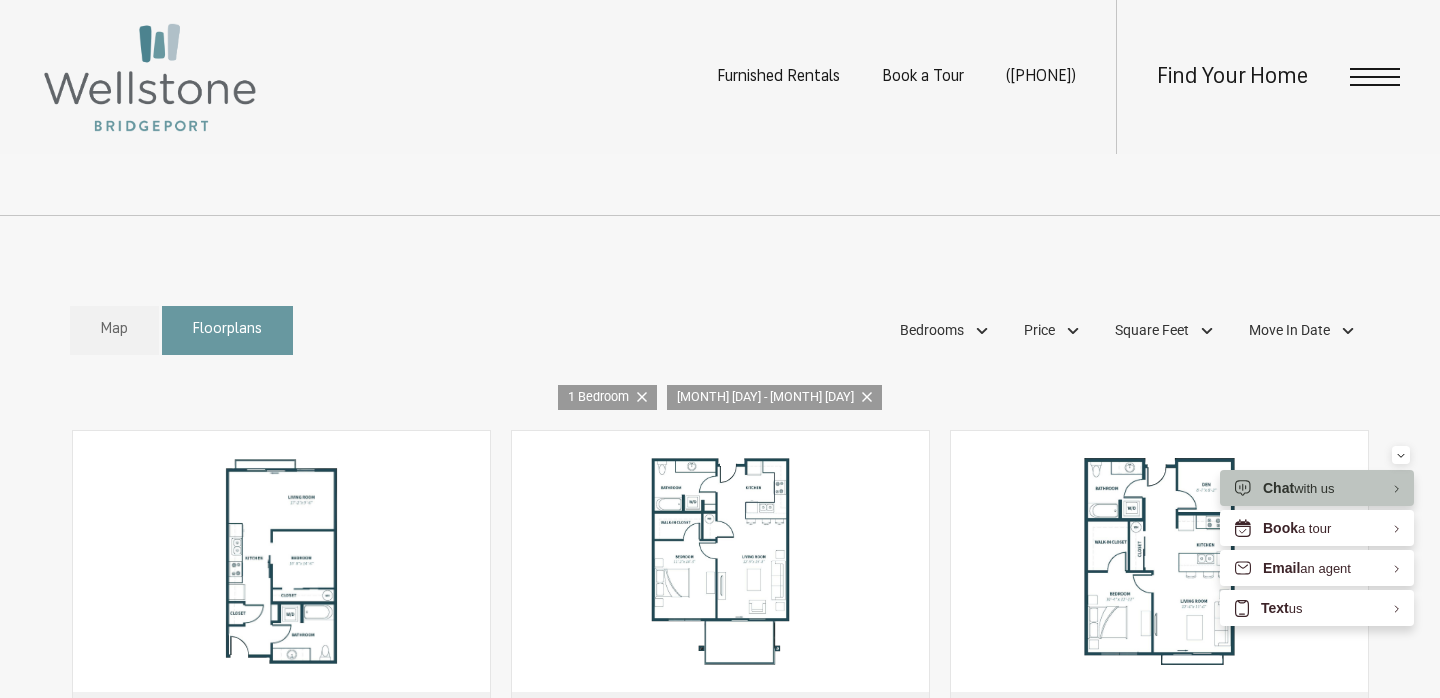 click on "Map
Floorplans
2
Bedrooms
Studio
1 Bedroom" at bounding box center (720, 609) 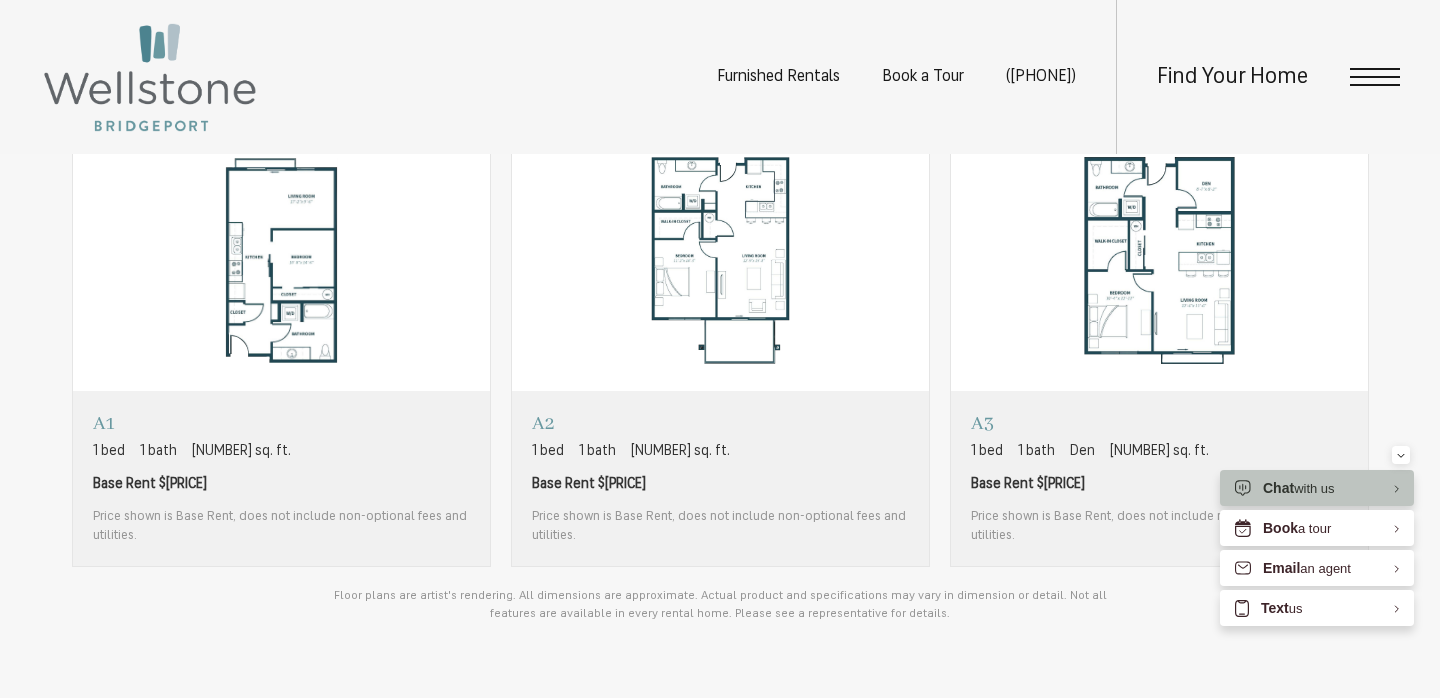 scroll, scrollTop: 1283, scrollLeft: 0, axis: vertical 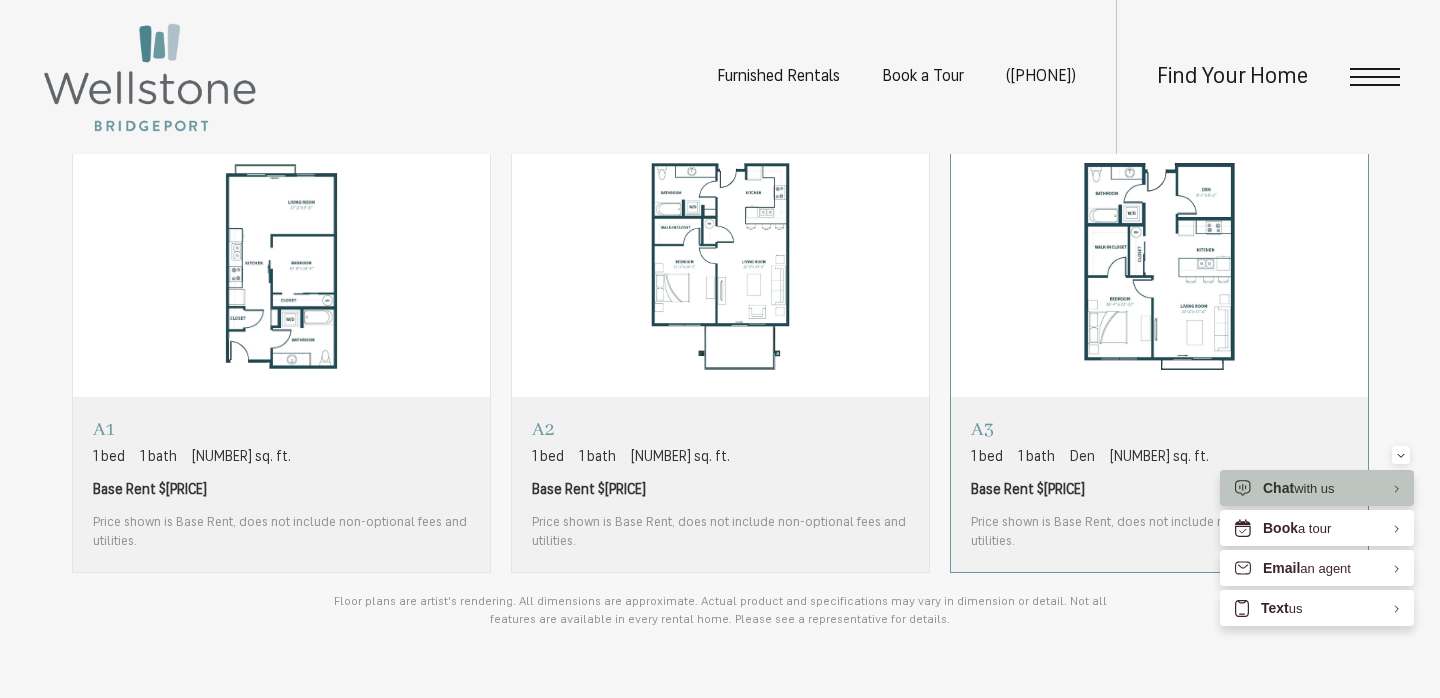 click on "A3
1 bed 1 bath Den [NUMBER] sq. ft." at bounding box center (1159, 442) 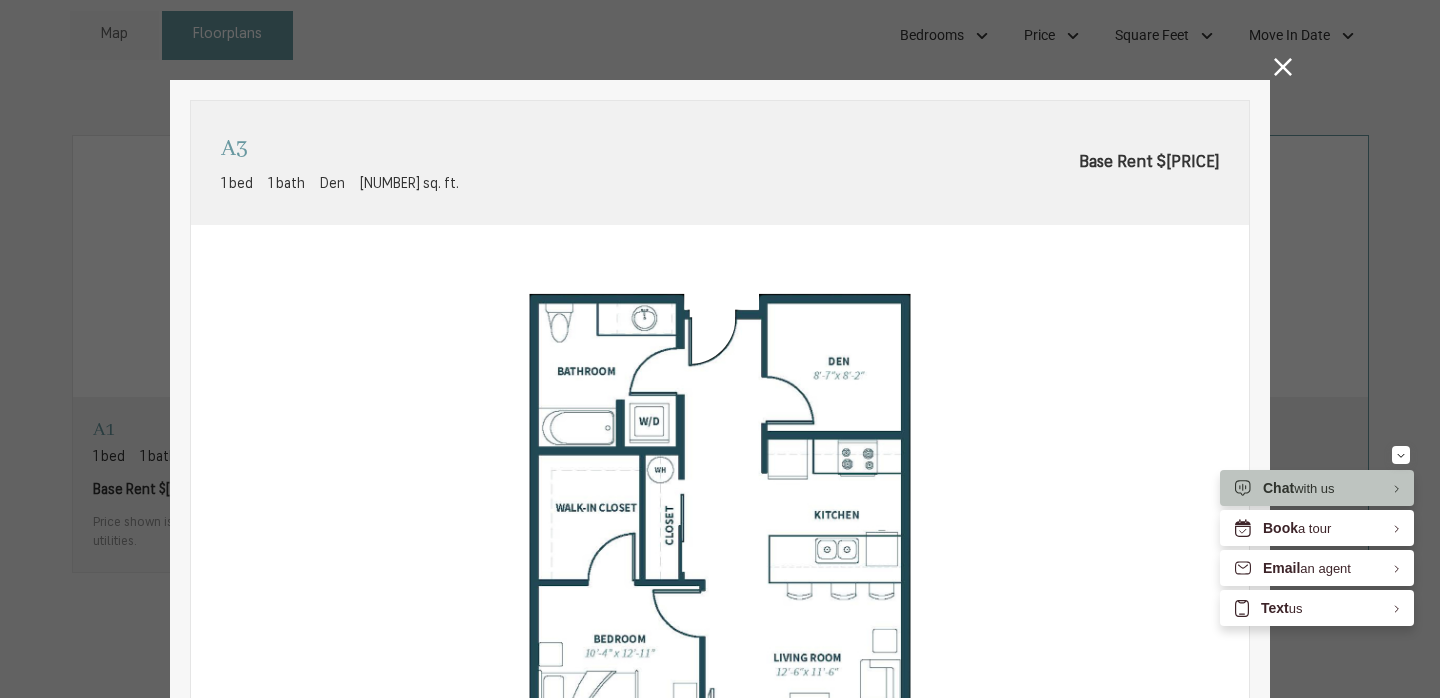 scroll, scrollTop: 0, scrollLeft: 0, axis: both 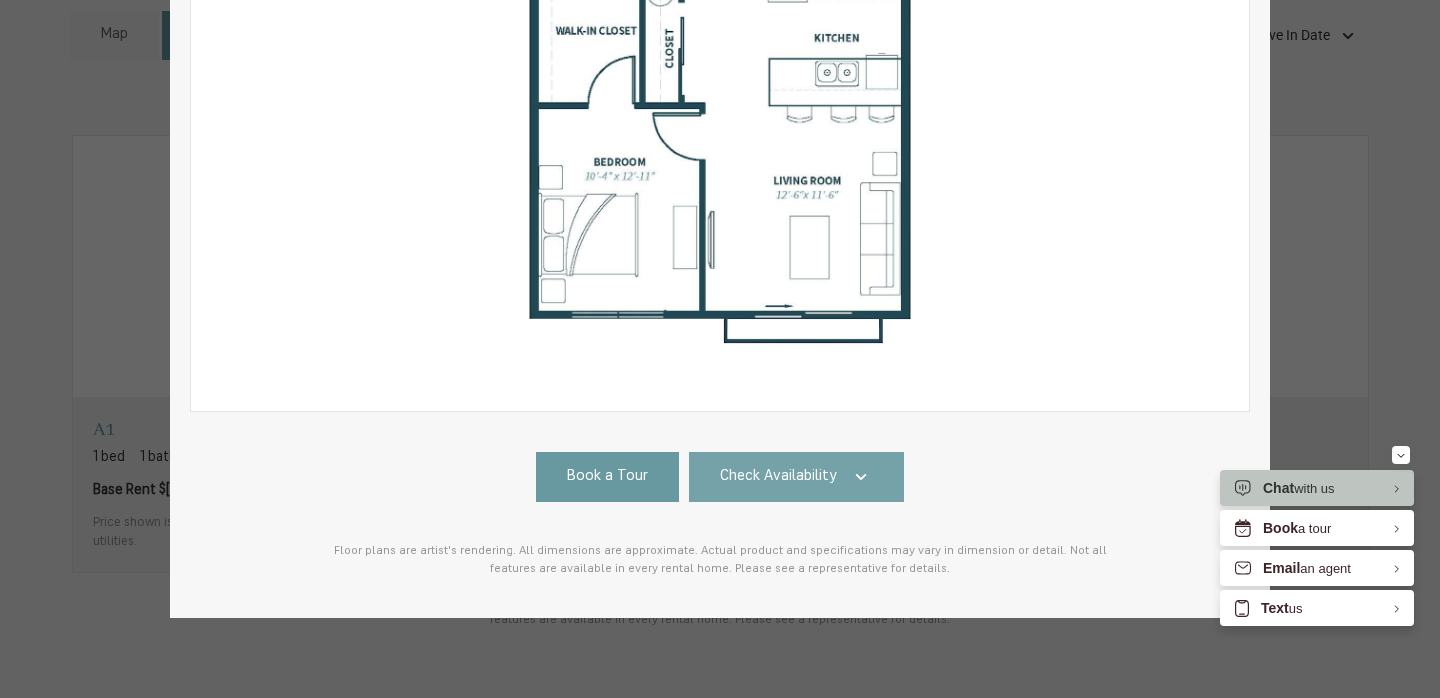 click on "Check Availability" at bounding box center [797, 477] 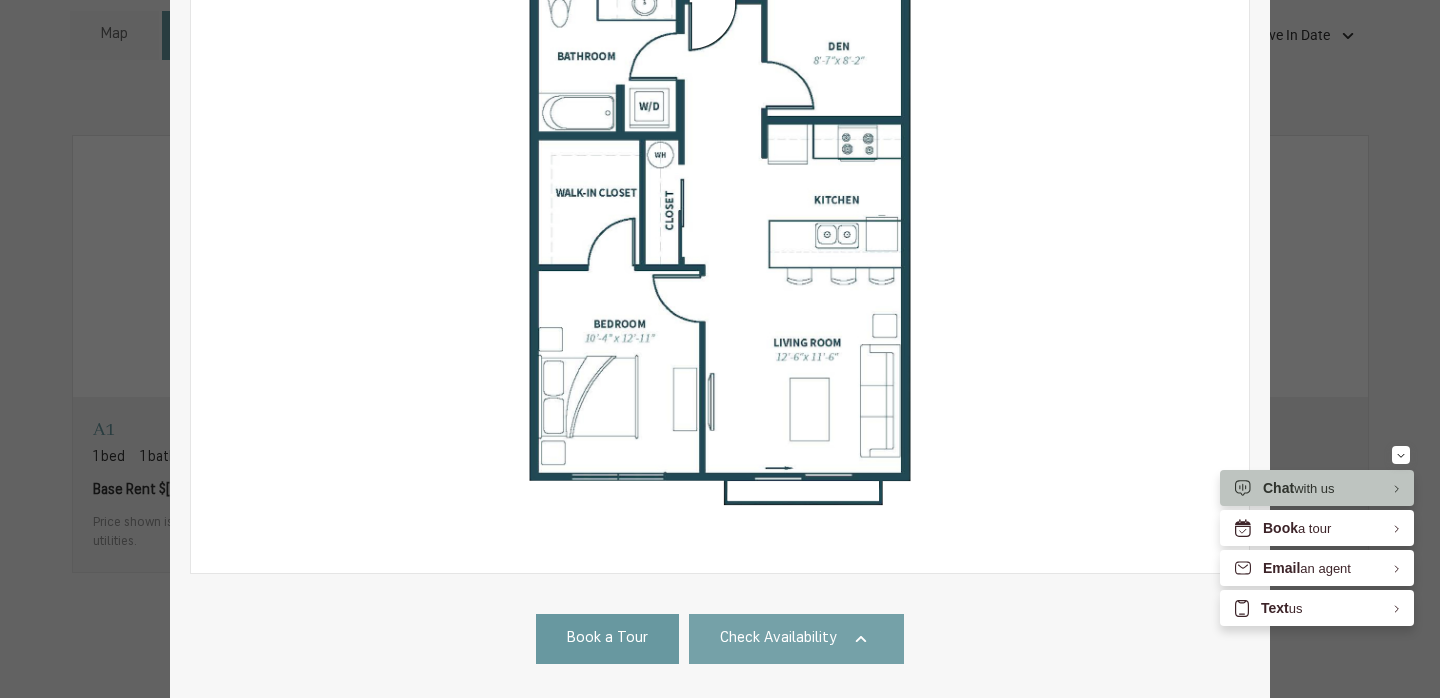 scroll, scrollTop: 0, scrollLeft: 0, axis: both 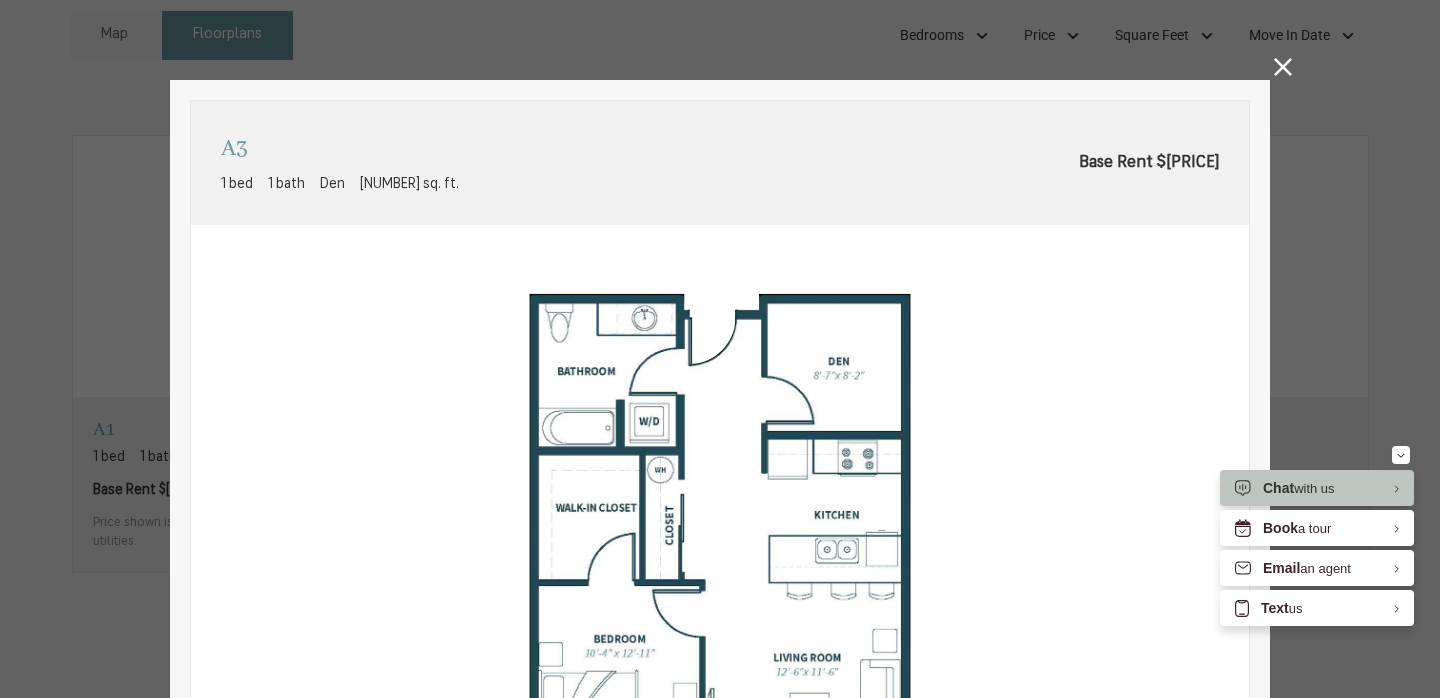 click 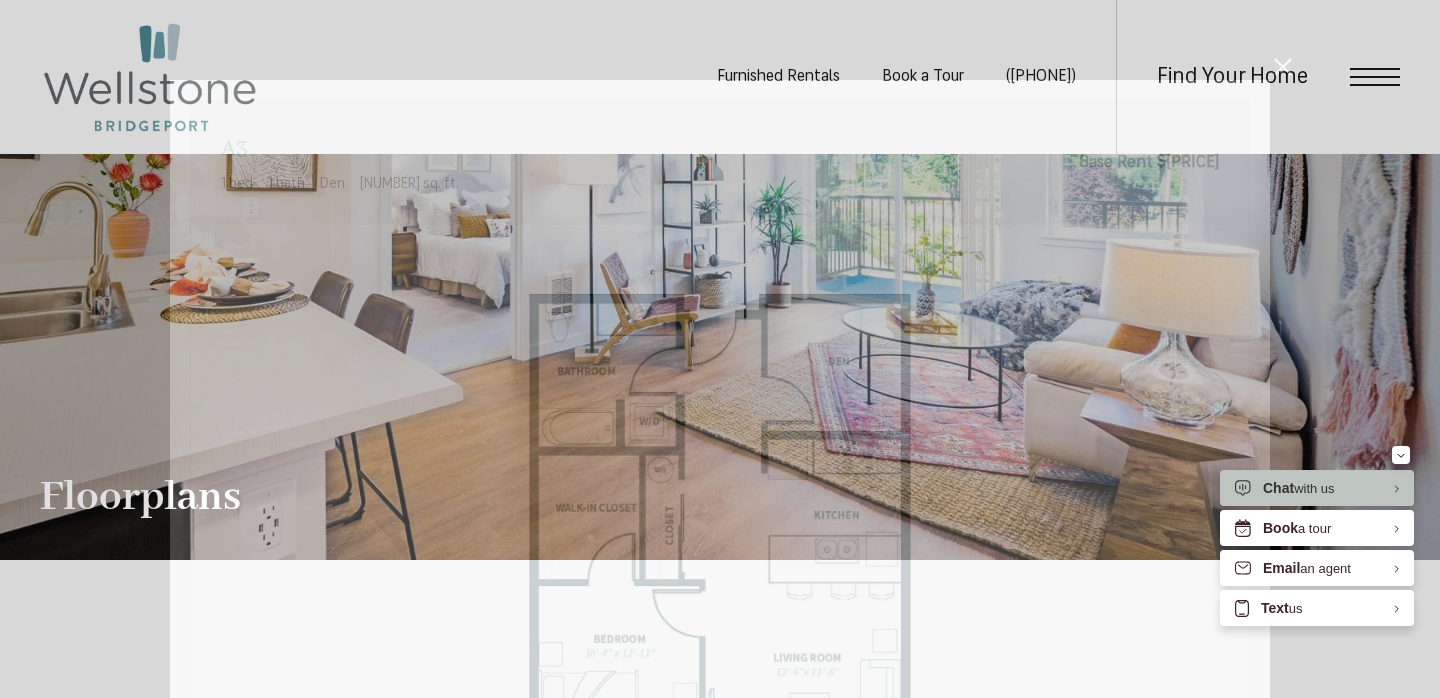 scroll, scrollTop: 1283, scrollLeft: 0, axis: vertical 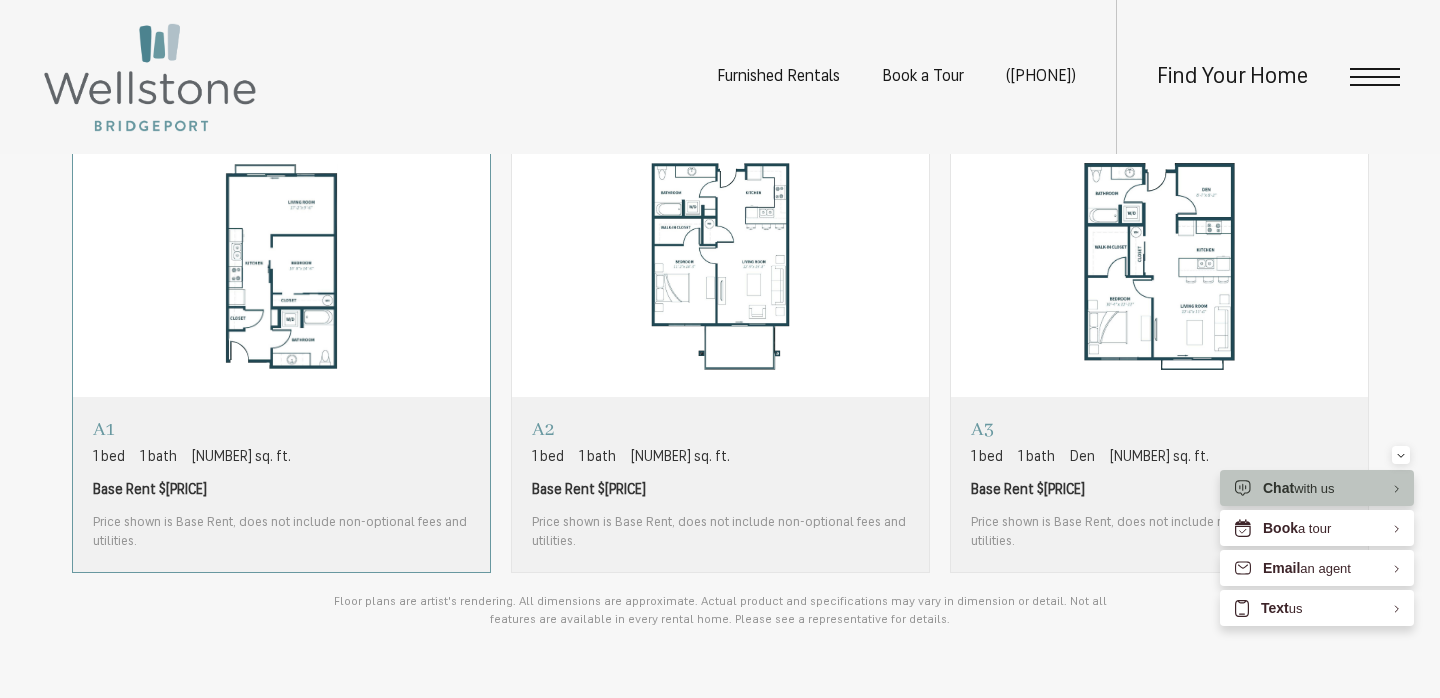 click at bounding box center (281, 267) 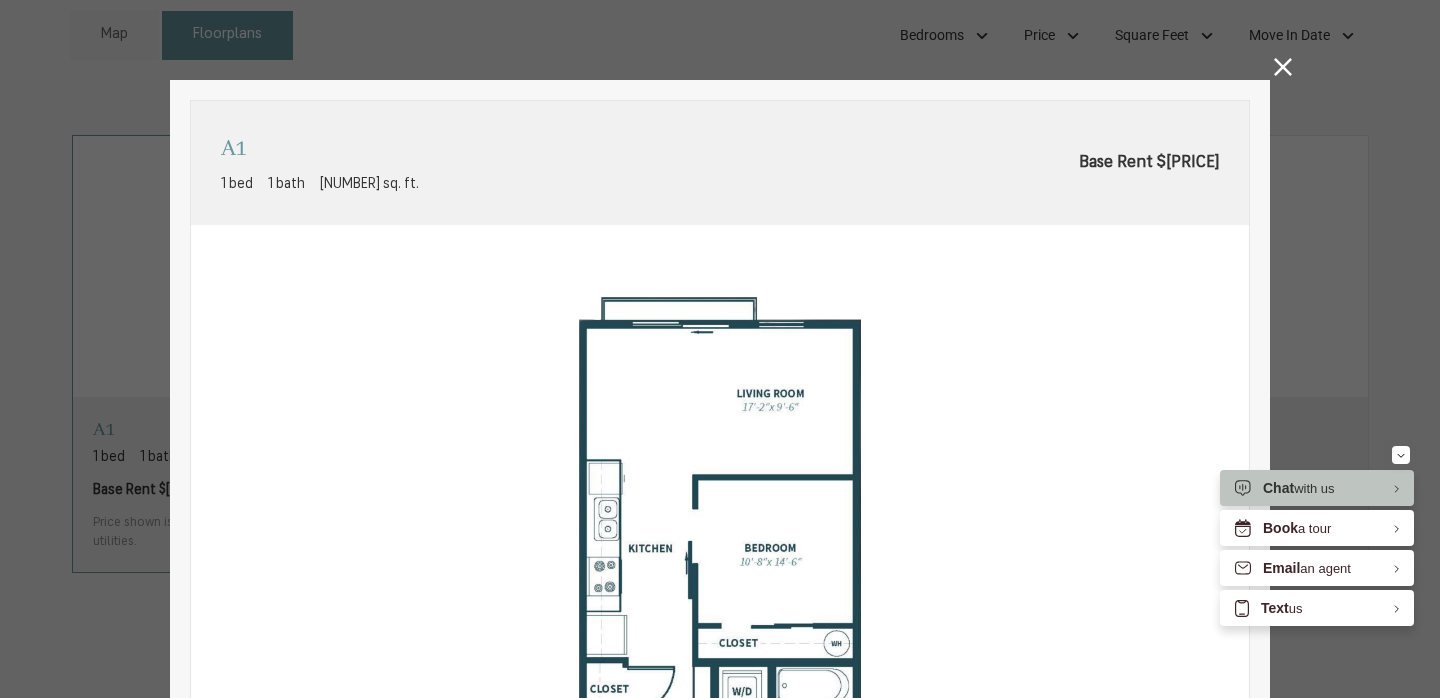 scroll, scrollTop: 0, scrollLeft: 0, axis: both 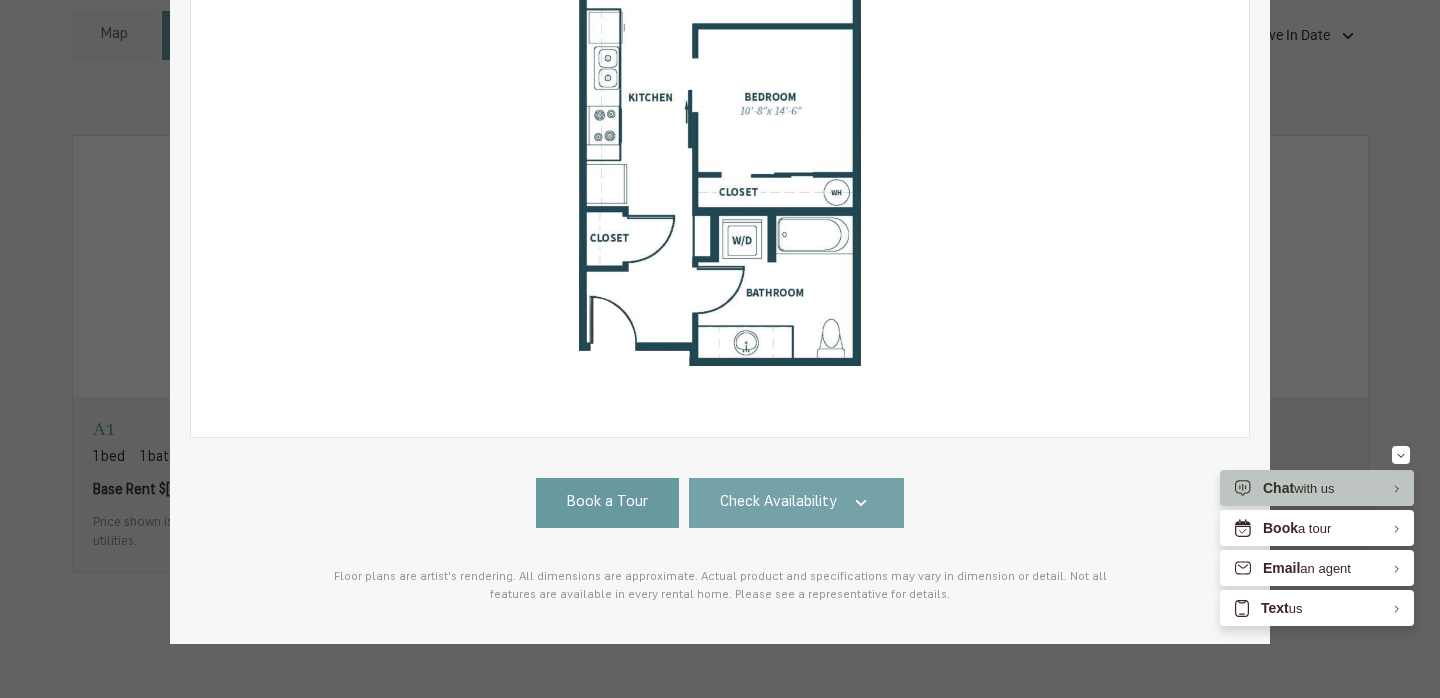 click on "Check Availability" at bounding box center [778, 503] 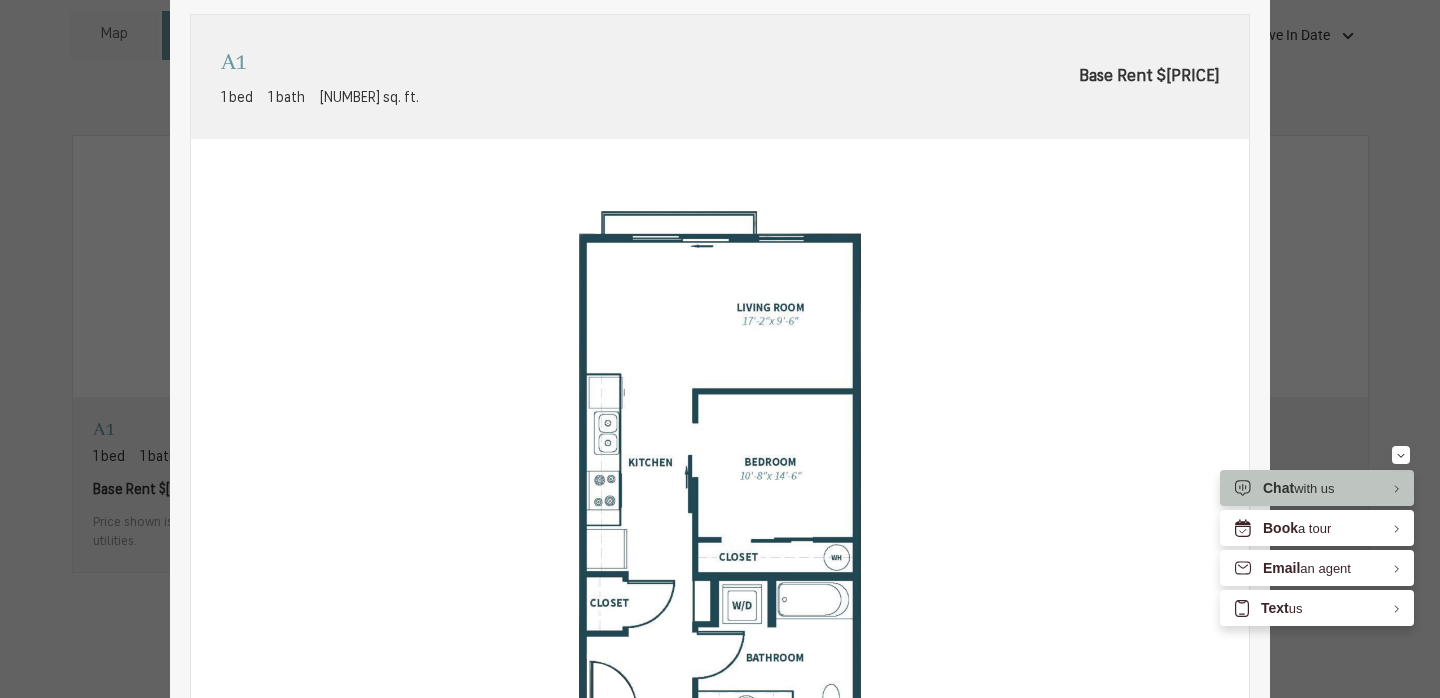 scroll, scrollTop: 11, scrollLeft: 0, axis: vertical 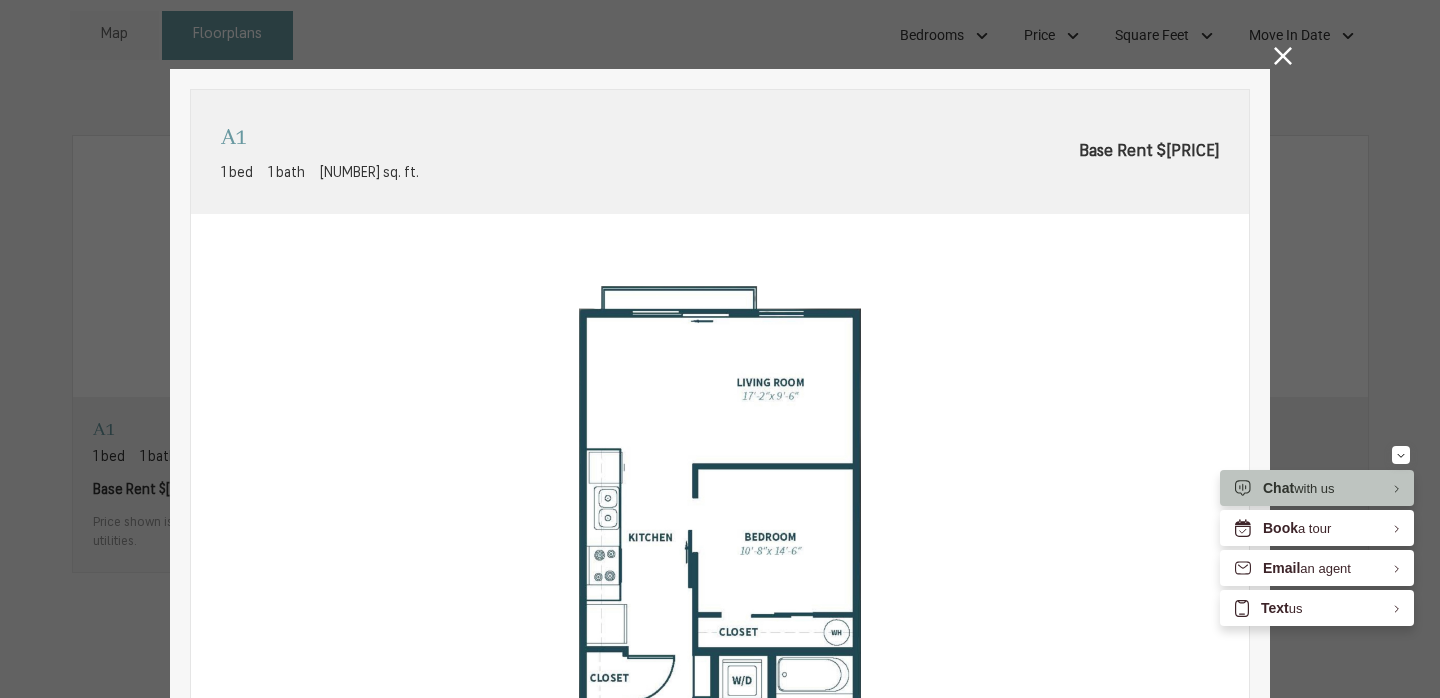 click 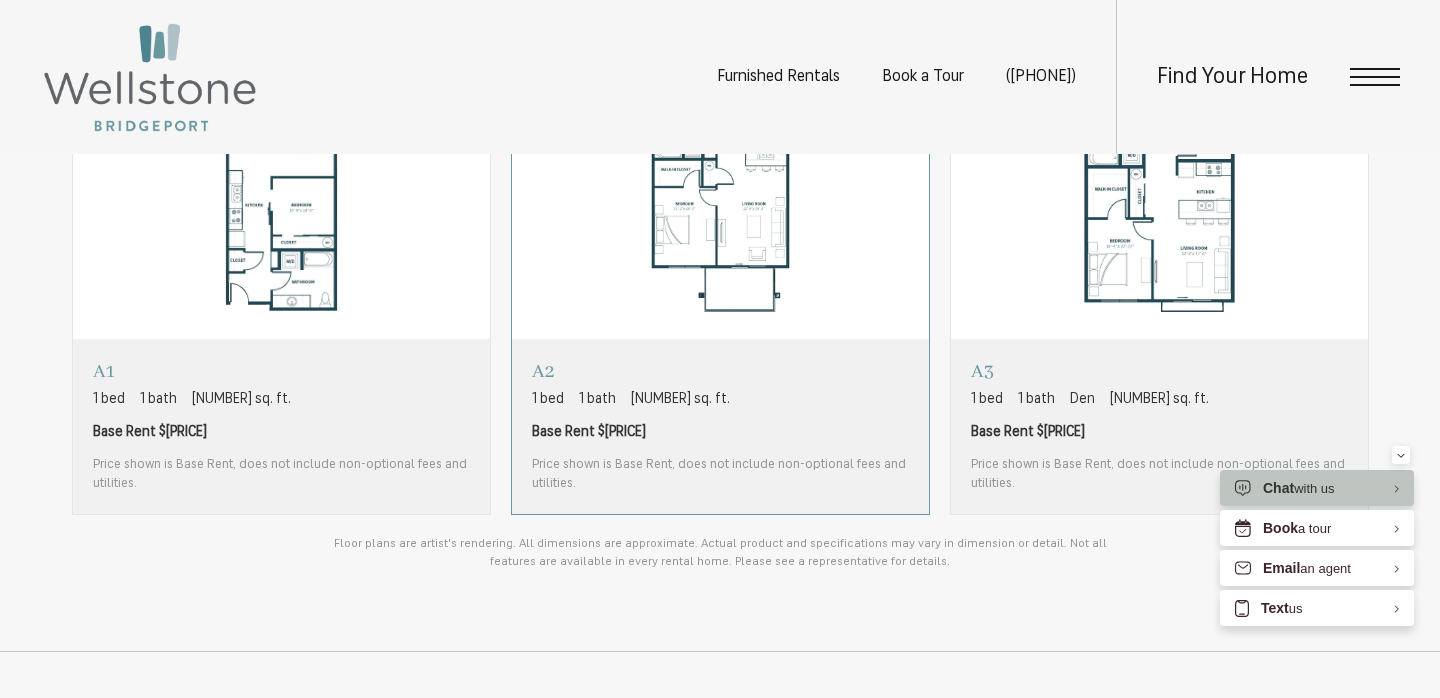 scroll, scrollTop: 1345, scrollLeft: 0, axis: vertical 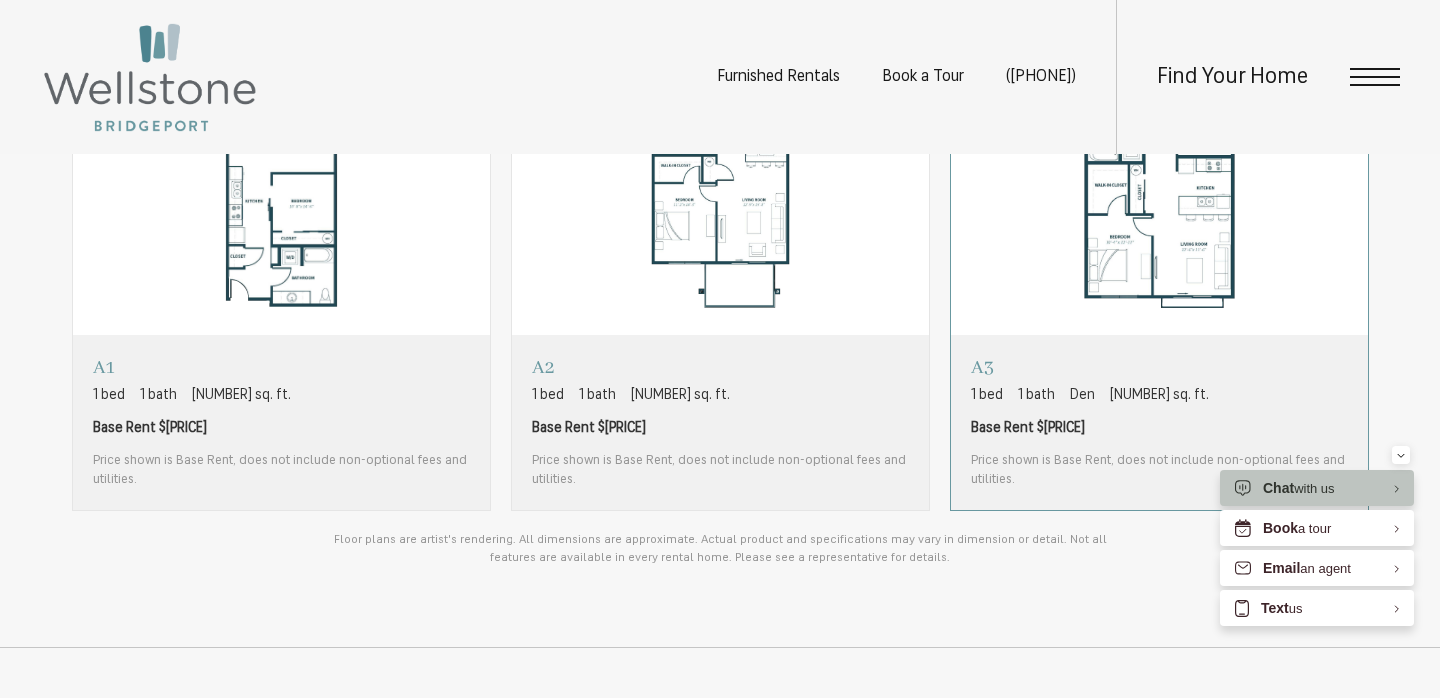 click at bounding box center [1159, 205] 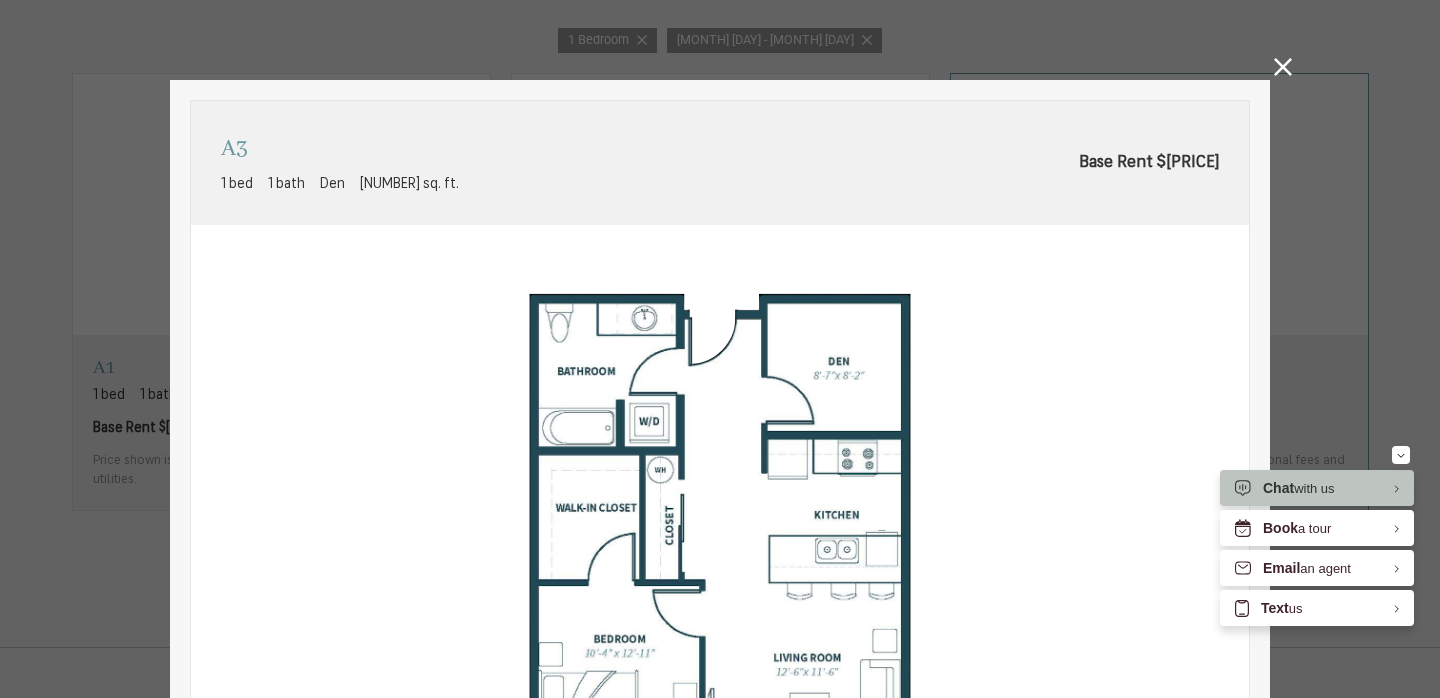 scroll, scrollTop: 0, scrollLeft: 0, axis: both 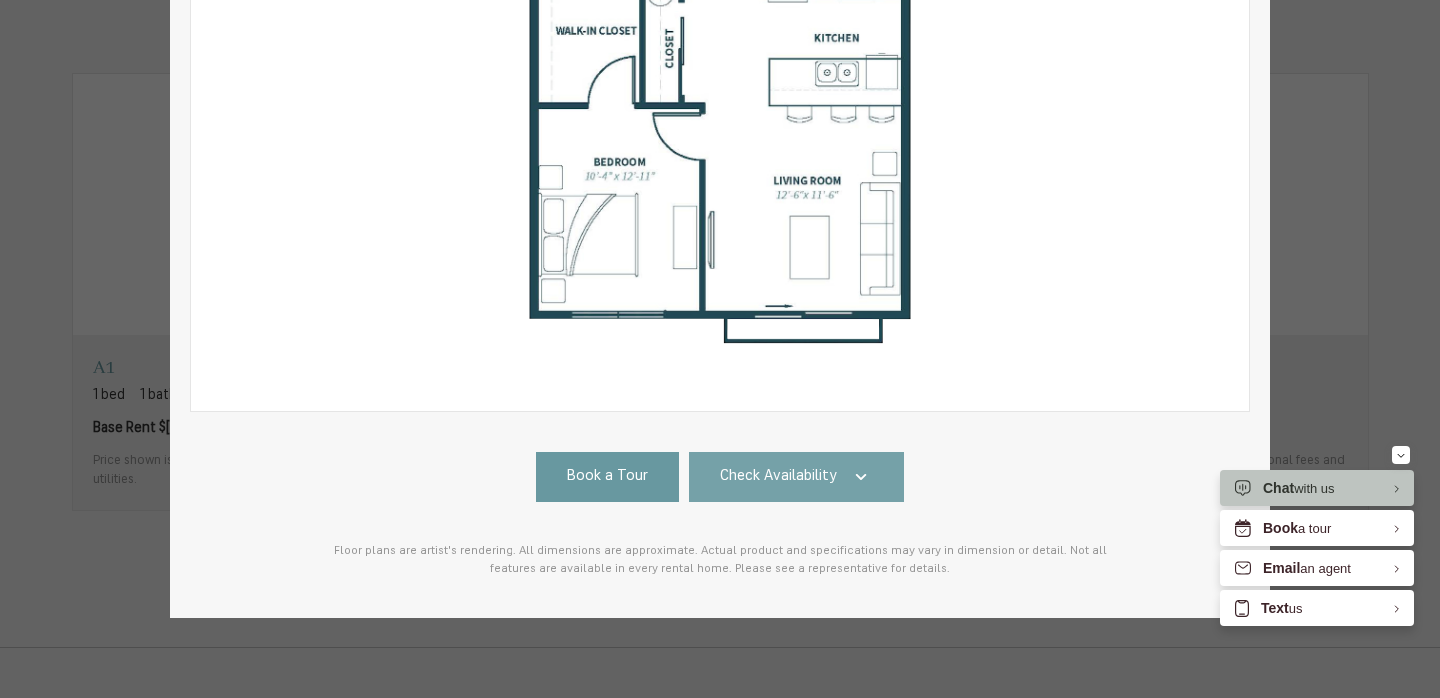 click 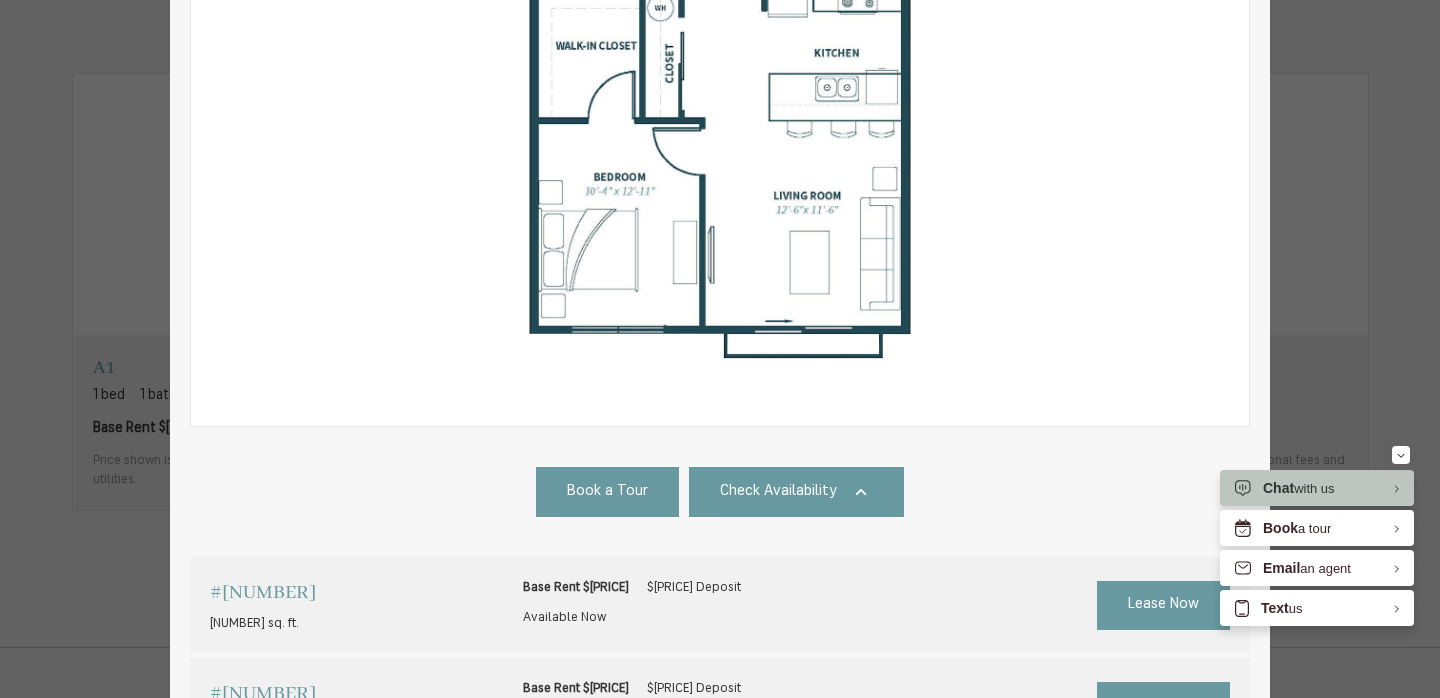 scroll, scrollTop: 41, scrollLeft: 0, axis: vertical 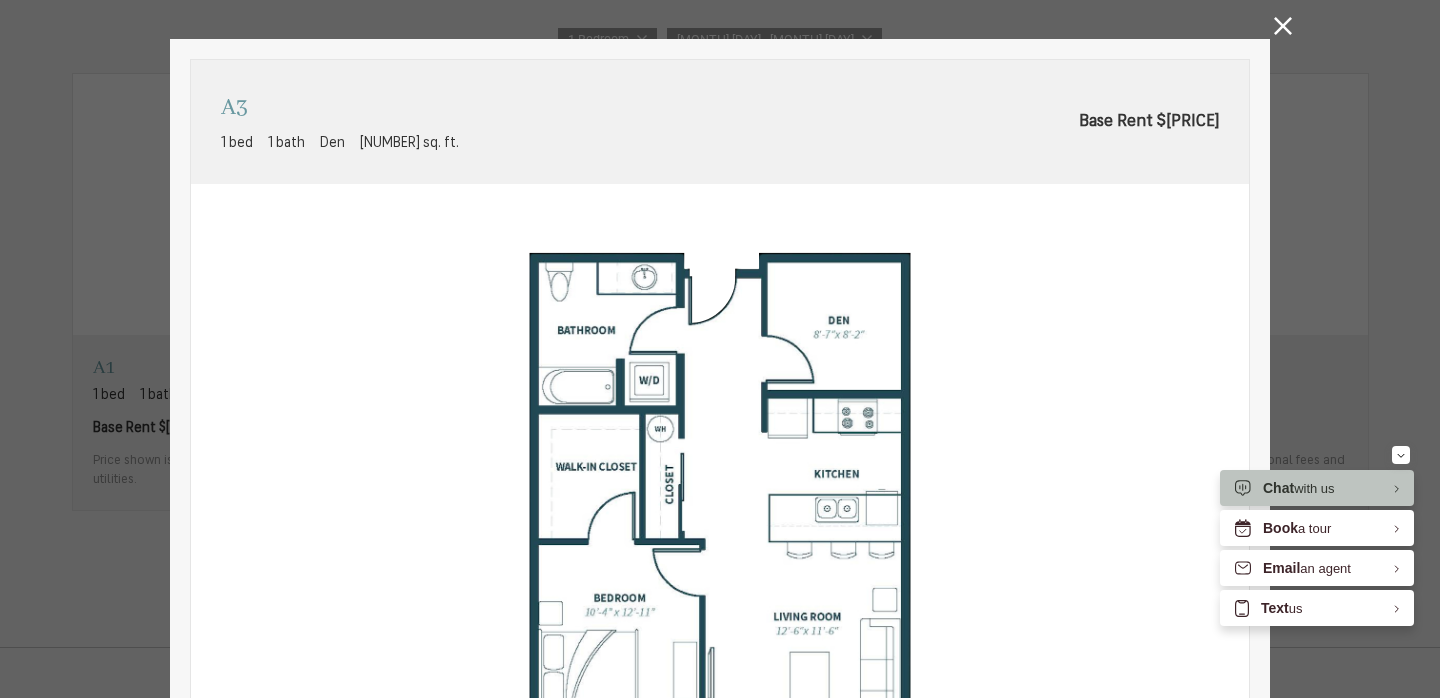 click 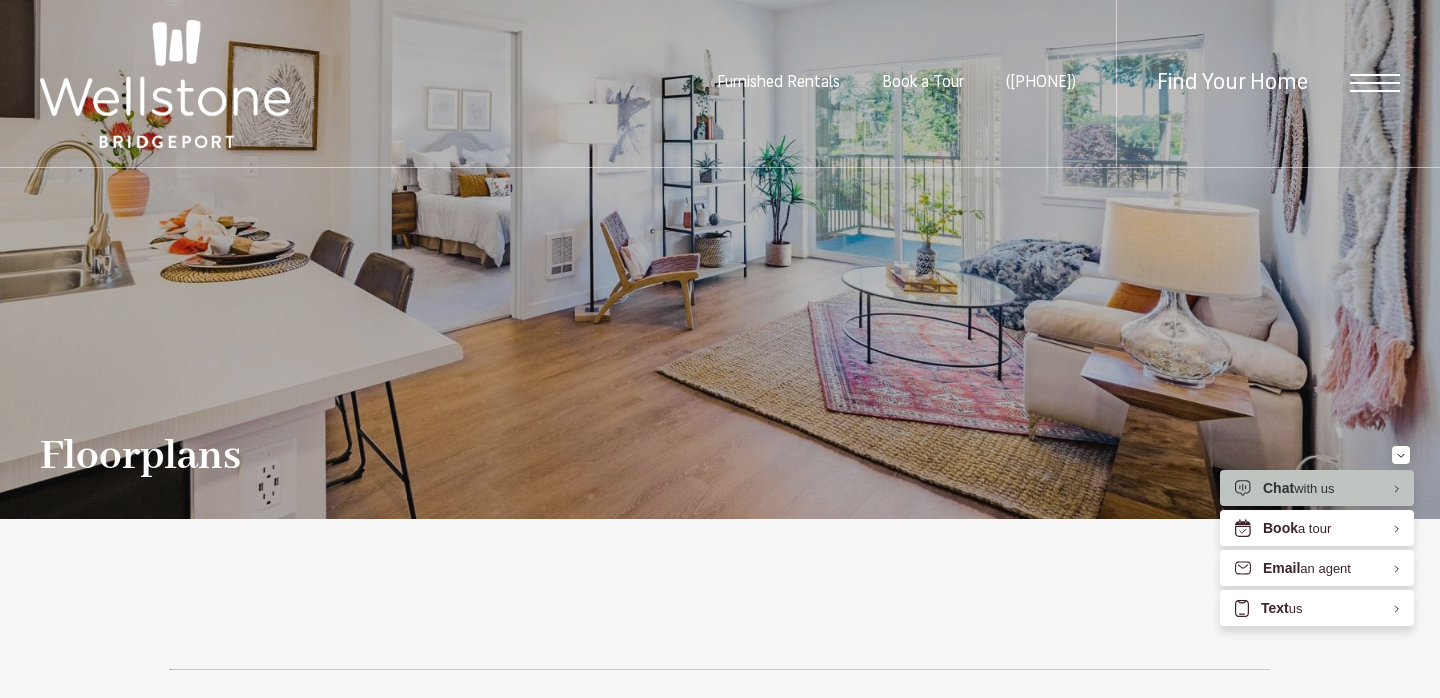 scroll, scrollTop: 0, scrollLeft: 0, axis: both 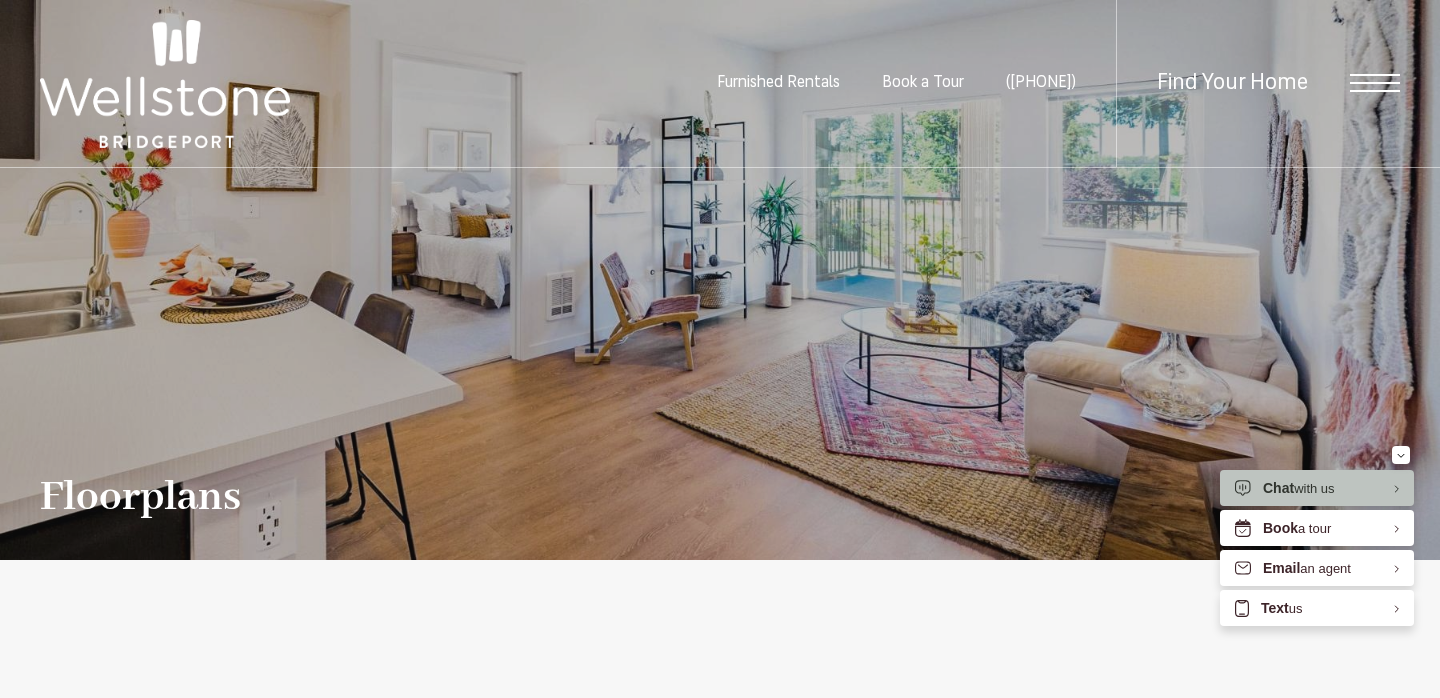 click on "Find Your Home" at bounding box center [1258, 83] 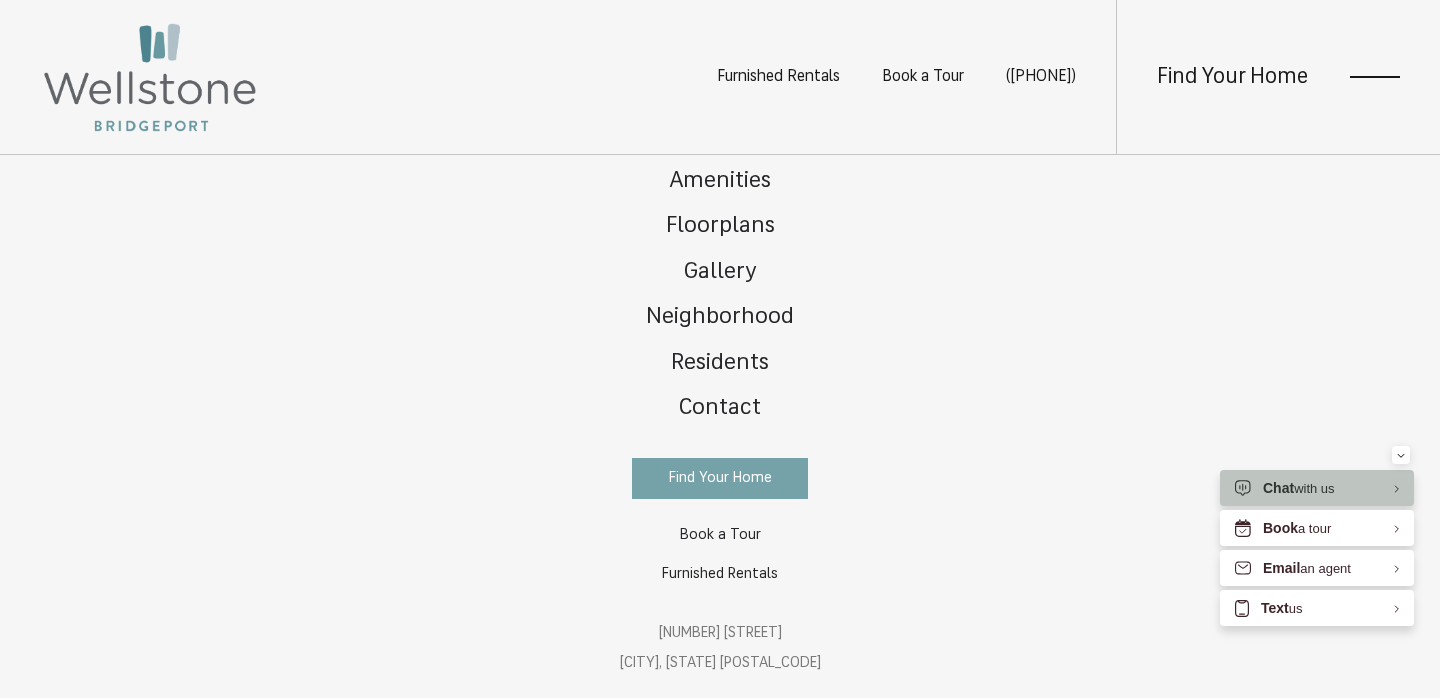 scroll, scrollTop: 0, scrollLeft: 0, axis: both 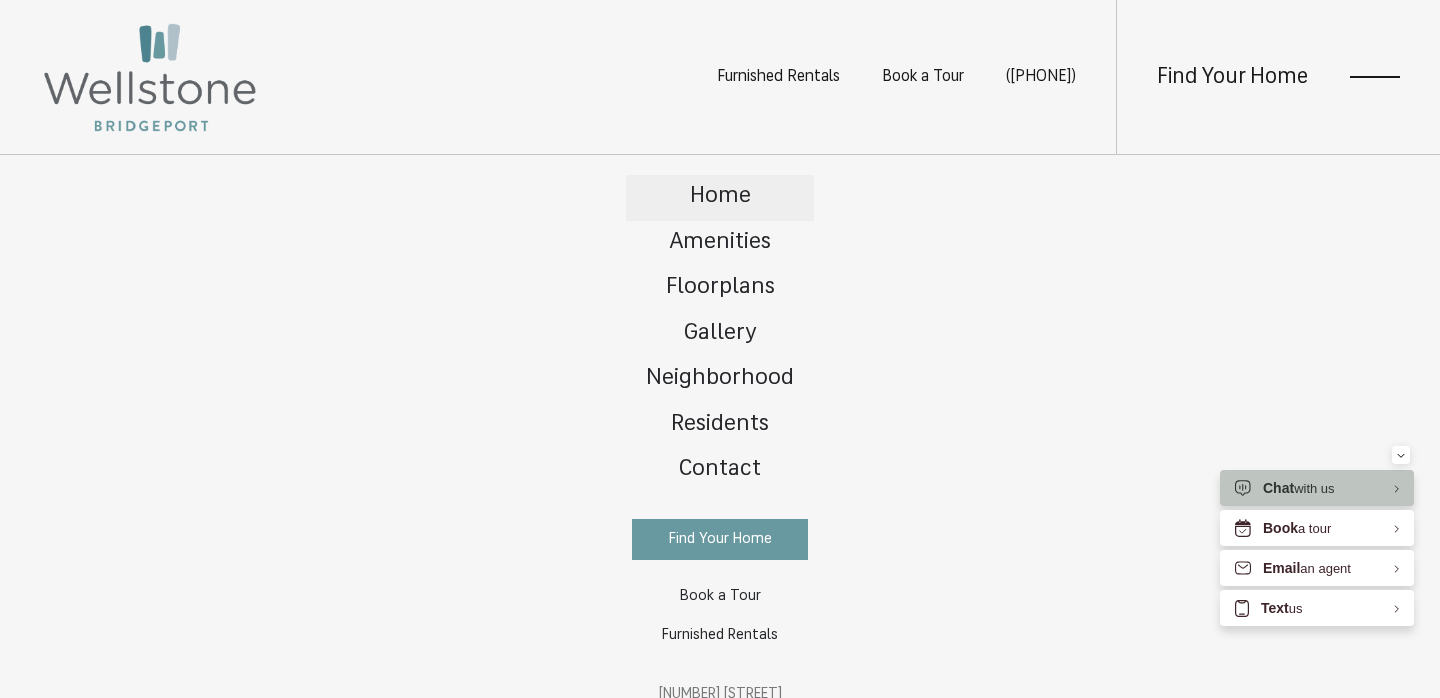 click on "Home" at bounding box center [720, 198] 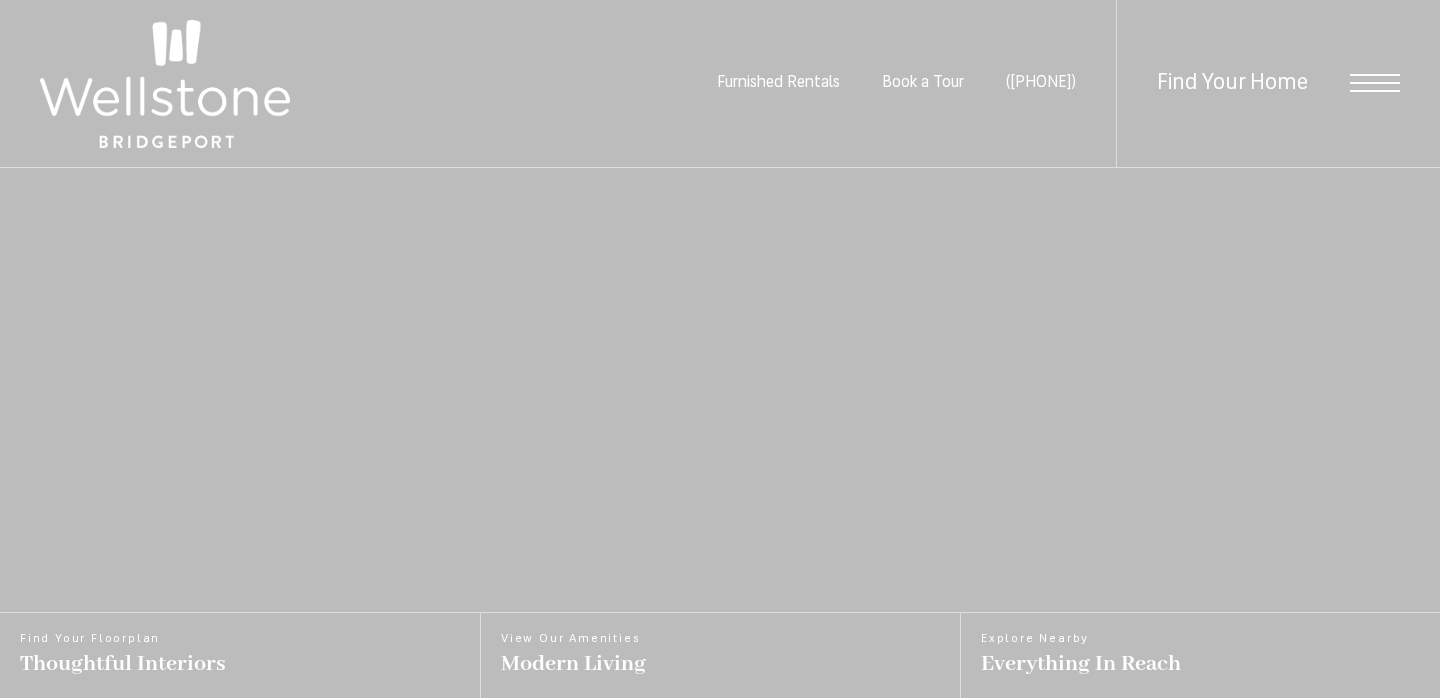 scroll, scrollTop: 0, scrollLeft: 0, axis: both 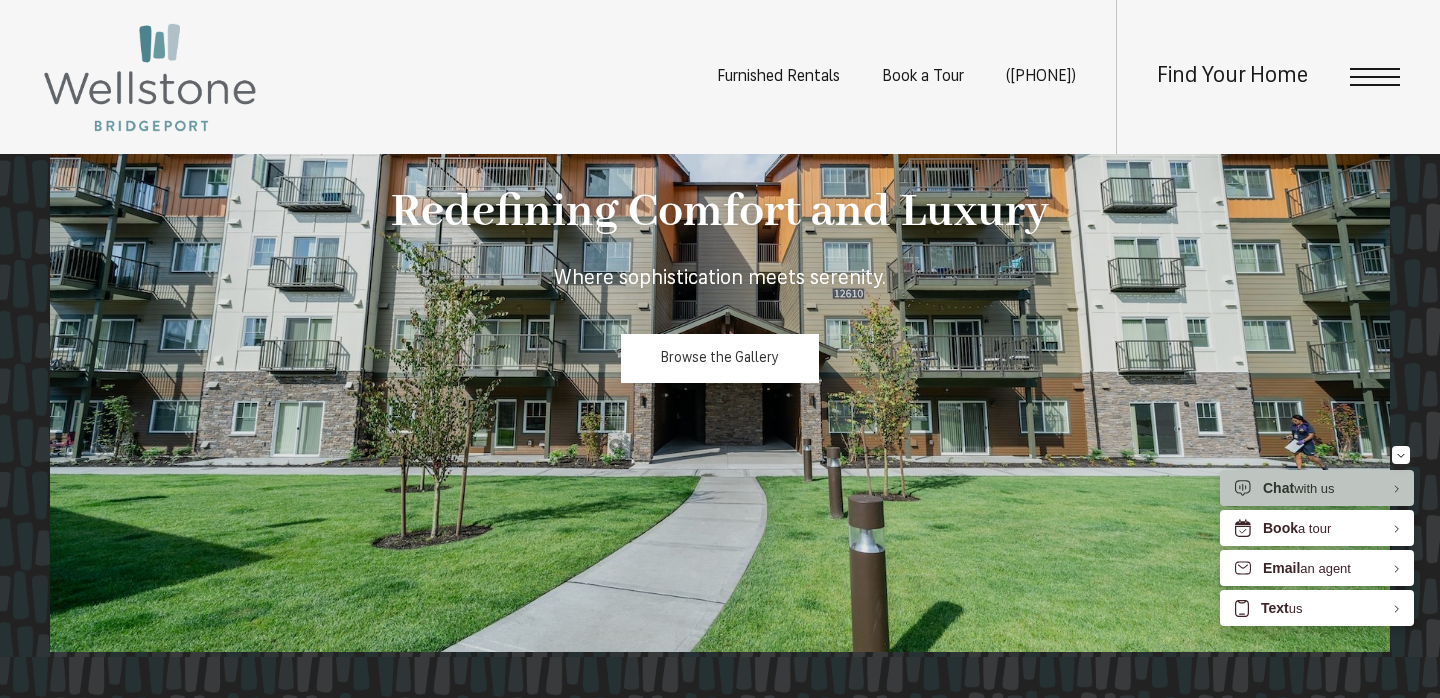 click on "Browse the Gallery" at bounding box center [720, 358] 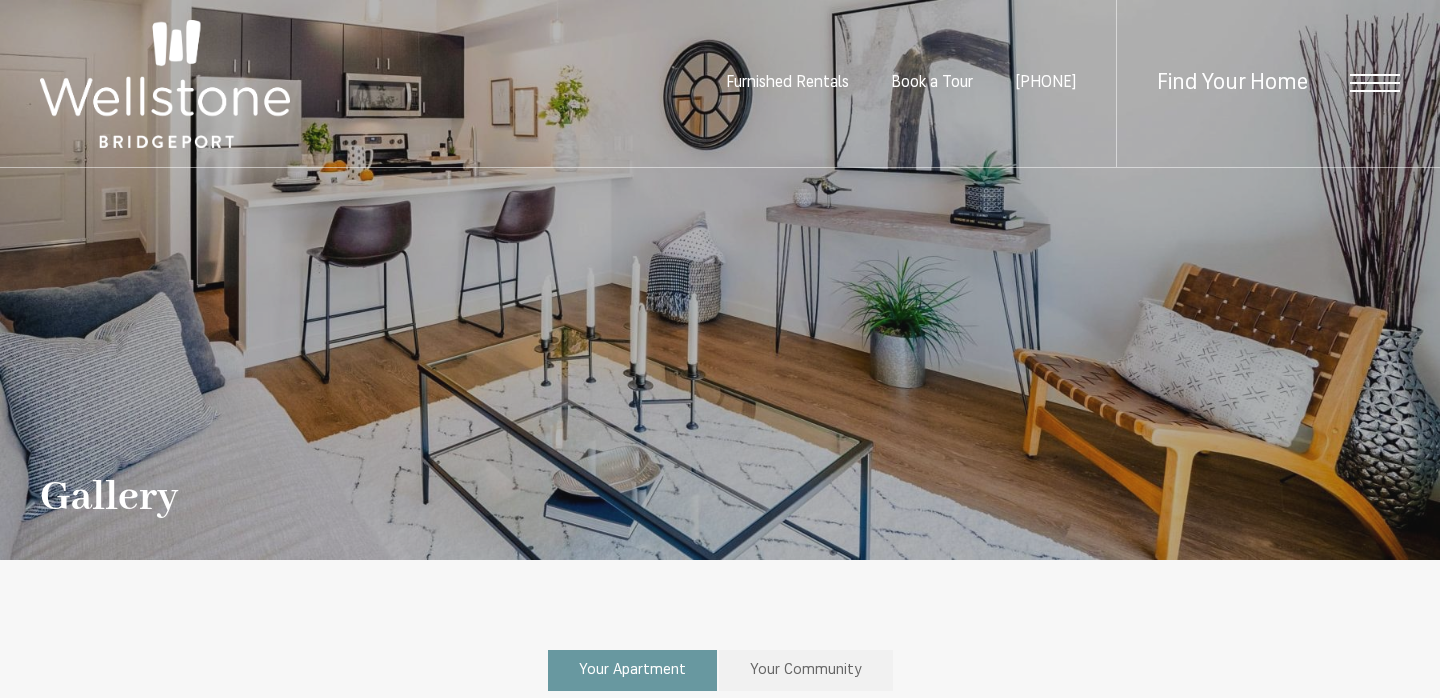 scroll, scrollTop: 0, scrollLeft: 0, axis: both 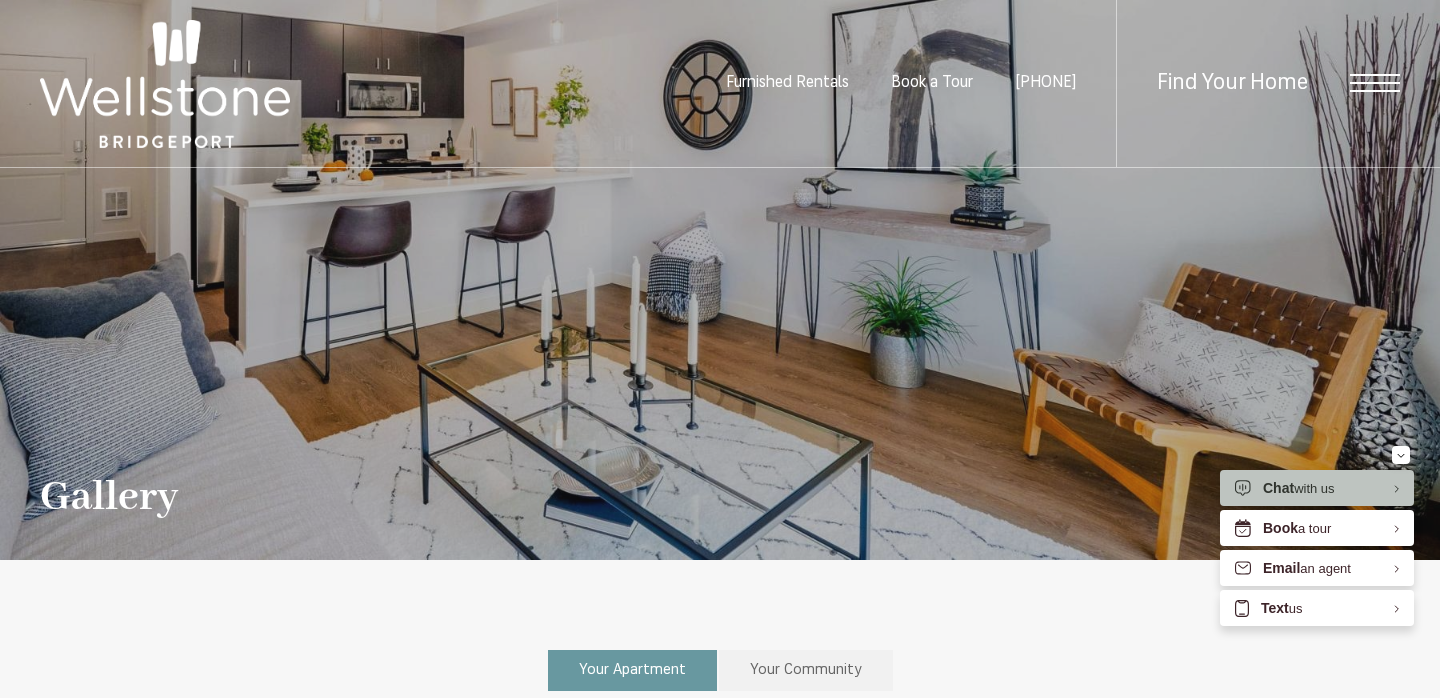 click at bounding box center [1375, 83] 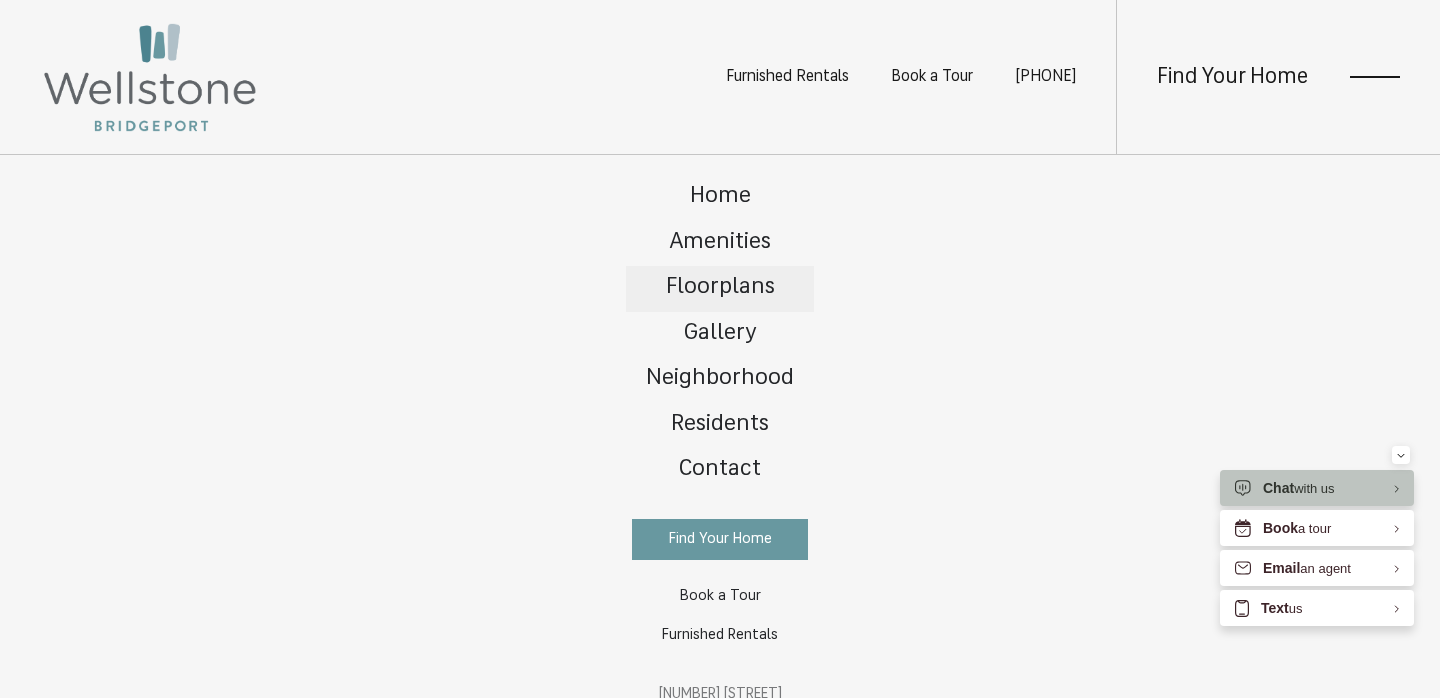 click on "Floorplans" at bounding box center (720, 287) 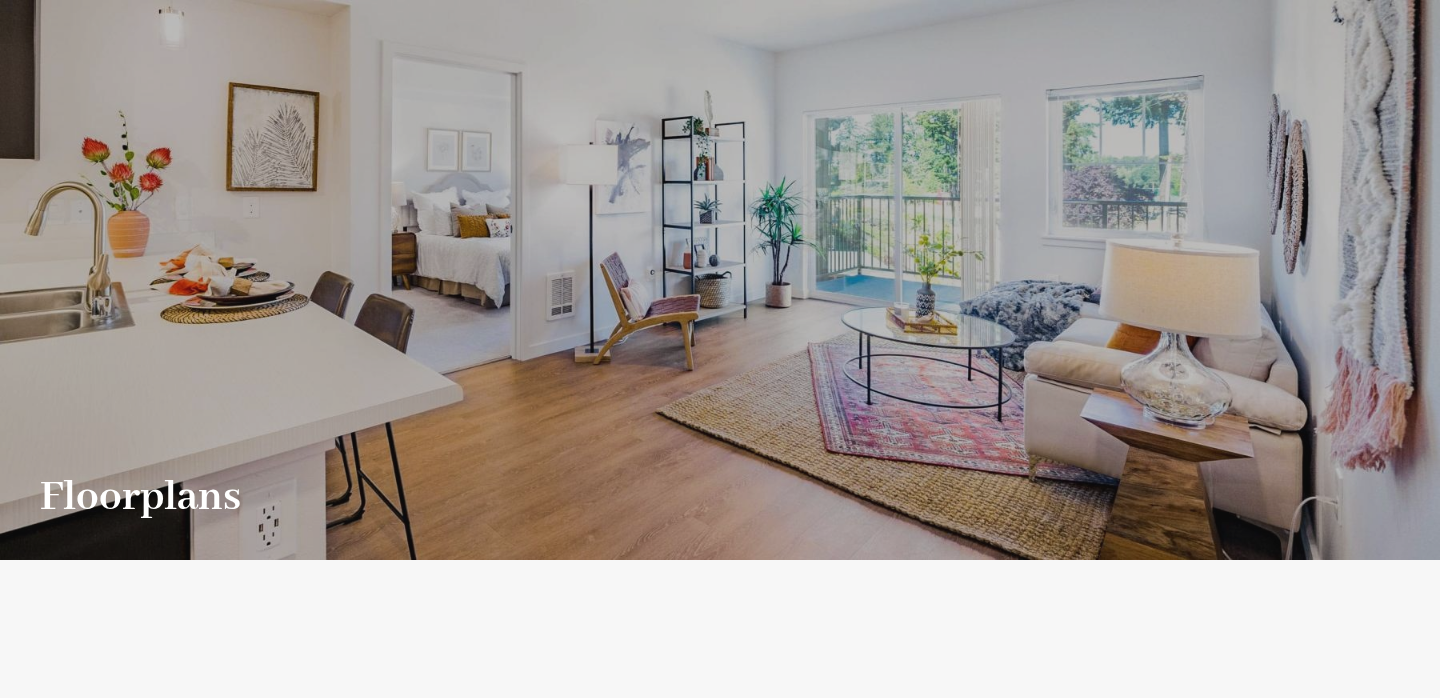 scroll, scrollTop: 0, scrollLeft: 0, axis: both 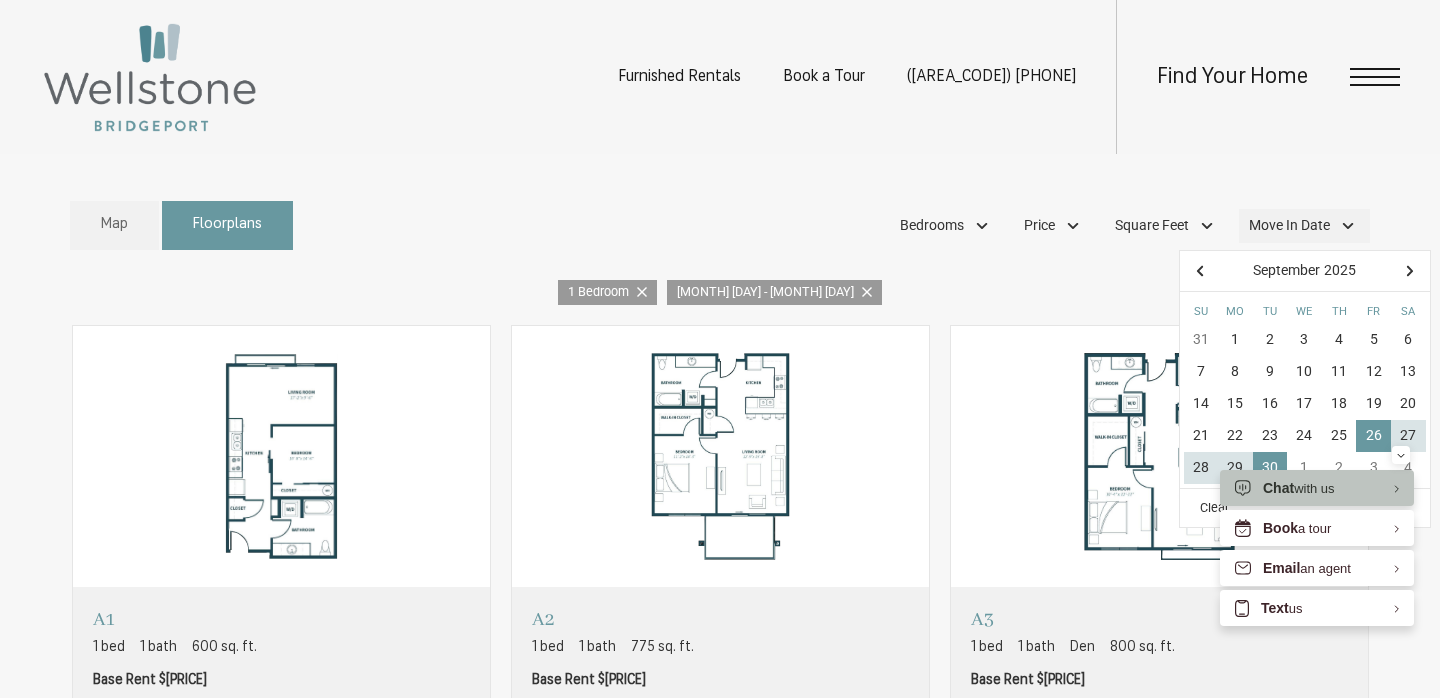 click on "Move In Date" at bounding box center (1289, 225) 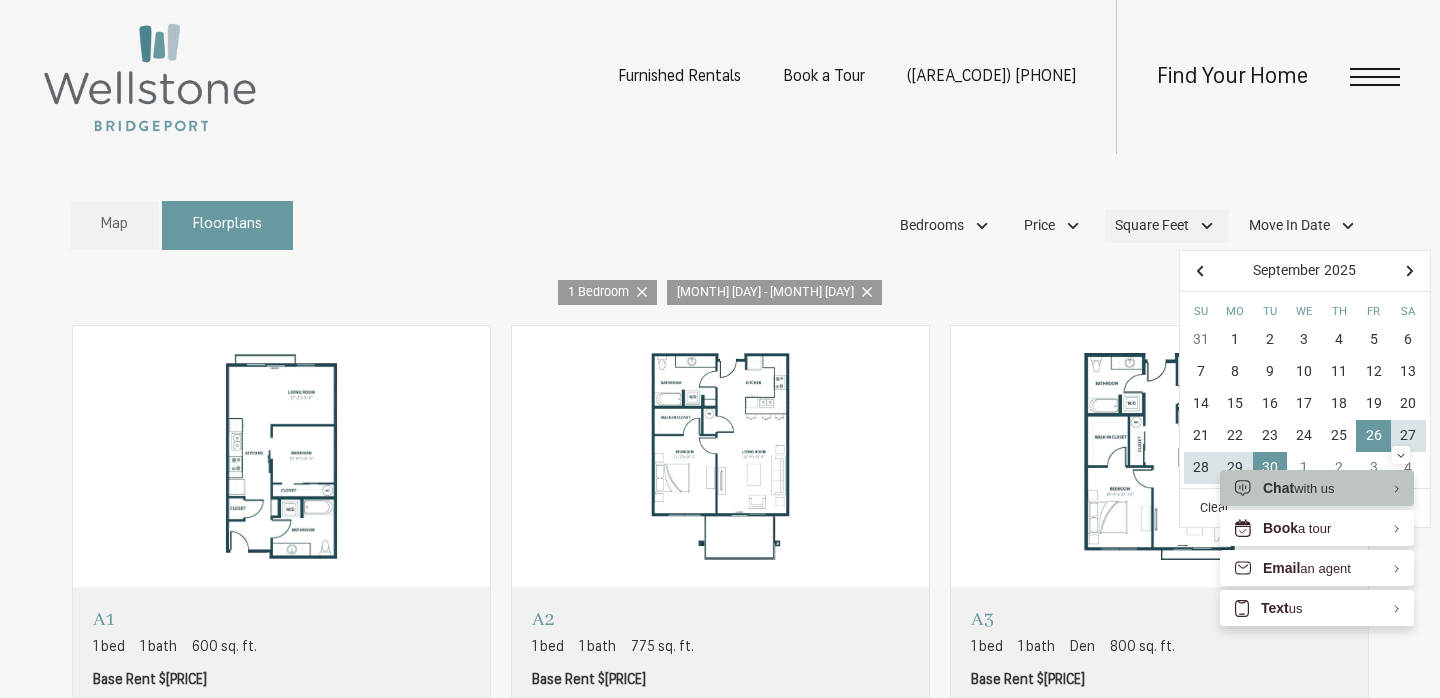 click on "Square Feet" at bounding box center (1152, 225) 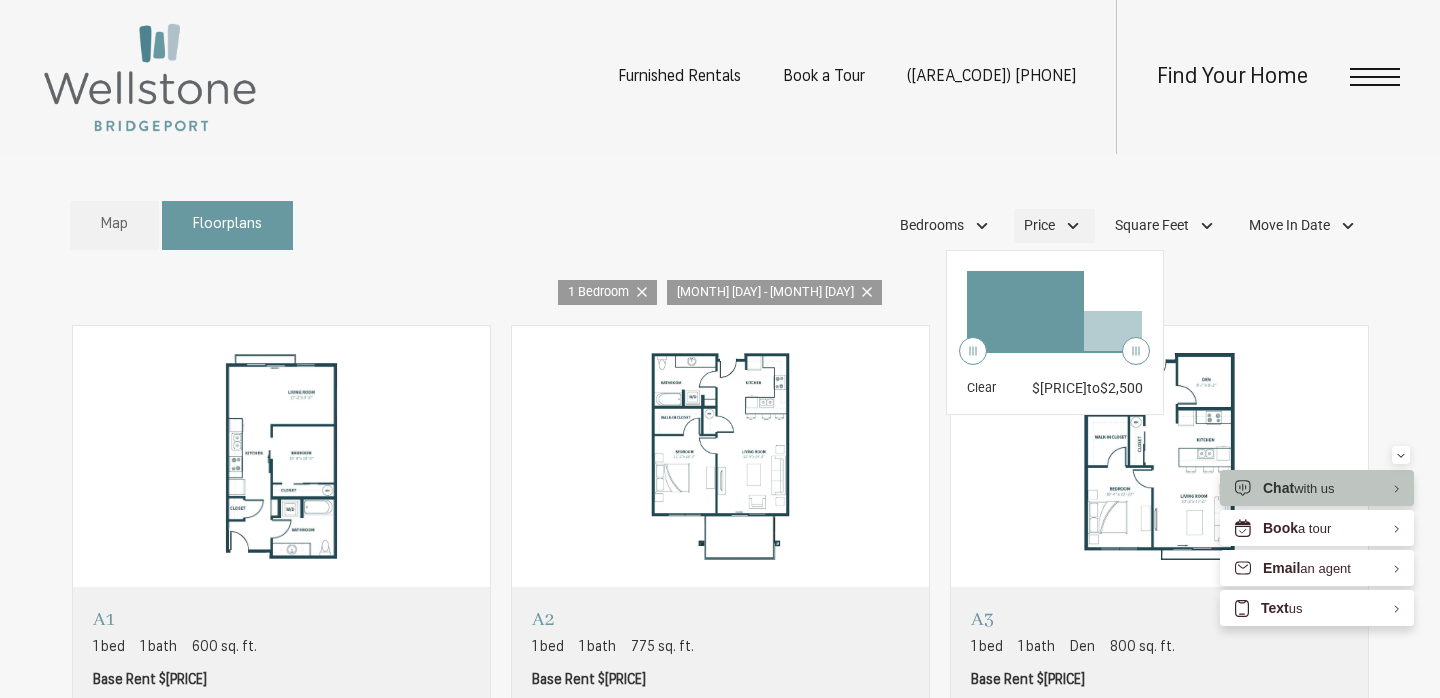 click on "Price" at bounding box center (1054, 226) 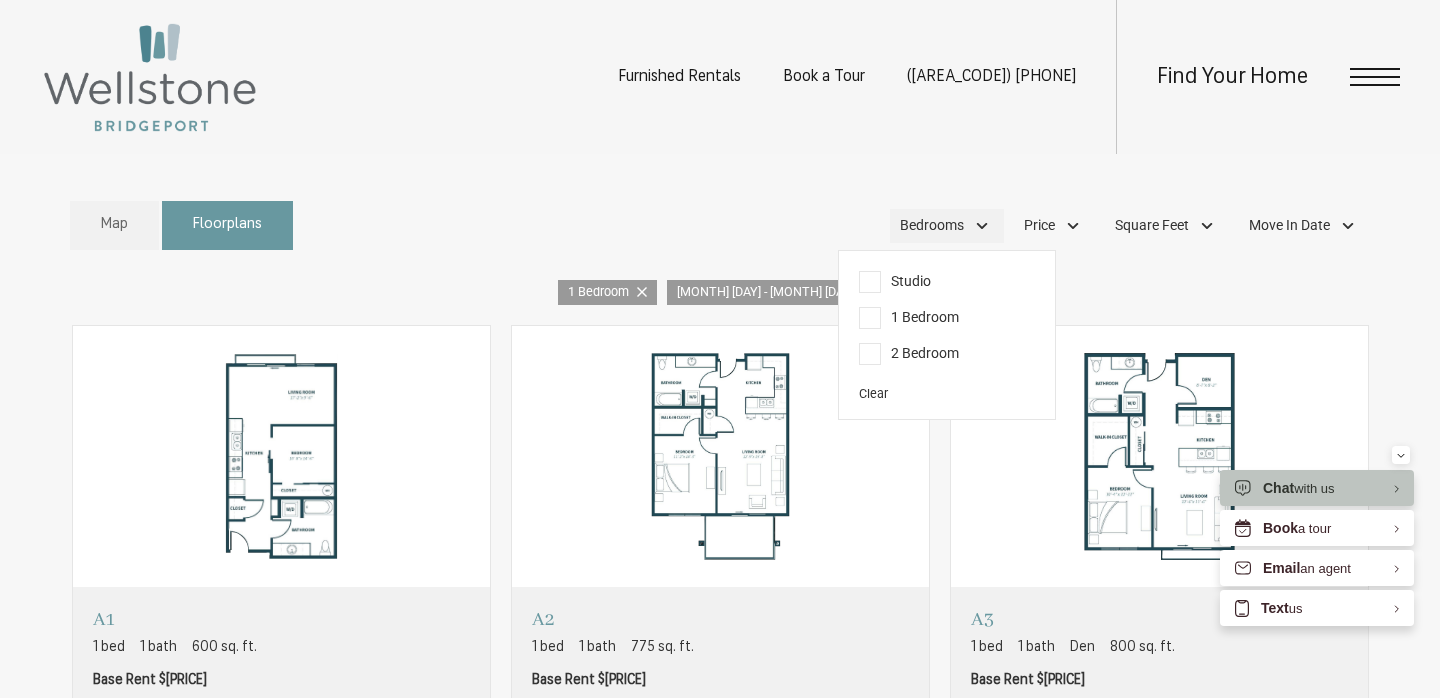 click on "Bedrooms" at bounding box center [947, 226] 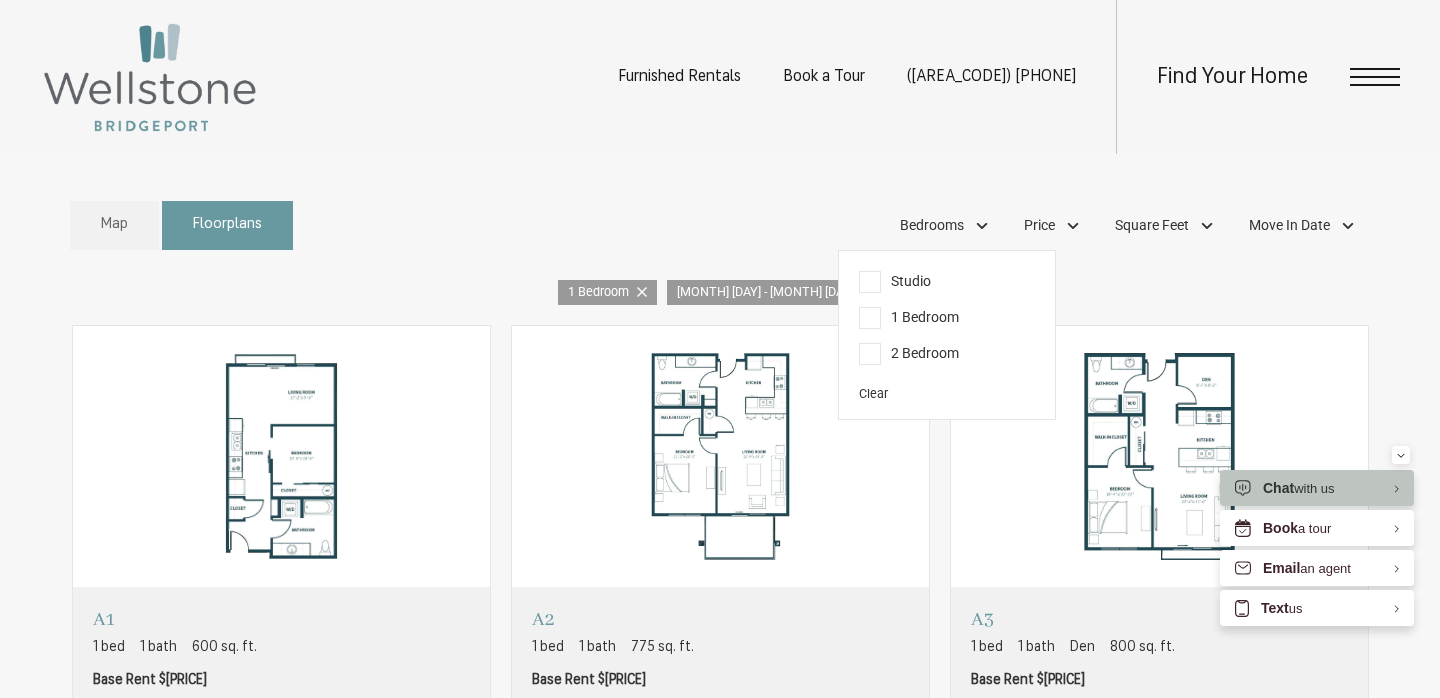 click on "Map
Floorplans
2
Bedrooms
Studio
1 Bedroom
2 Bedroom" at bounding box center (720, 225) 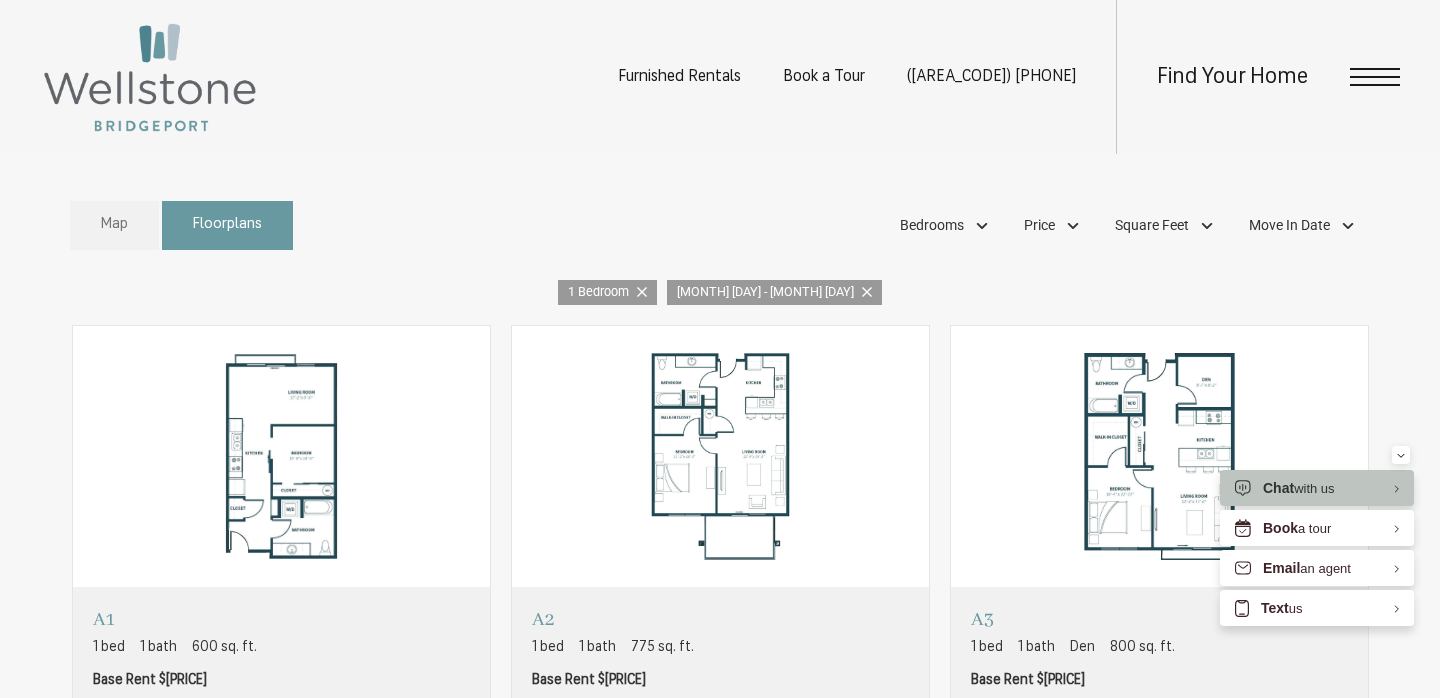 click on "Map" at bounding box center [114, 225] 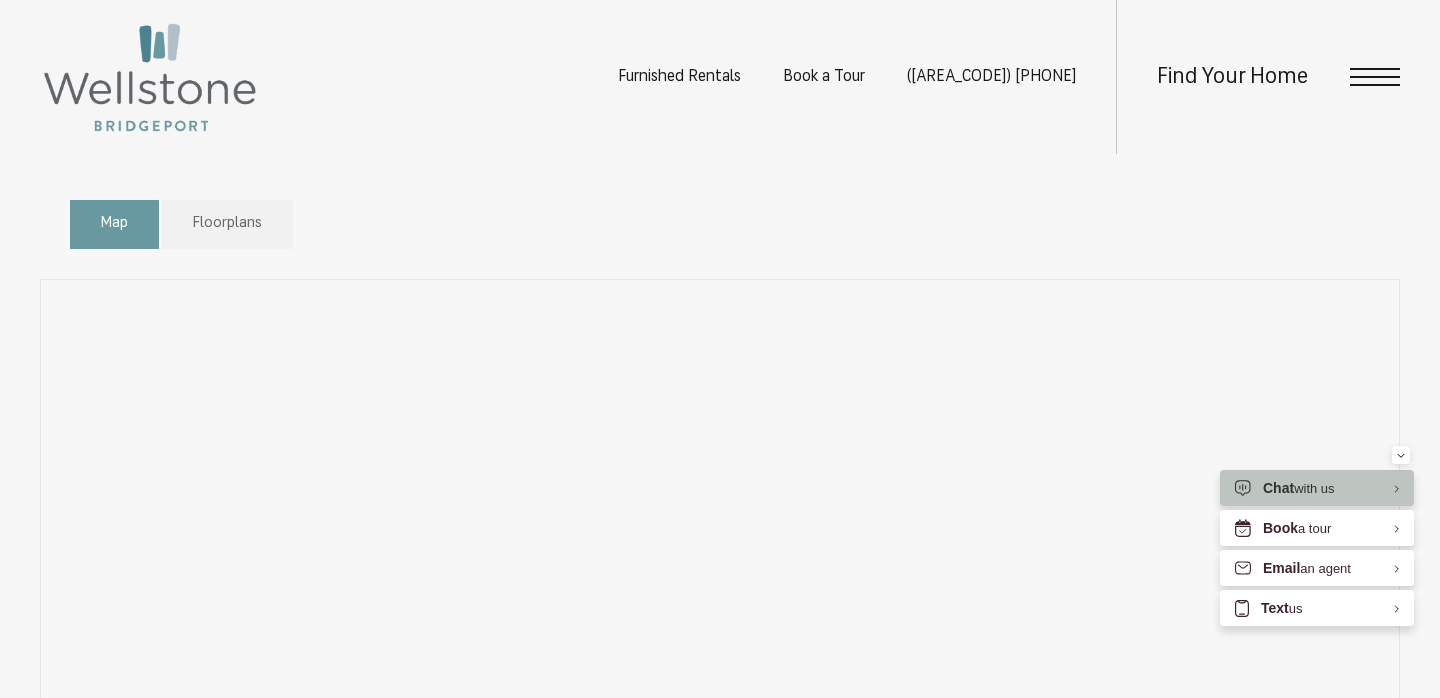 scroll, scrollTop: 1093, scrollLeft: 0, axis: vertical 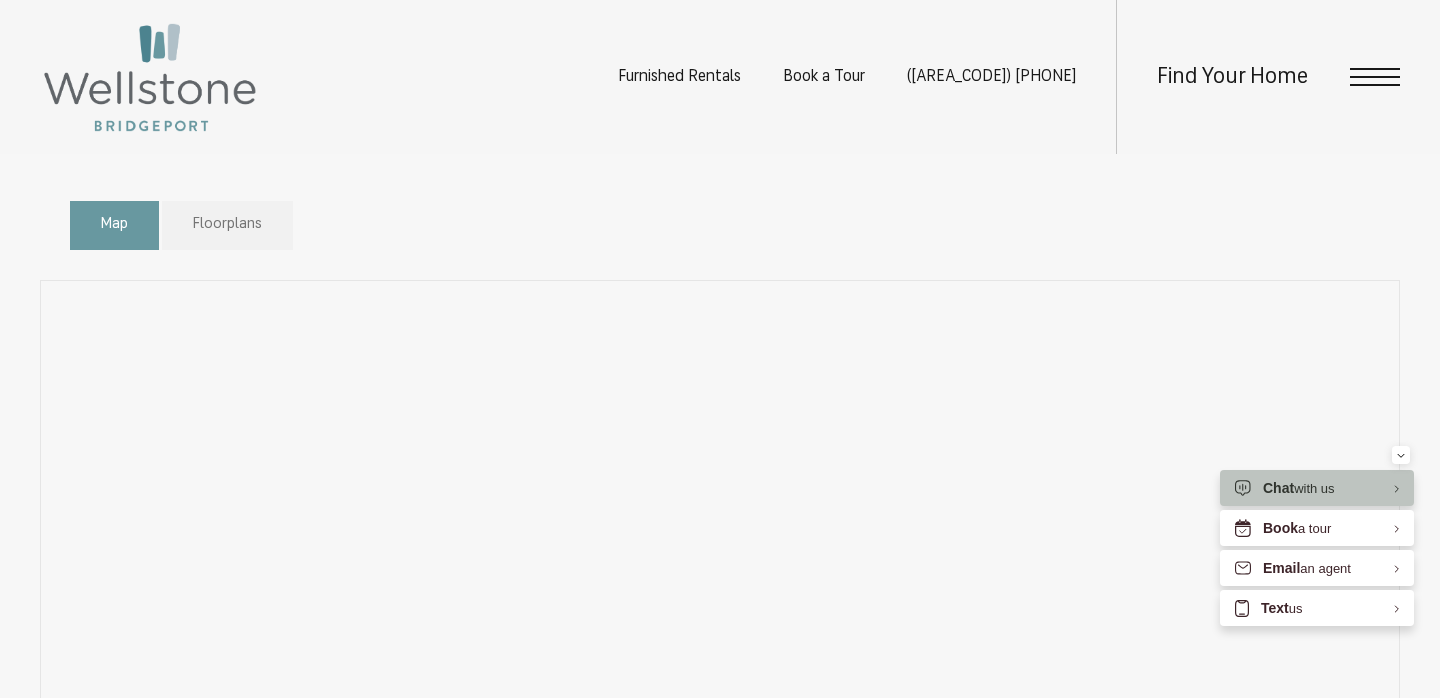 click on "Floorplans" at bounding box center (227, 225) 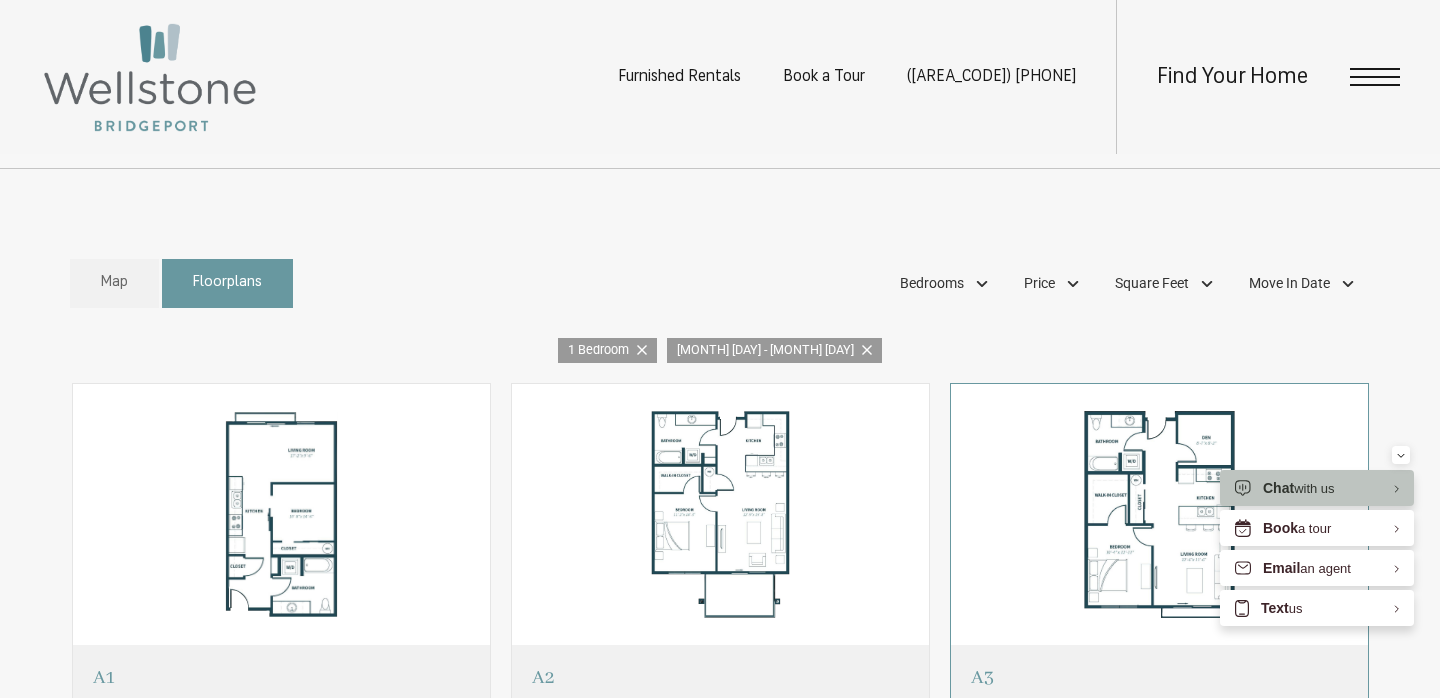 scroll, scrollTop: 1012, scrollLeft: 0, axis: vertical 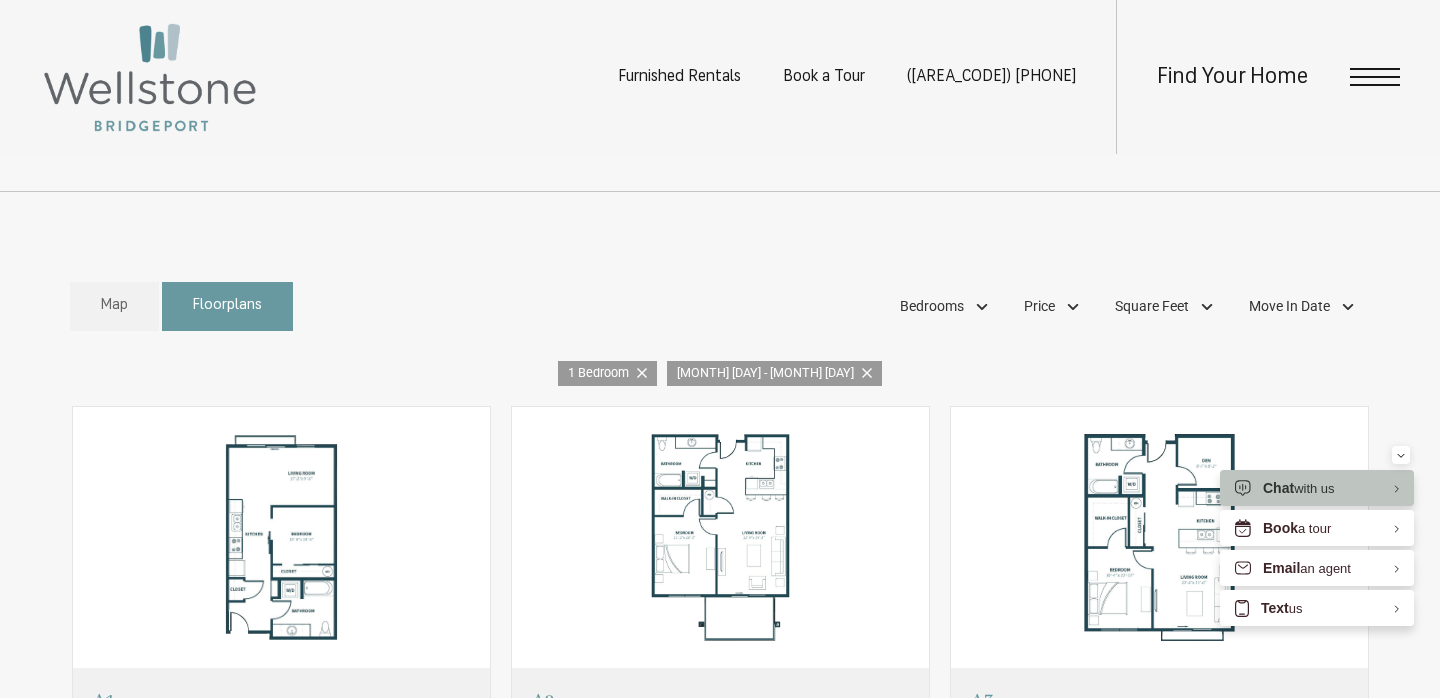 click on "Map
Floorplans" at bounding box center (181, 306) 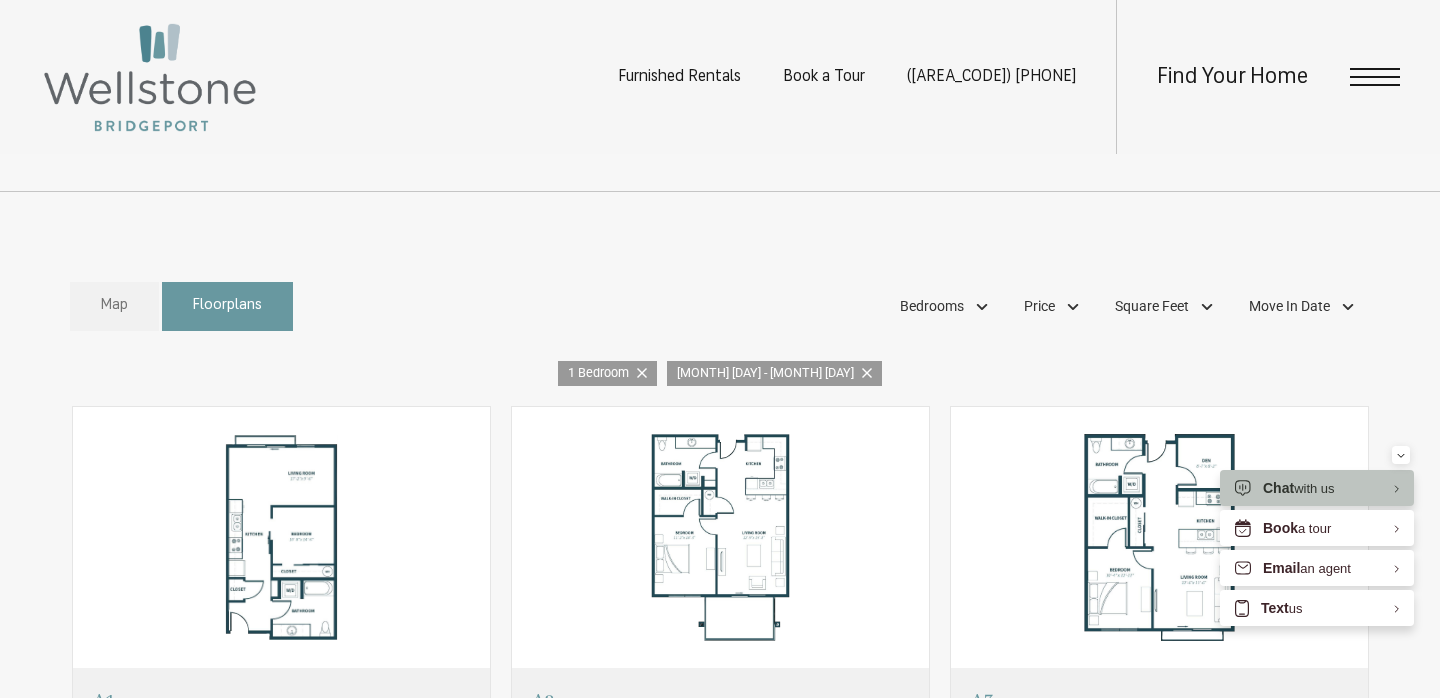 click on "Map" at bounding box center (114, 306) 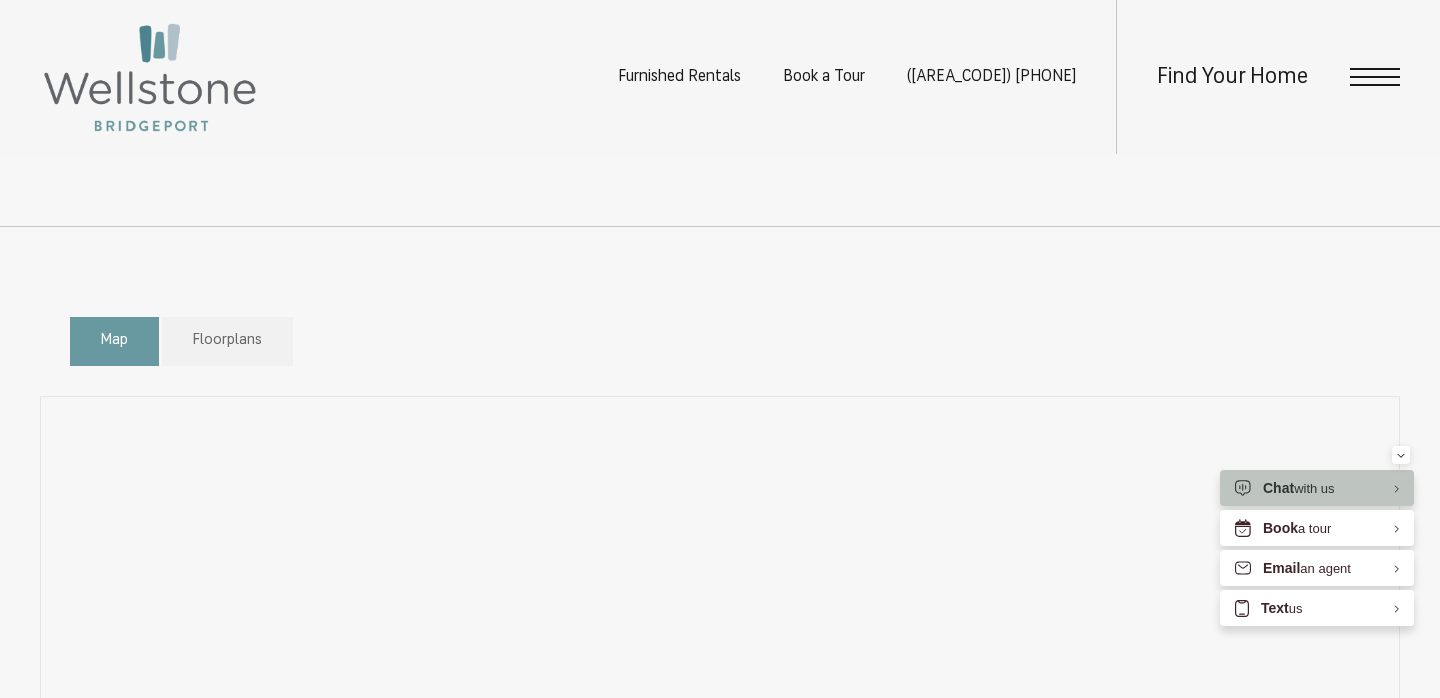scroll, scrollTop: 1085, scrollLeft: 0, axis: vertical 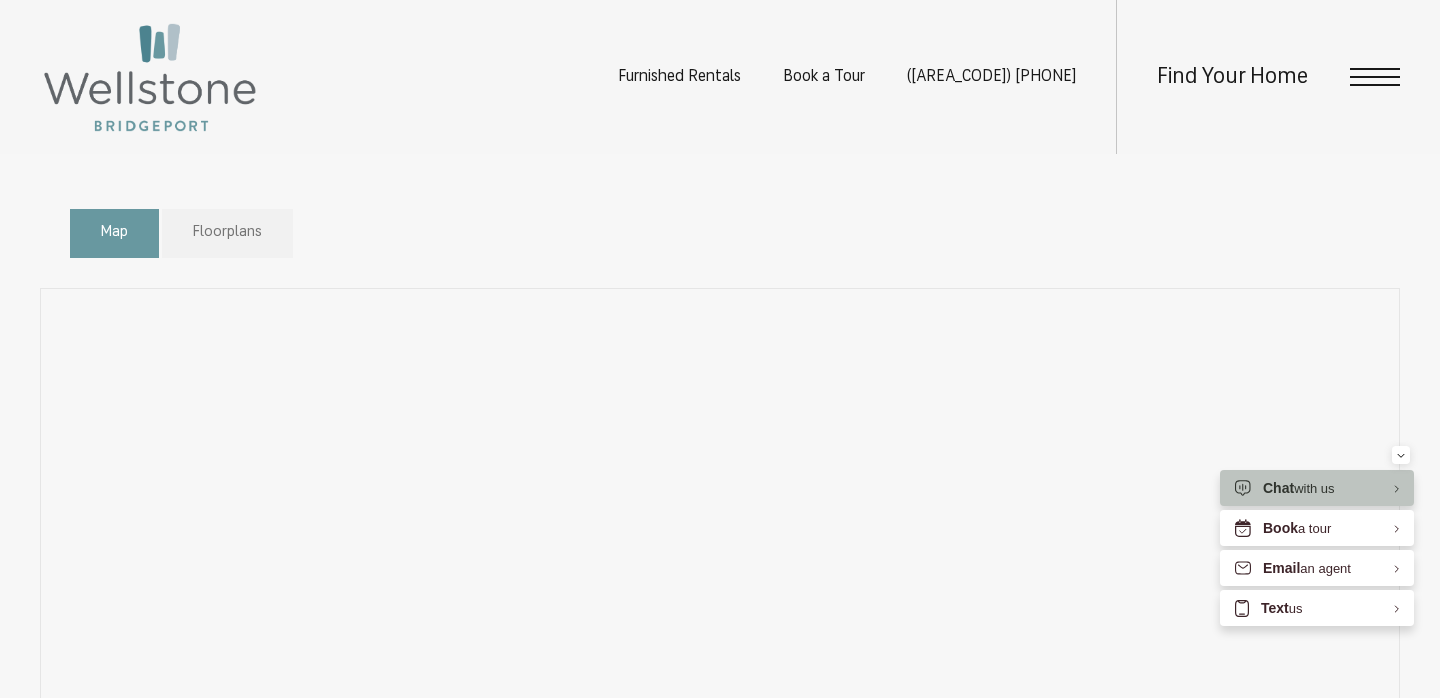 click on "Floorplans" at bounding box center [227, 233] 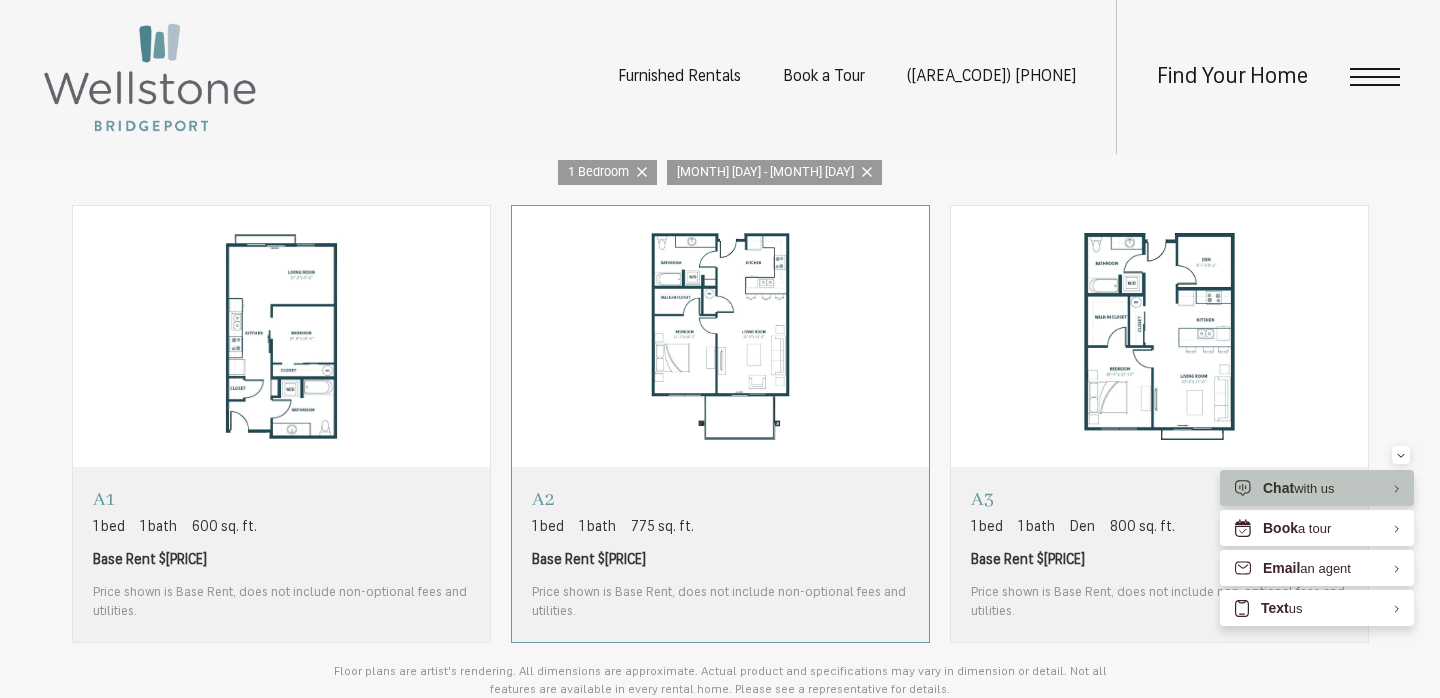 scroll, scrollTop: 1227, scrollLeft: 0, axis: vertical 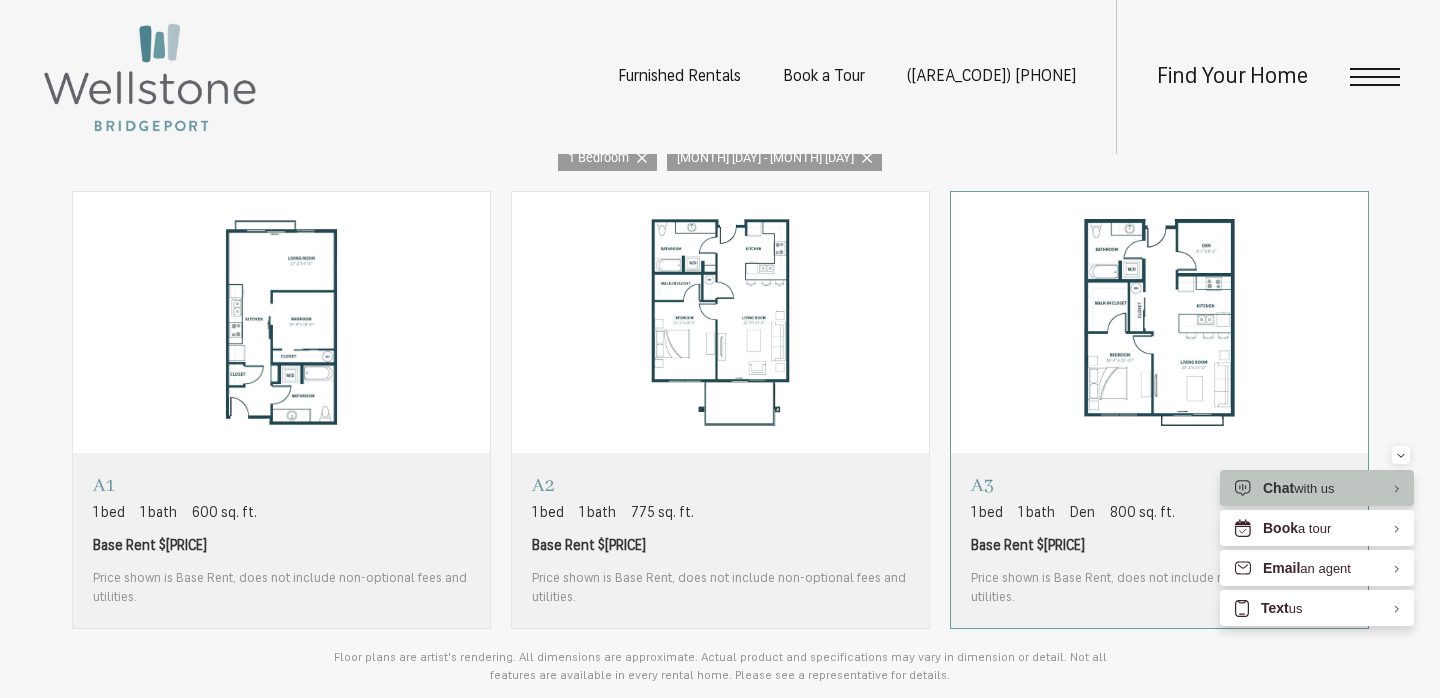 click at bounding box center (1159, 323) 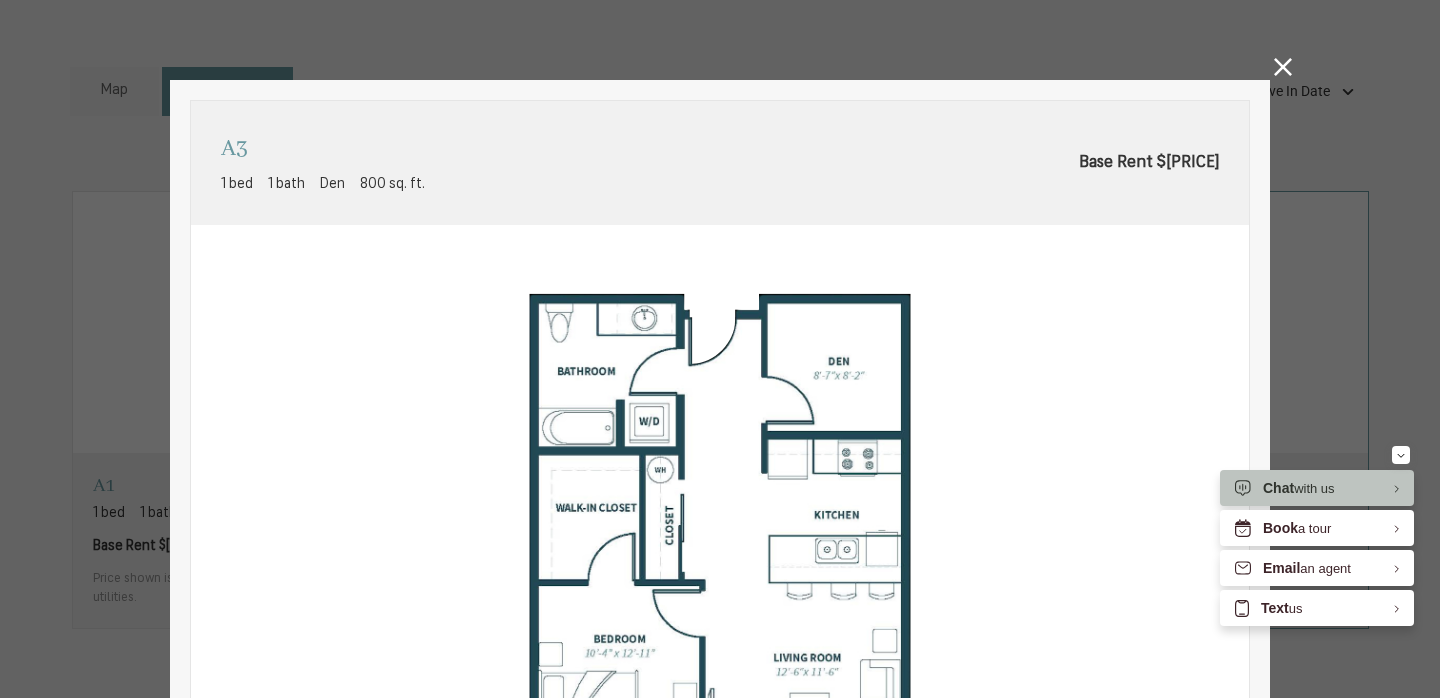 scroll, scrollTop: 0, scrollLeft: 0, axis: both 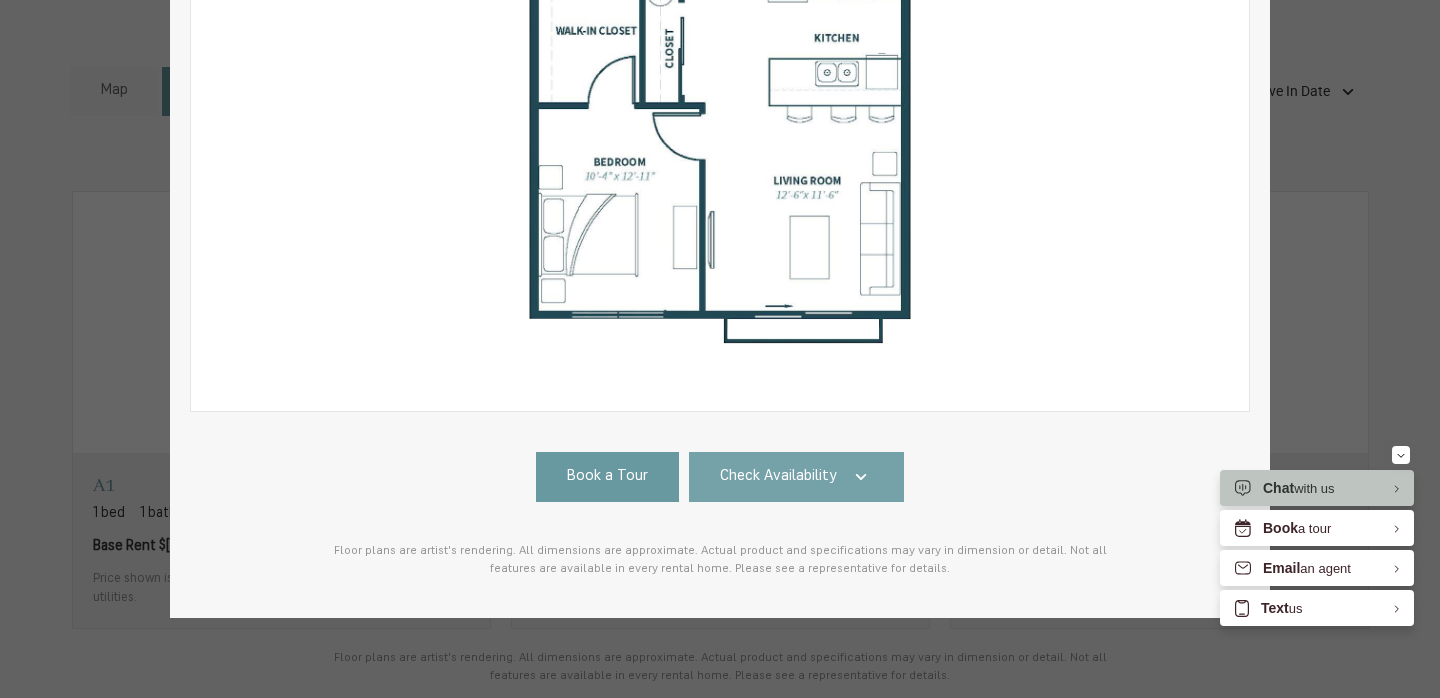 click 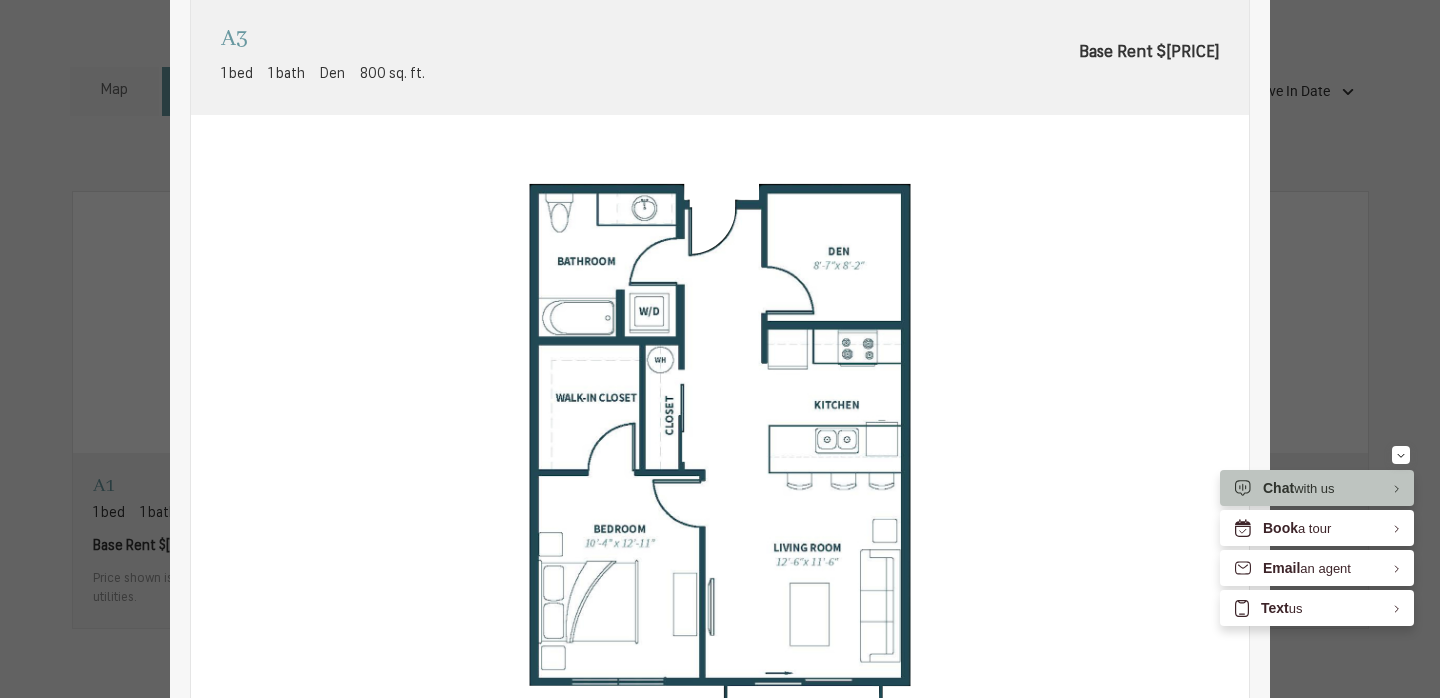 scroll, scrollTop: 59, scrollLeft: 0, axis: vertical 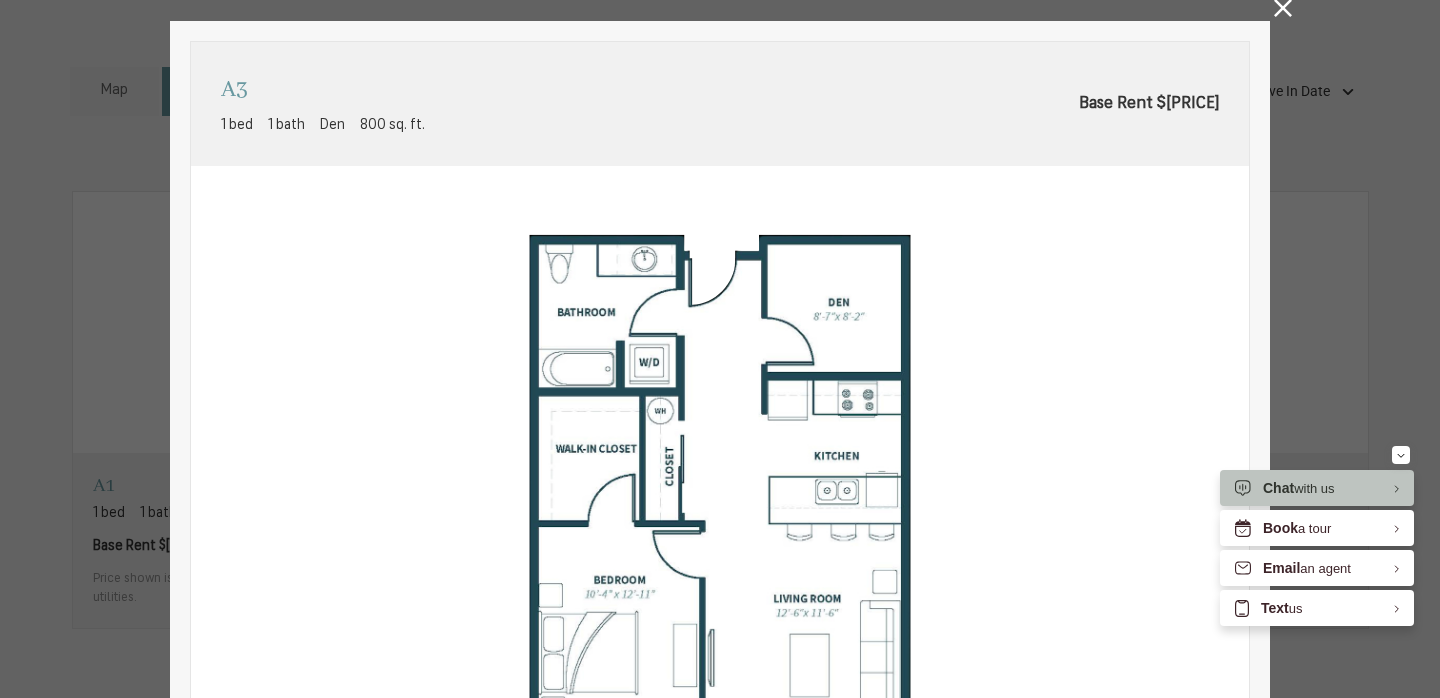 click 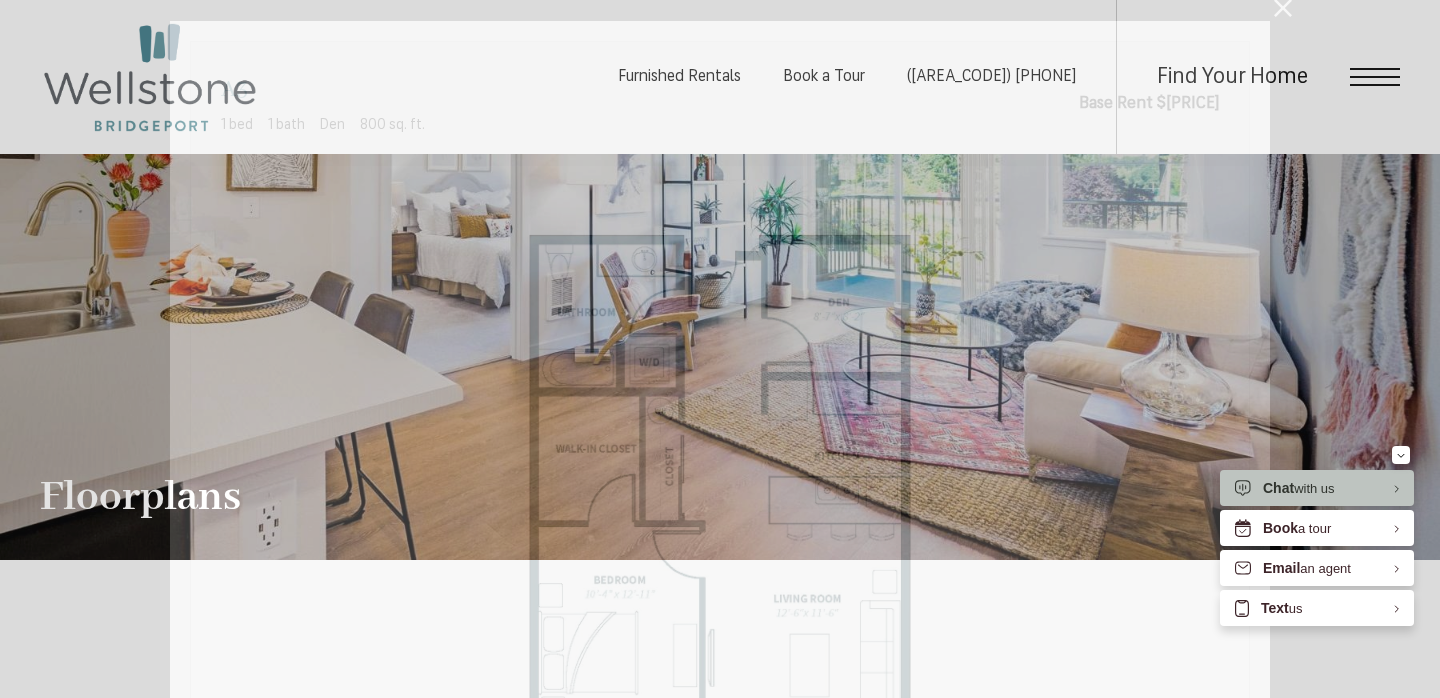 scroll, scrollTop: 1227, scrollLeft: 0, axis: vertical 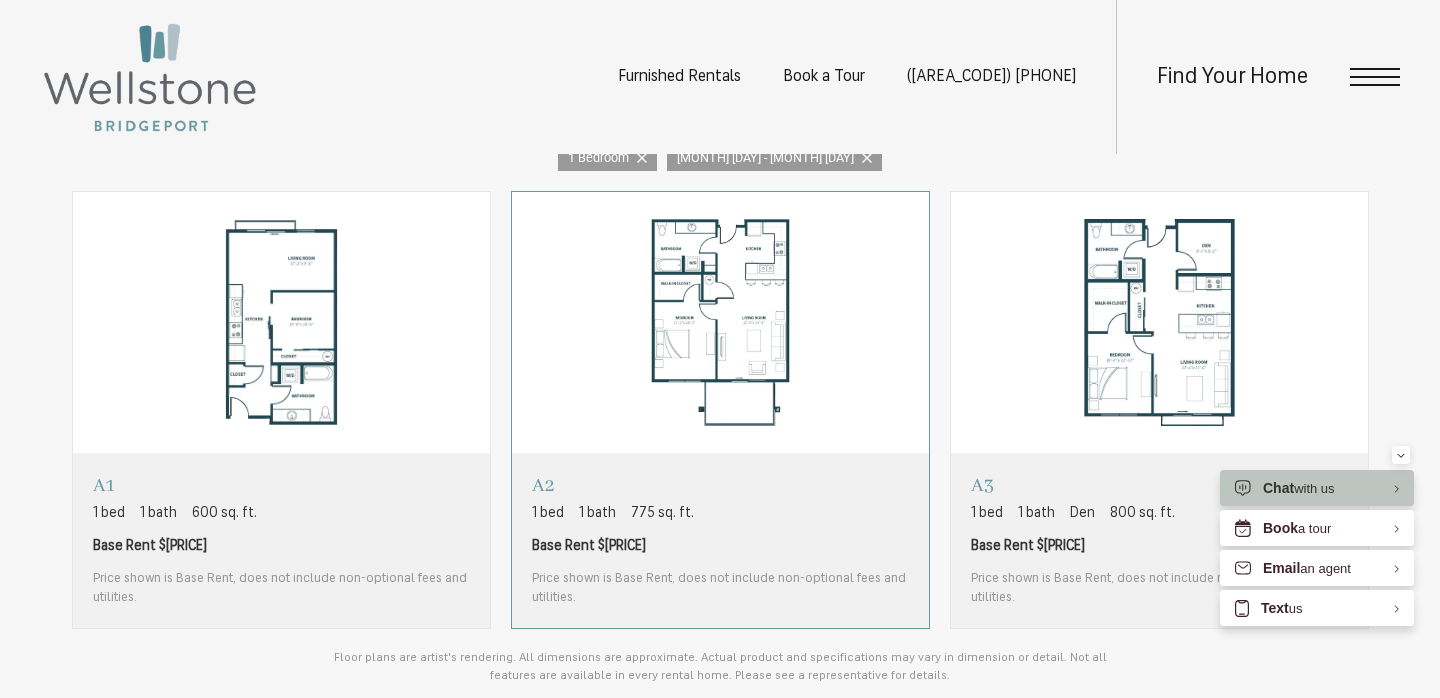 click on "A2
1 bed 1 bath [NUMBER] sq. ft.
Base Rent $[PRICE]
Price shown is Base Rent, does not include non-optional fees and utilities." at bounding box center (720, 540) 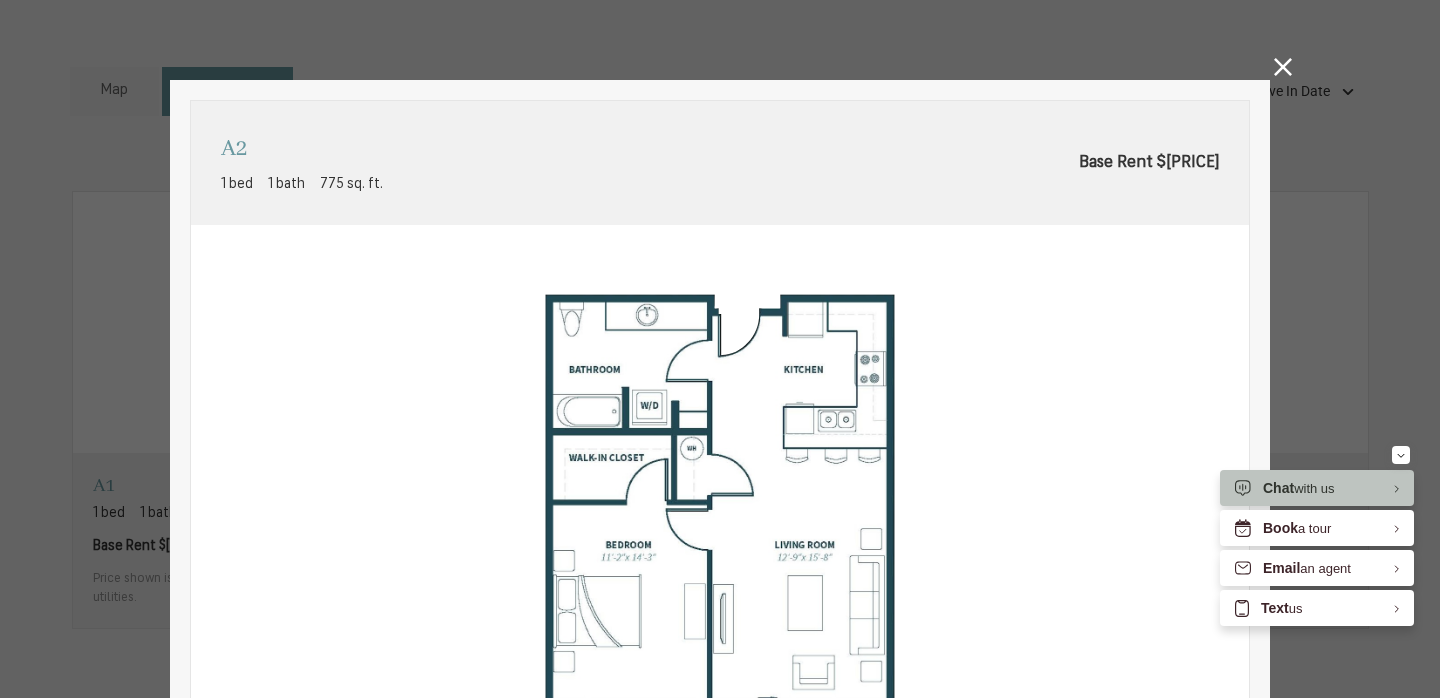 scroll, scrollTop: 0, scrollLeft: 0, axis: both 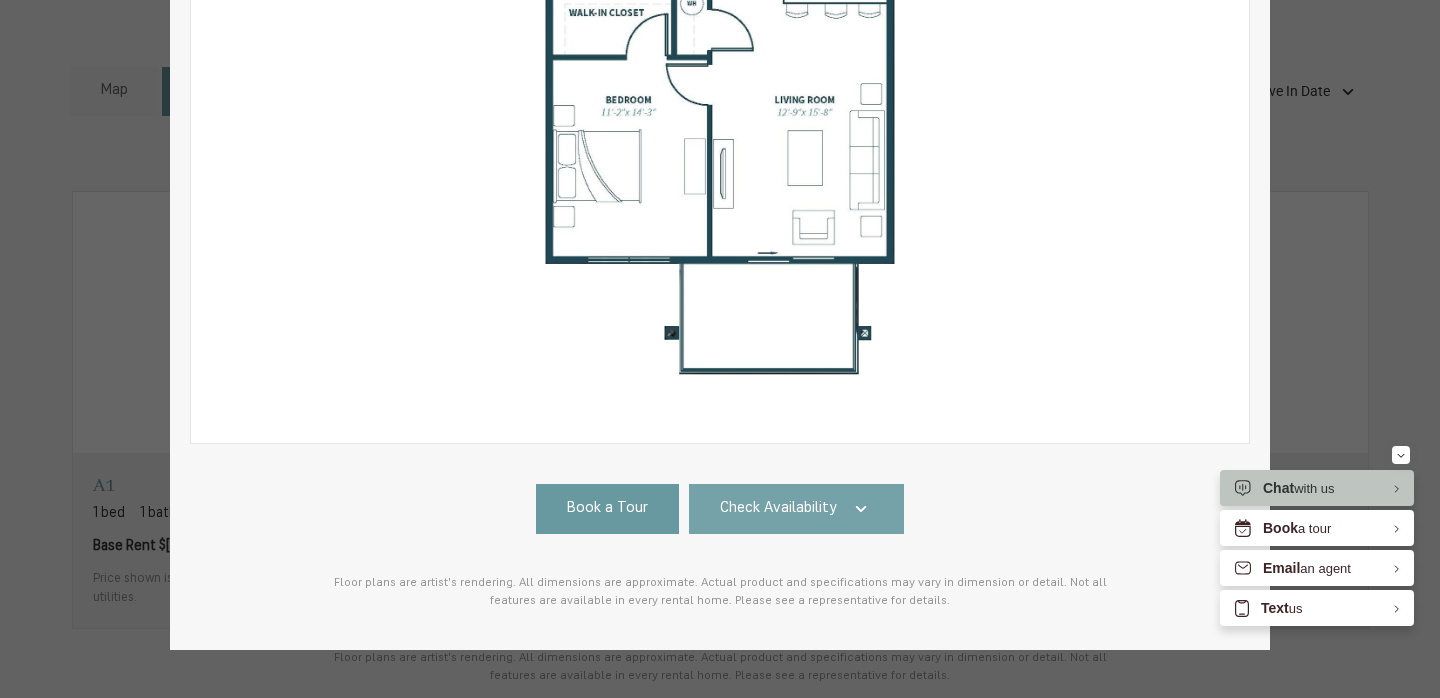 click on "Check Availability" at bounding box center [797, 509] 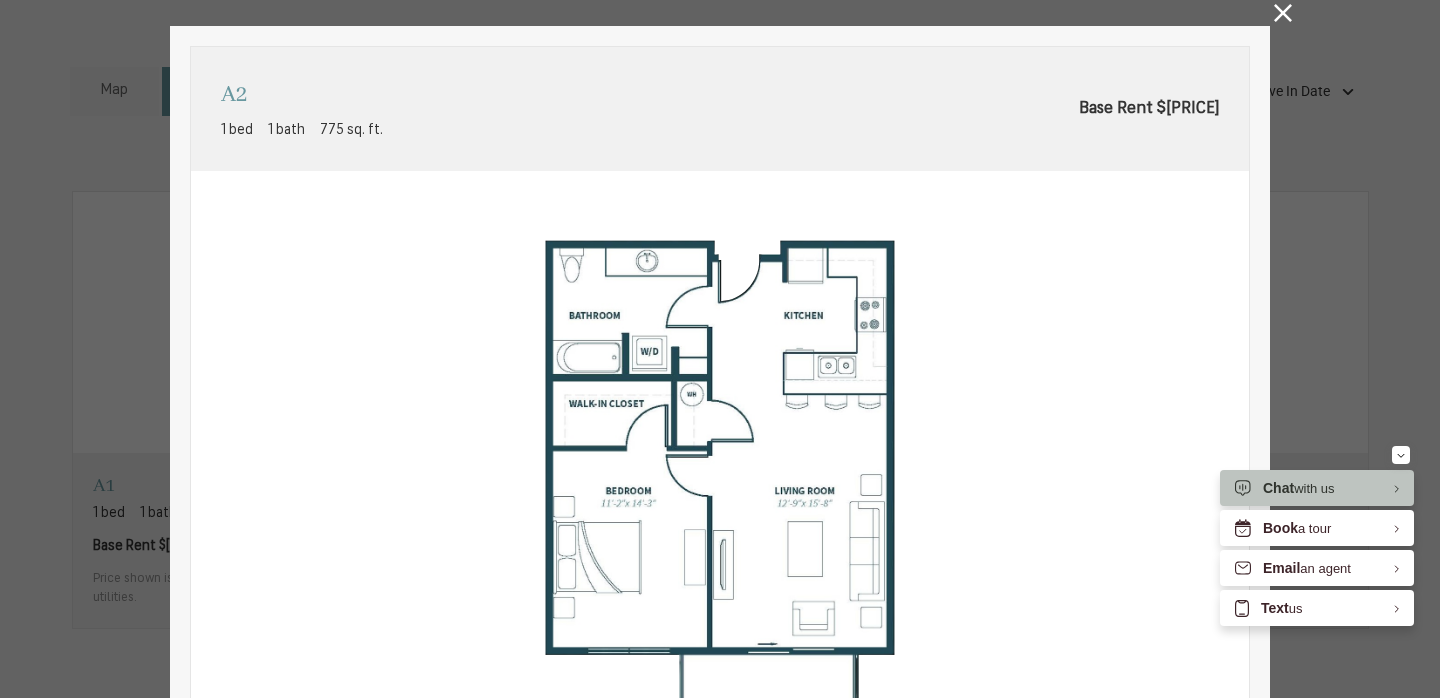scroll, scrollTop: 0, scrollLeft: 0, axis: both 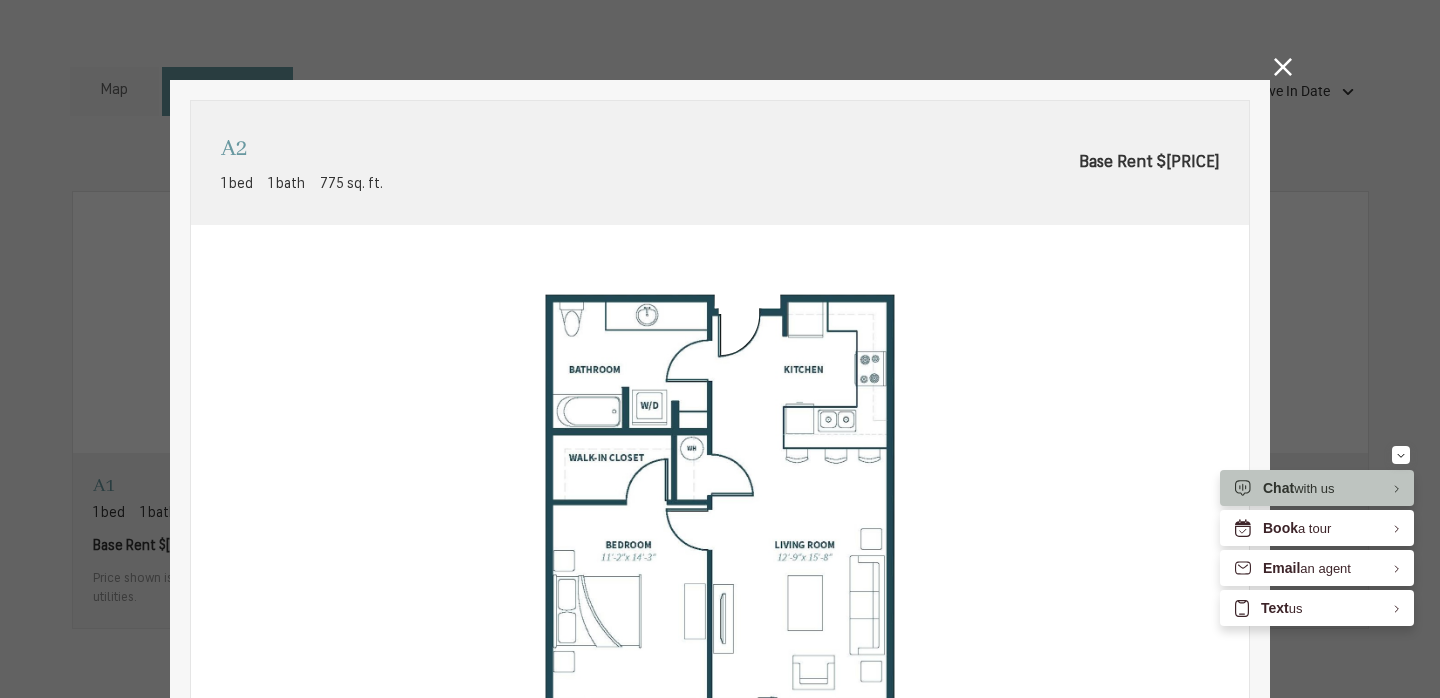 click 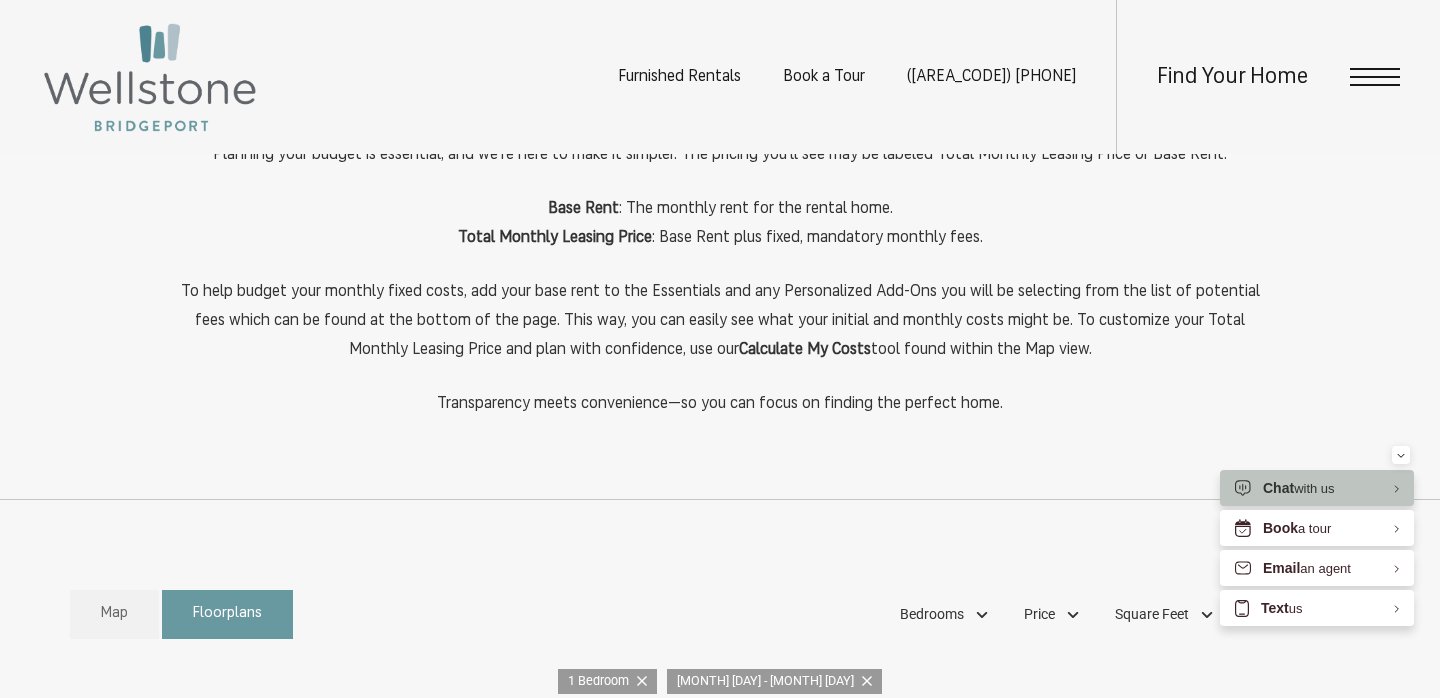 scroll, scrollTop: 705, scrollLeft: 0, axis: vertical 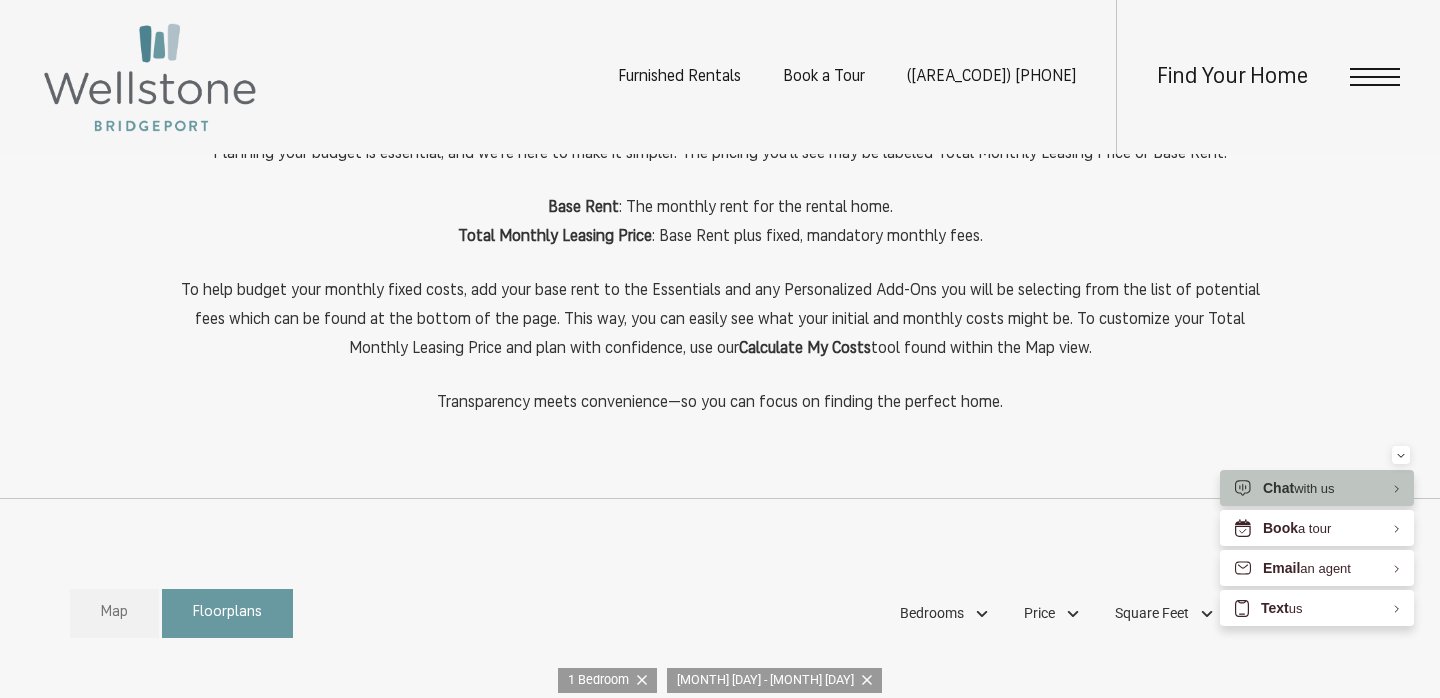click on "Map" at bounding box center (114, 613) 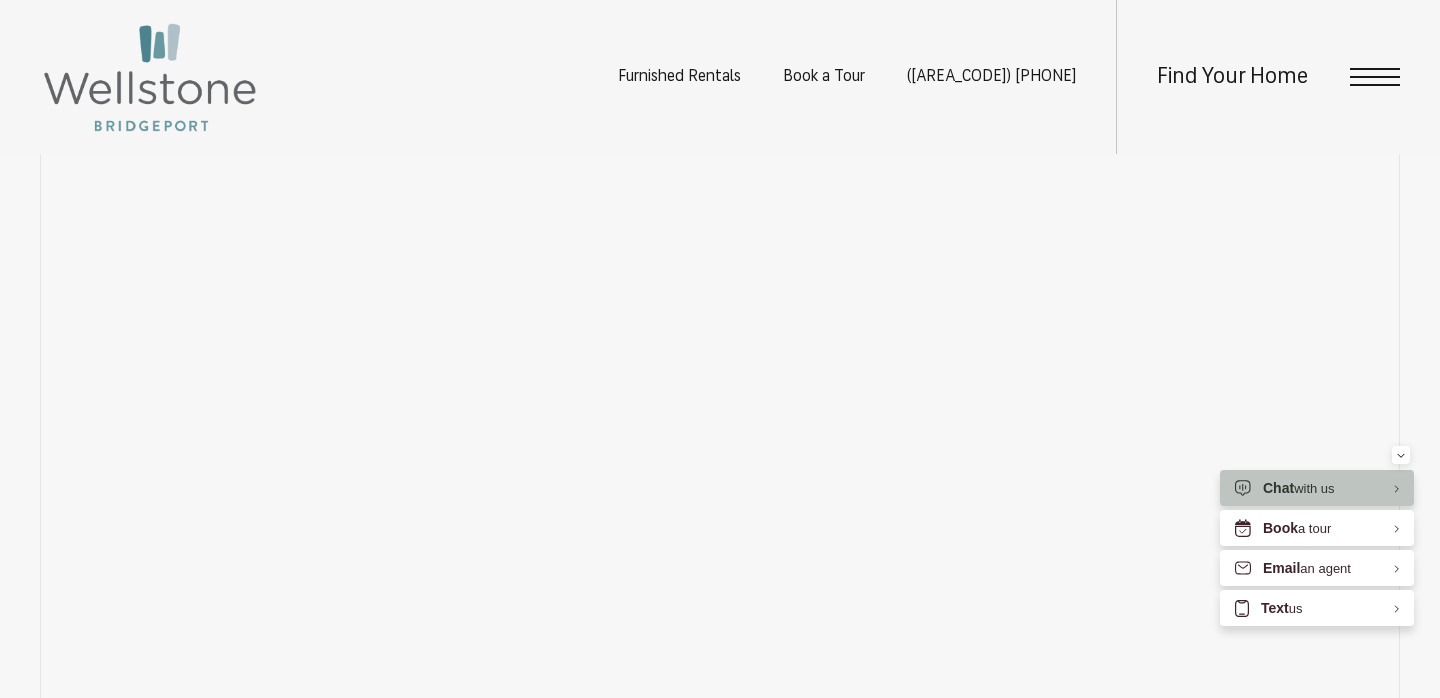 scroll, scrollTop: 1450, scrollLeft: 0, axis: vertical 